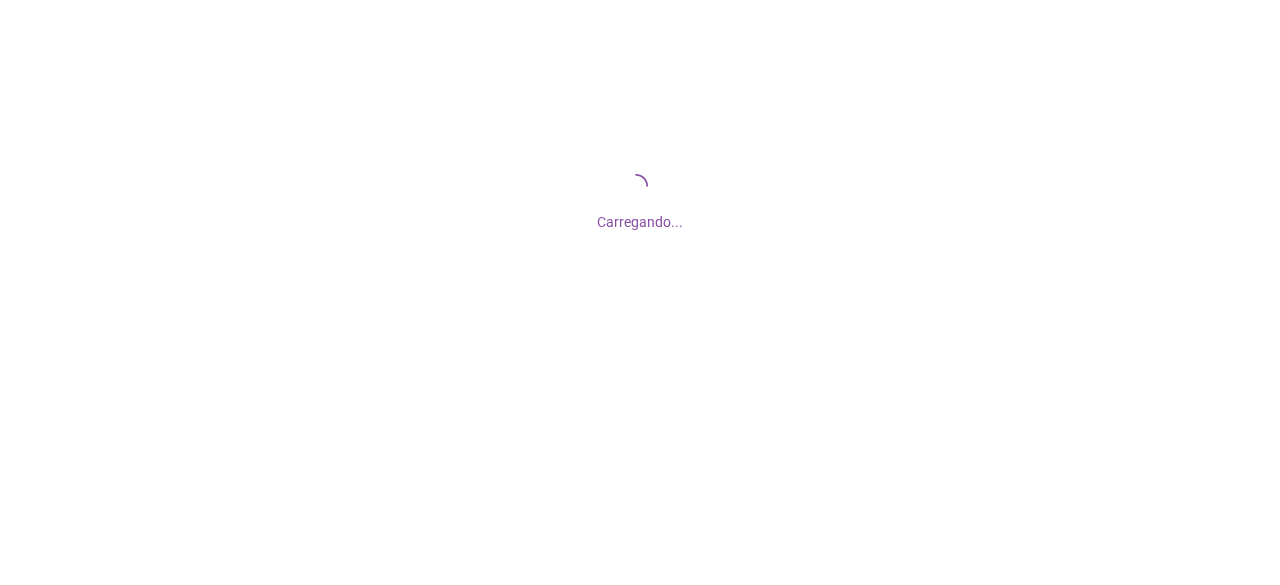 scroll, scrollTop: 0, scrollLeft: 0, axis: both 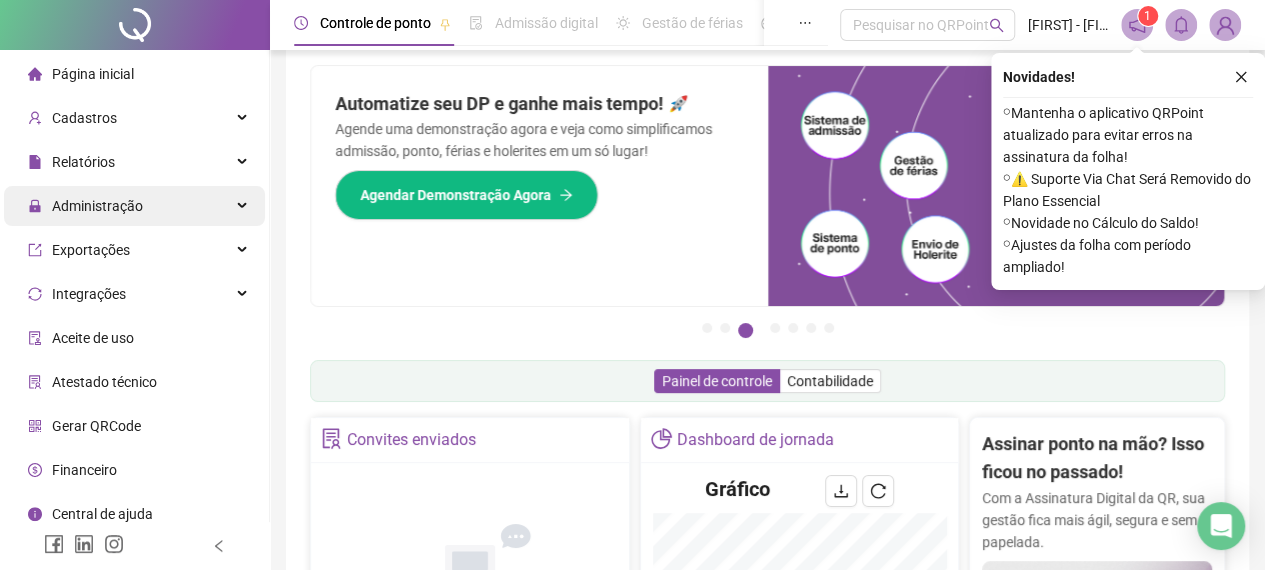 click on "Administração" at bounding box center (134, 206) 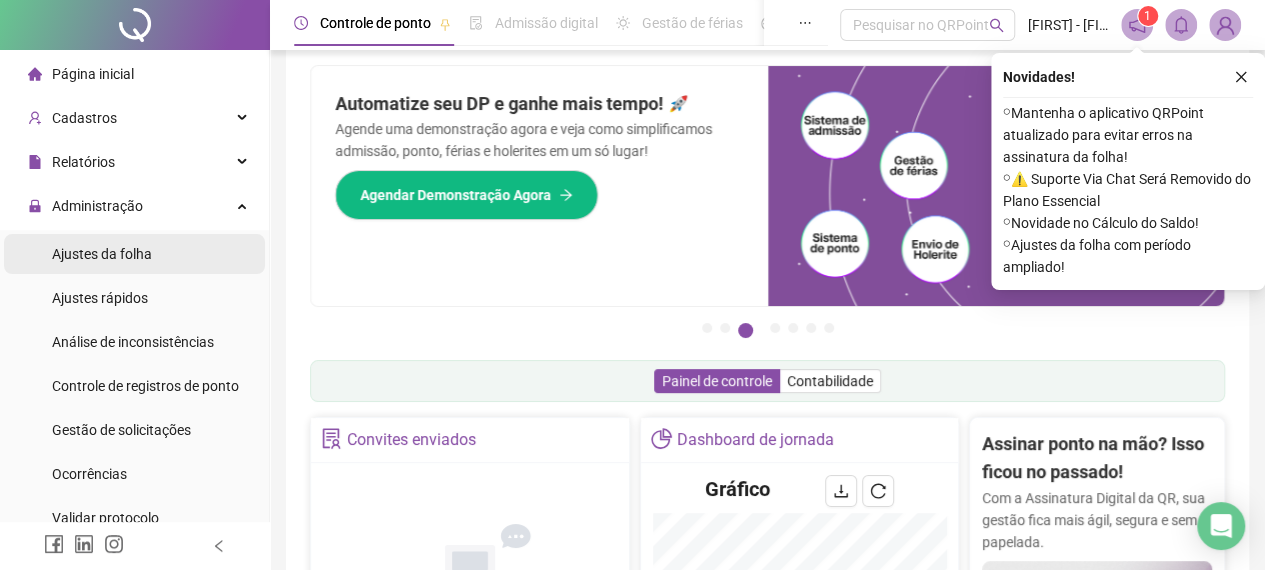 click on "Ajustes da folha" at bounding box center [134, 254] 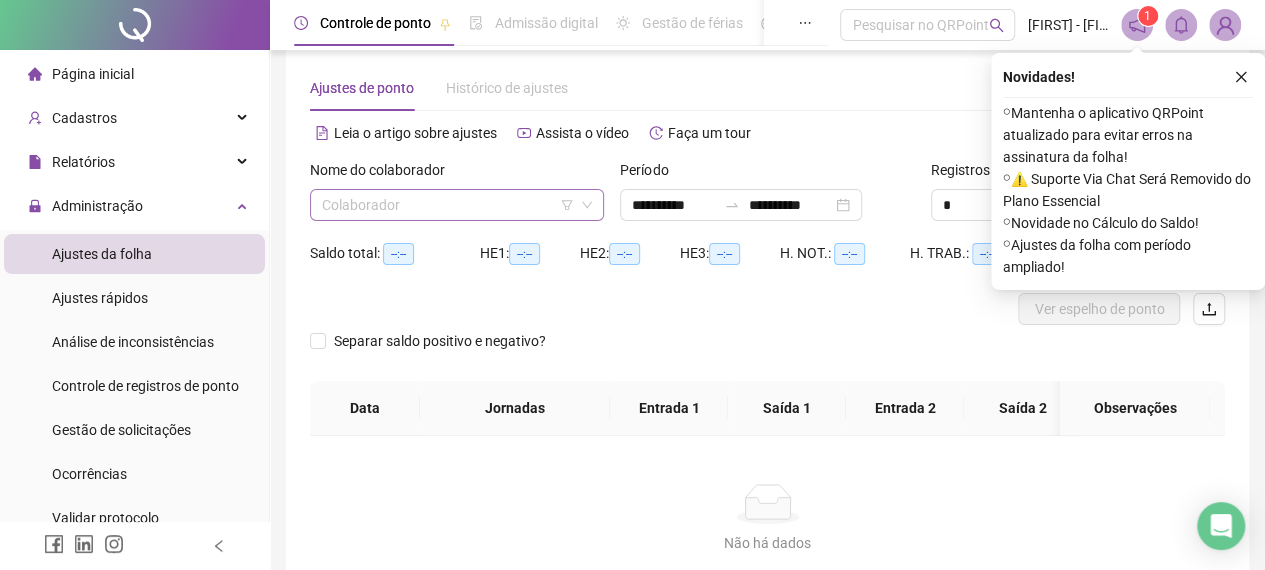 click at bounding box center [448, 205] 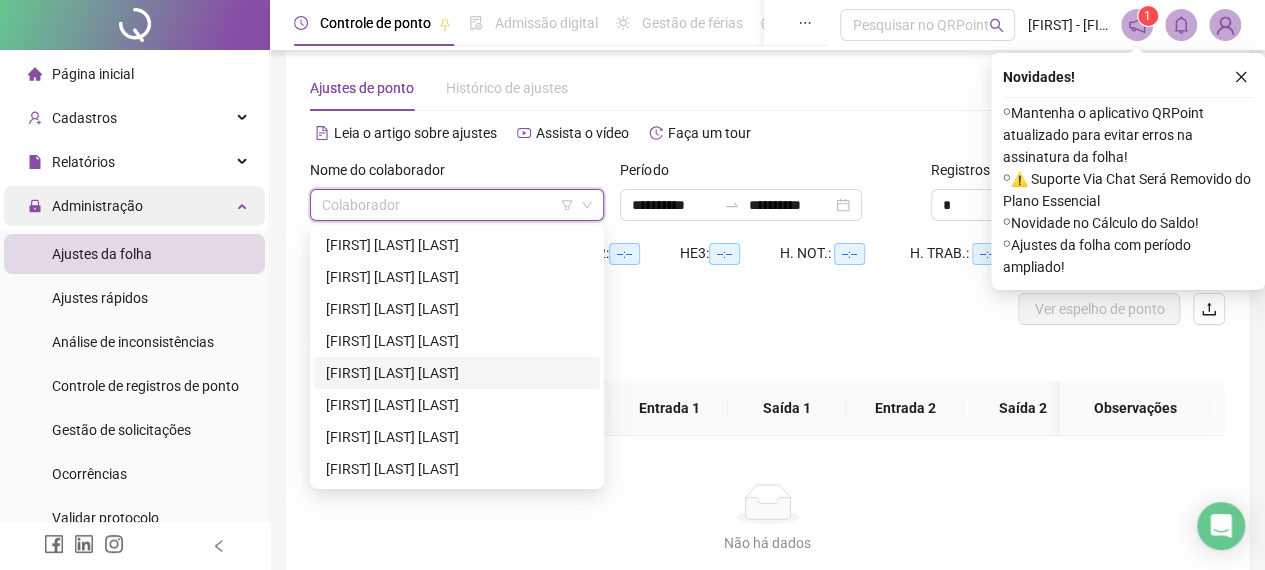 click on "Administração" at bounding box center (134, 206) 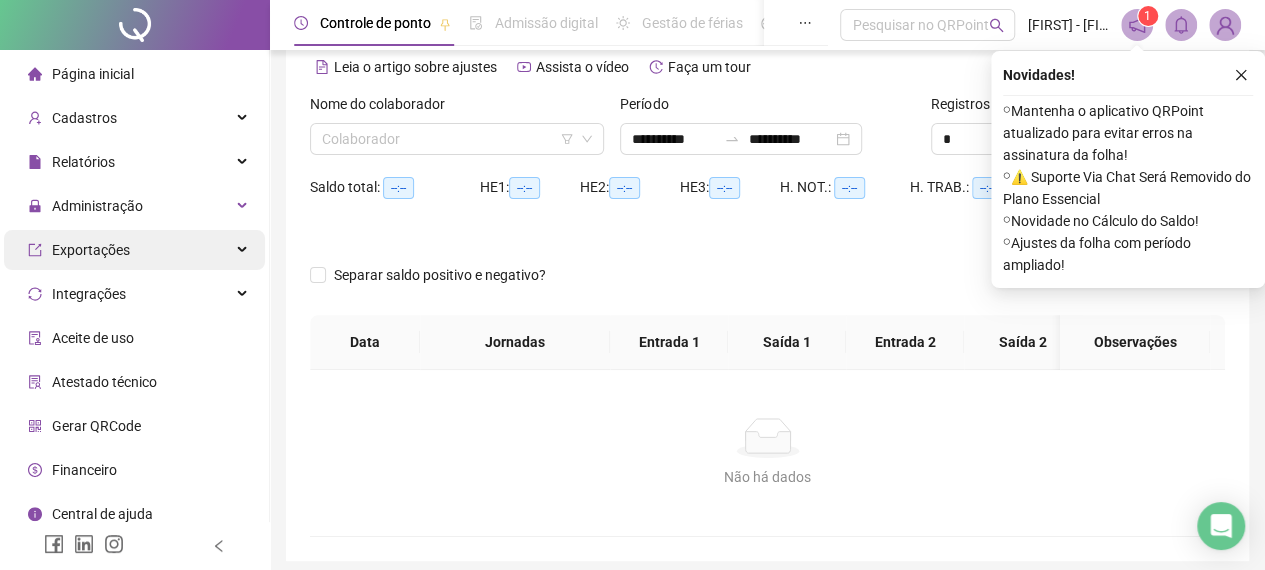 scroll, scrollTop: 0, scrollLeft: 0, axis: both 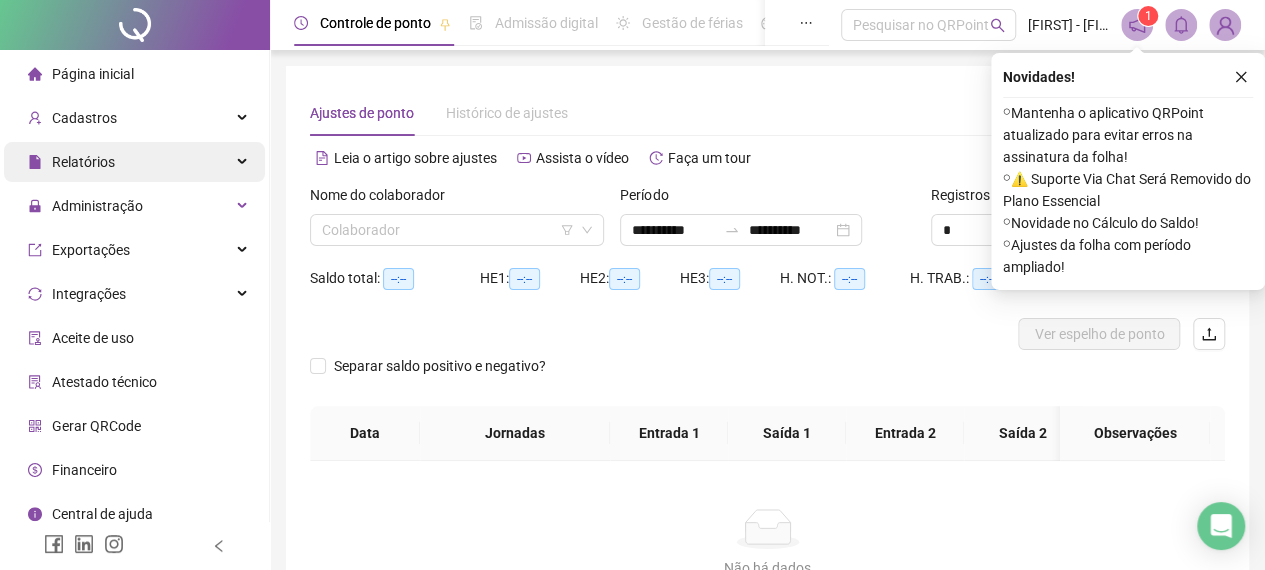 click on "Relatórios" at bounding box center [134, 162] 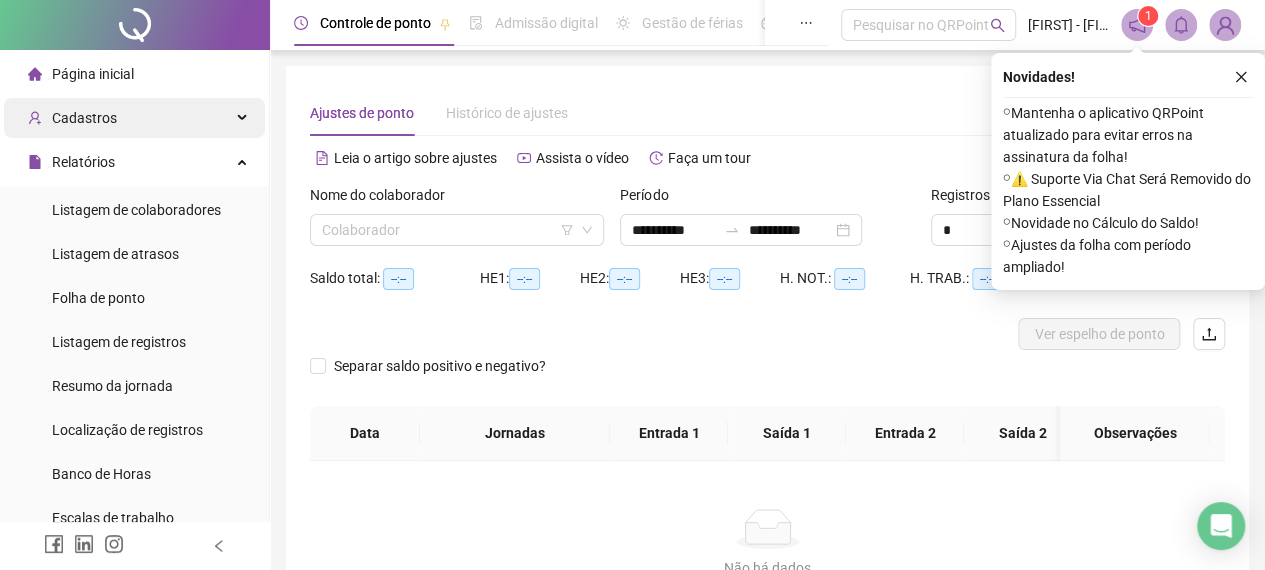 click on "Cadastros" at bounding box center (134, 118) 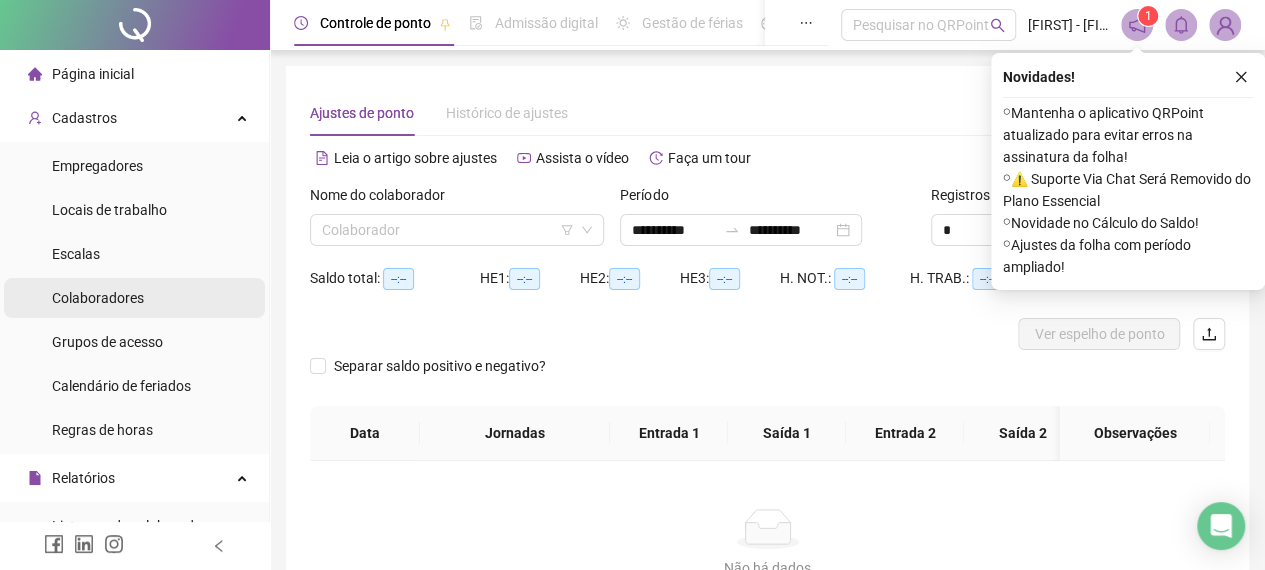 click on "Colaboradores" at bounding box center (134, 298) 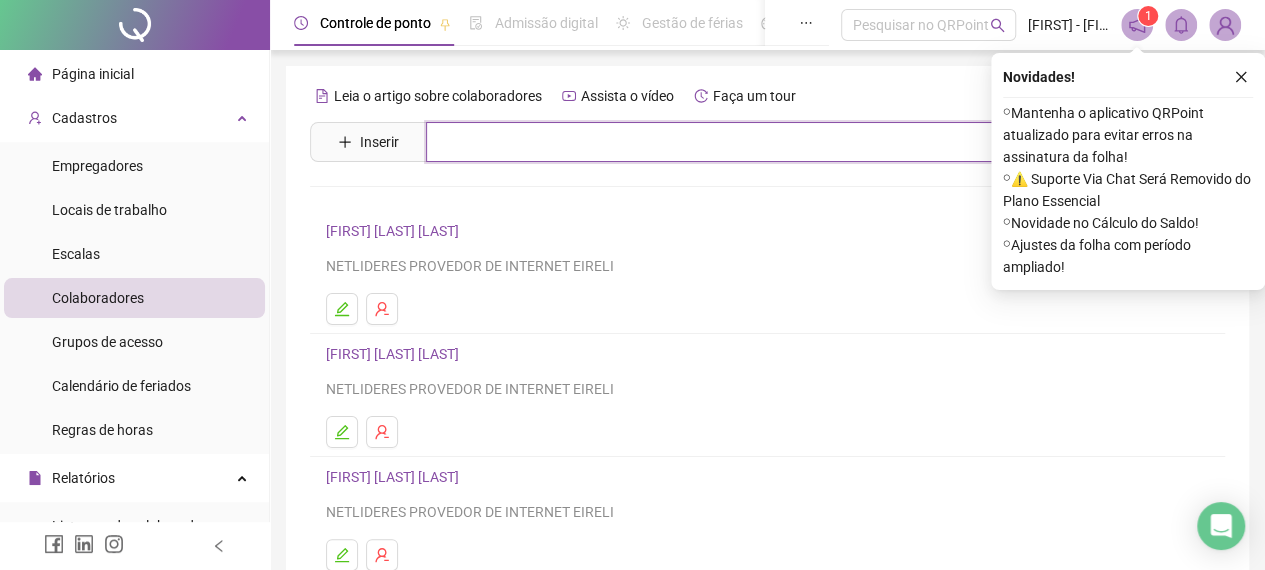 click at bounding box center [782, 142] 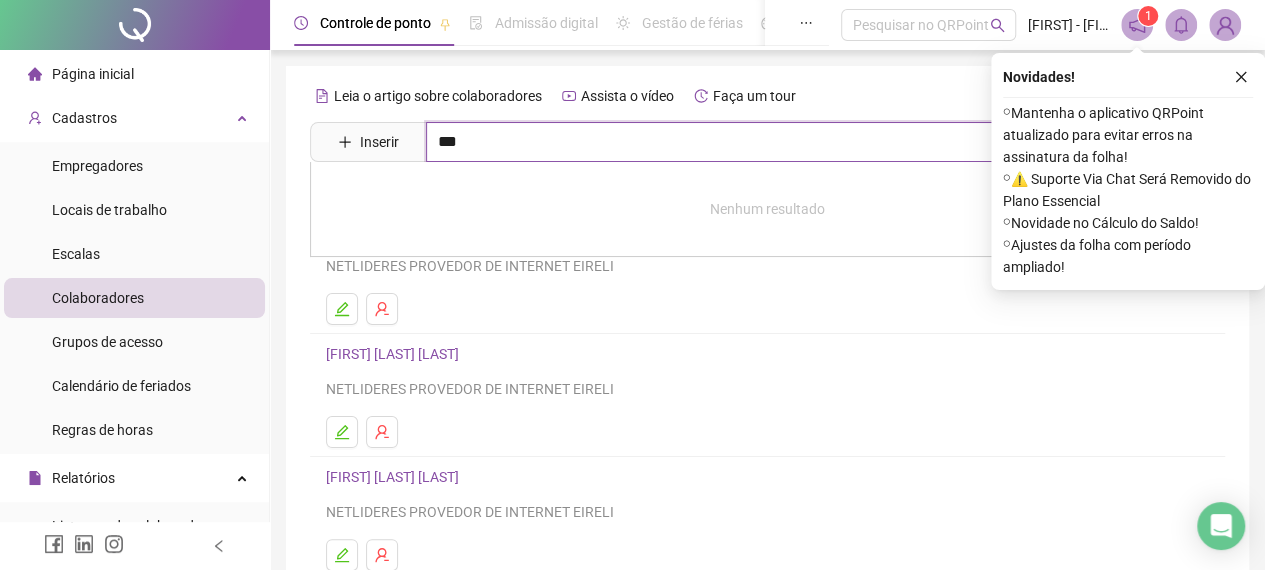 type on "***" 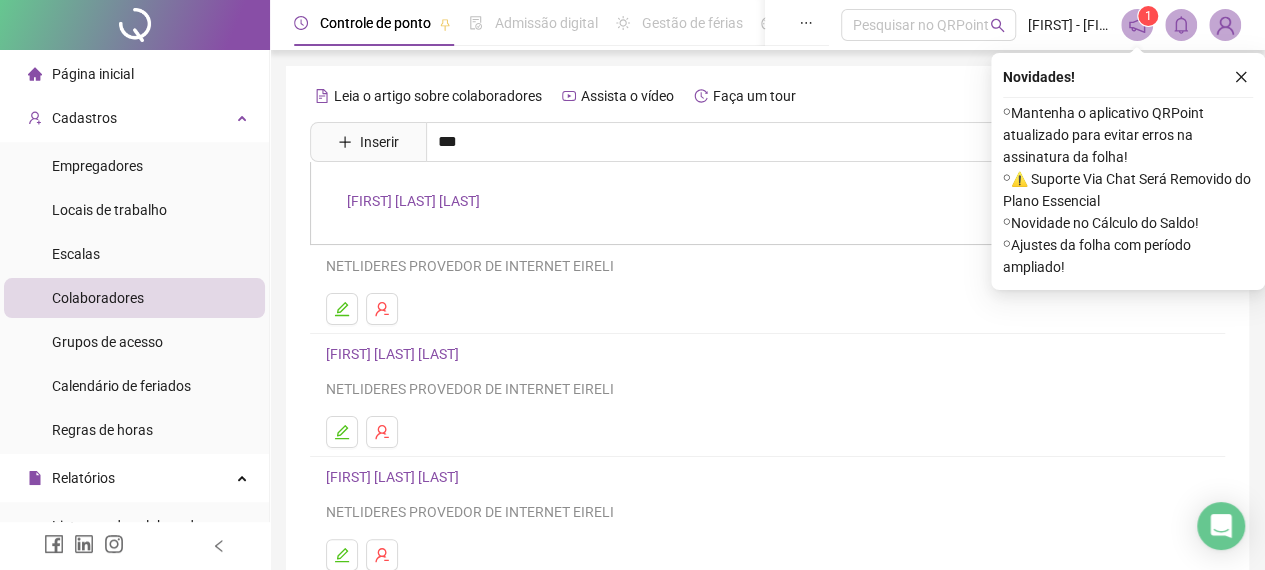 click on "DIEGO GOMES DOS REIS" at bounding box center (413, 201) 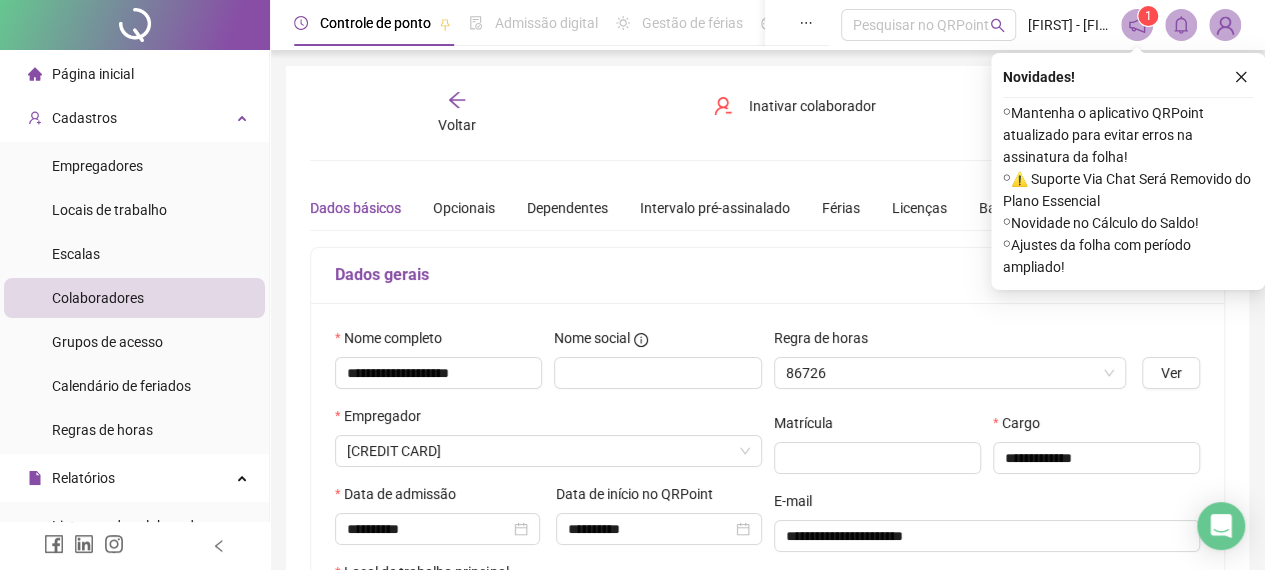 type on "**********" 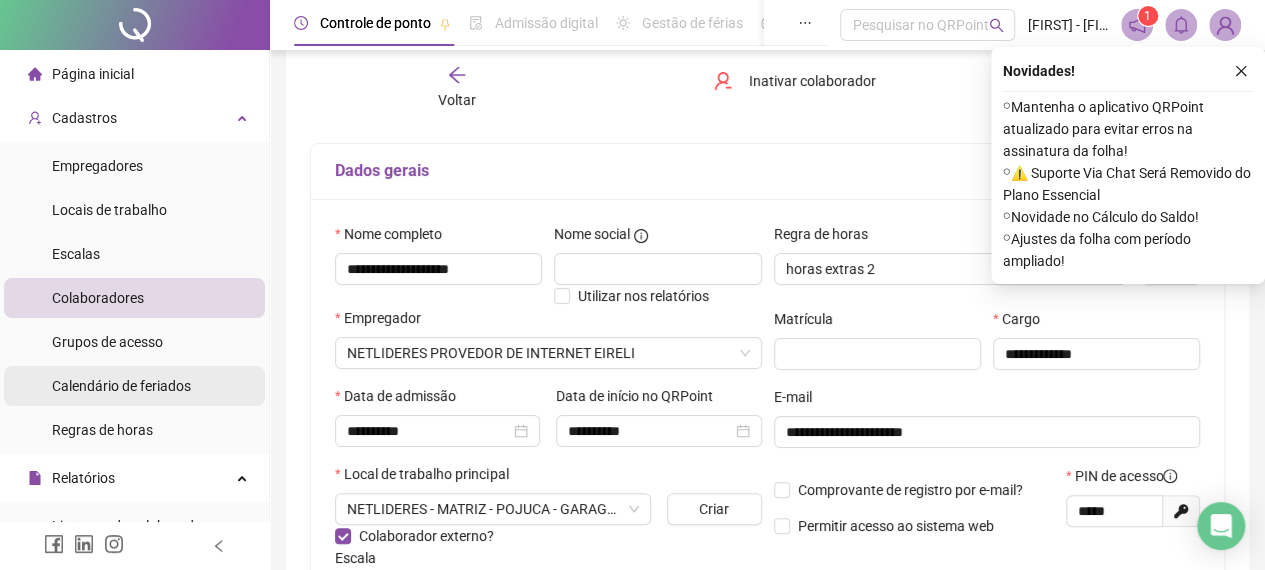 scroll, scrollTop: 97, scrollLeft: 0, axis: vertical 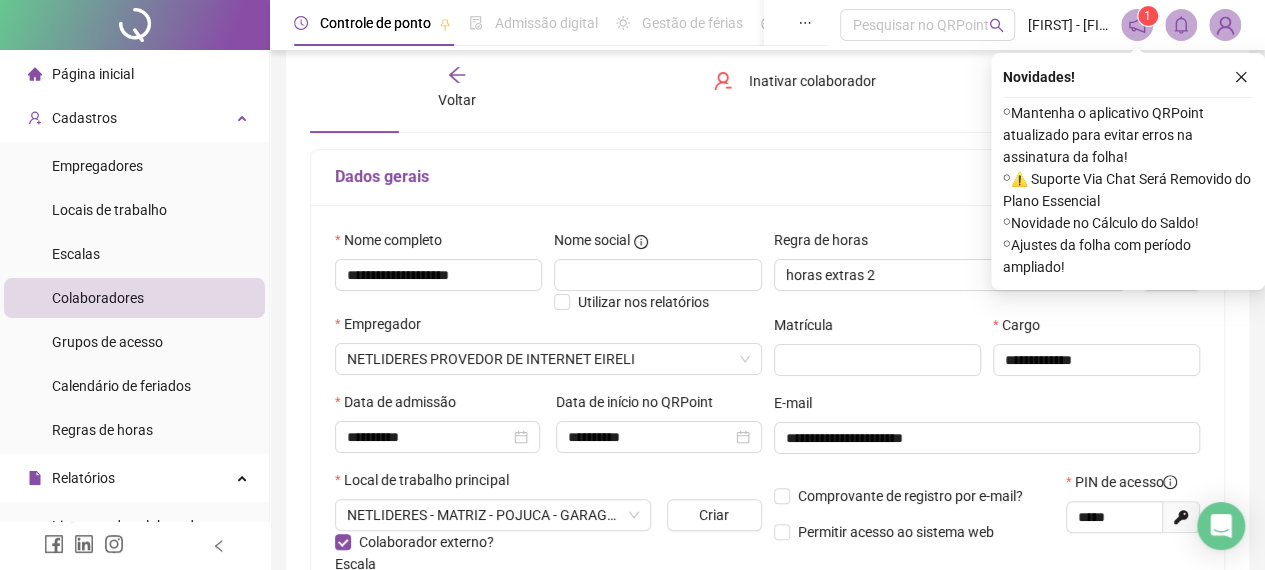 click 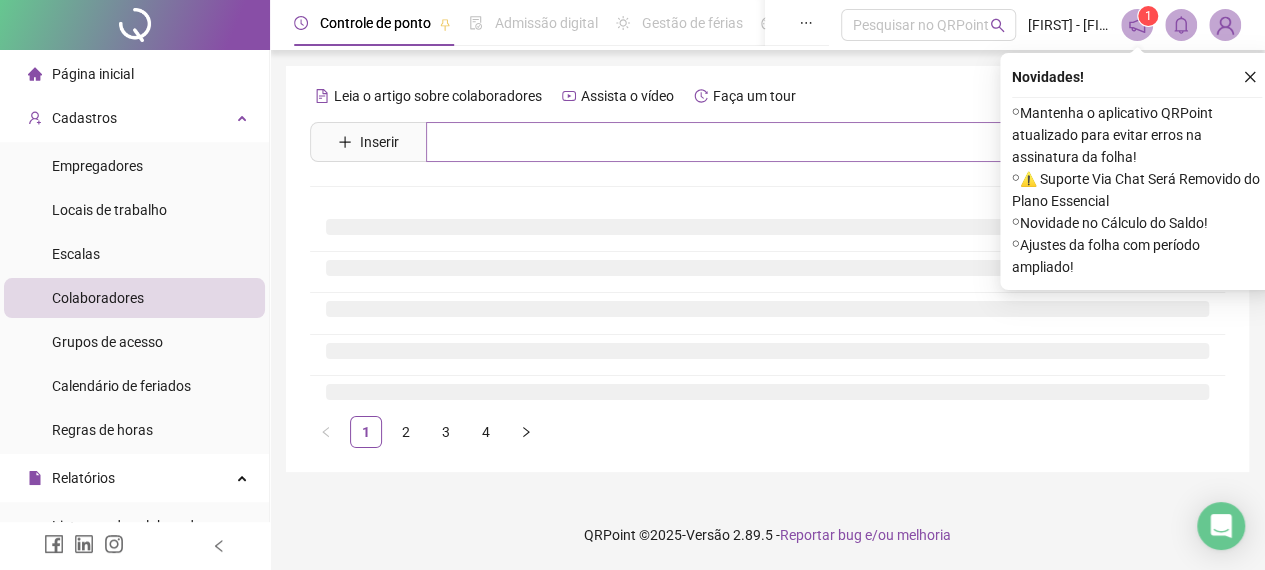 scroll, scrollTop: 0, scrollLeft: 0, axis: both 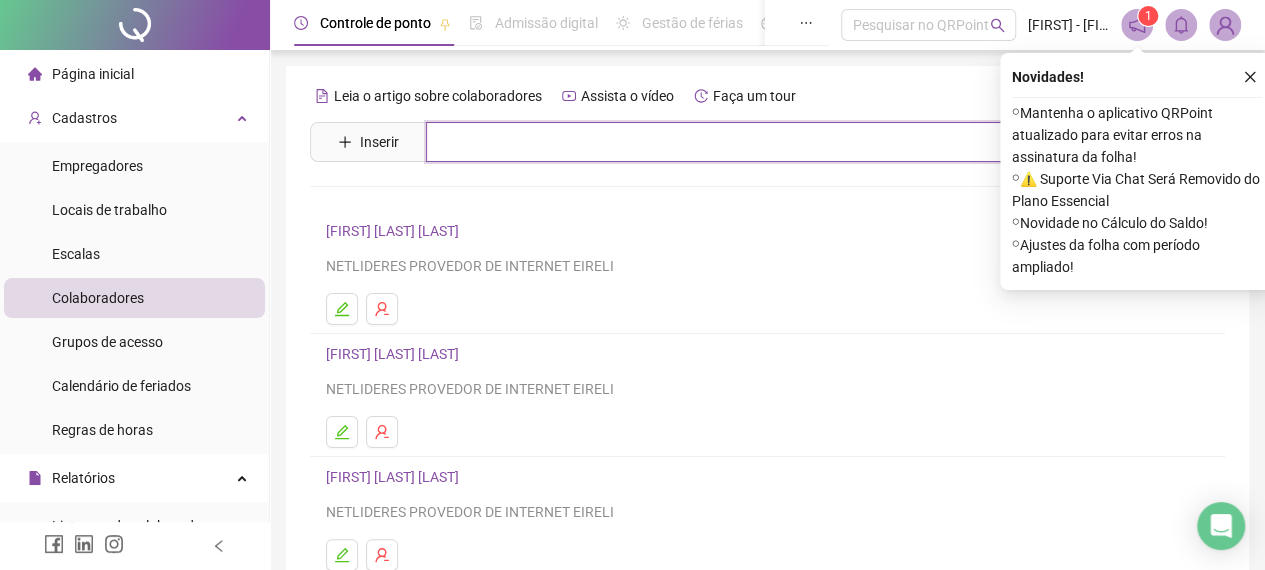 click at bounding box center (782, 142) 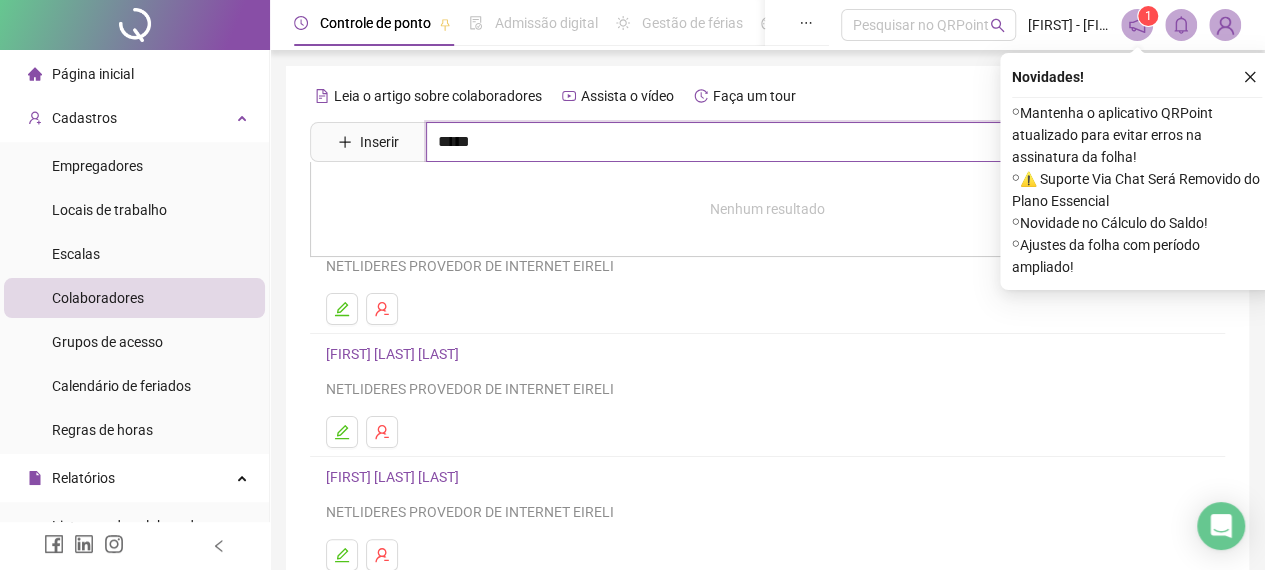 type on "*****" 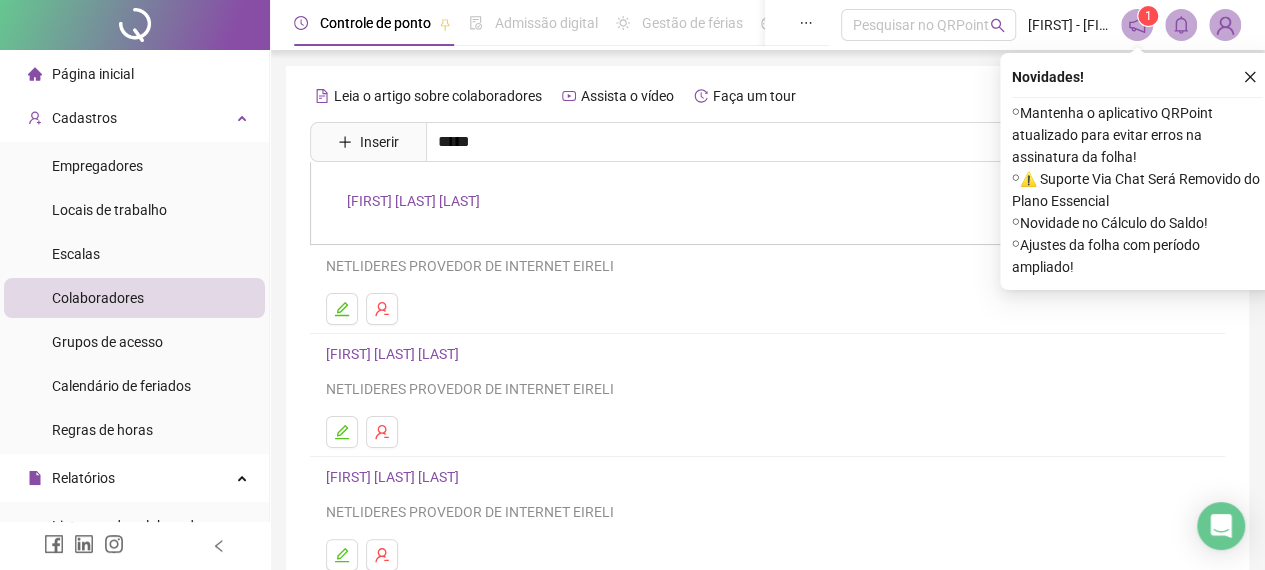 click on "NATIANE SANTANA SILVA" at bounding box center [413, 201] 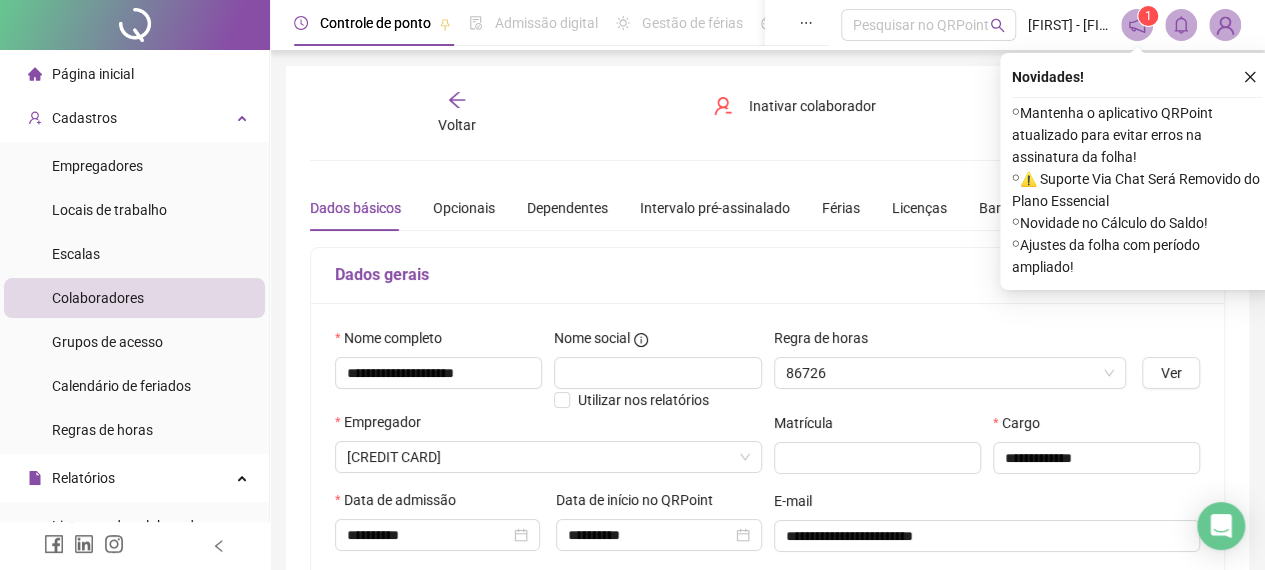 type on "**********" 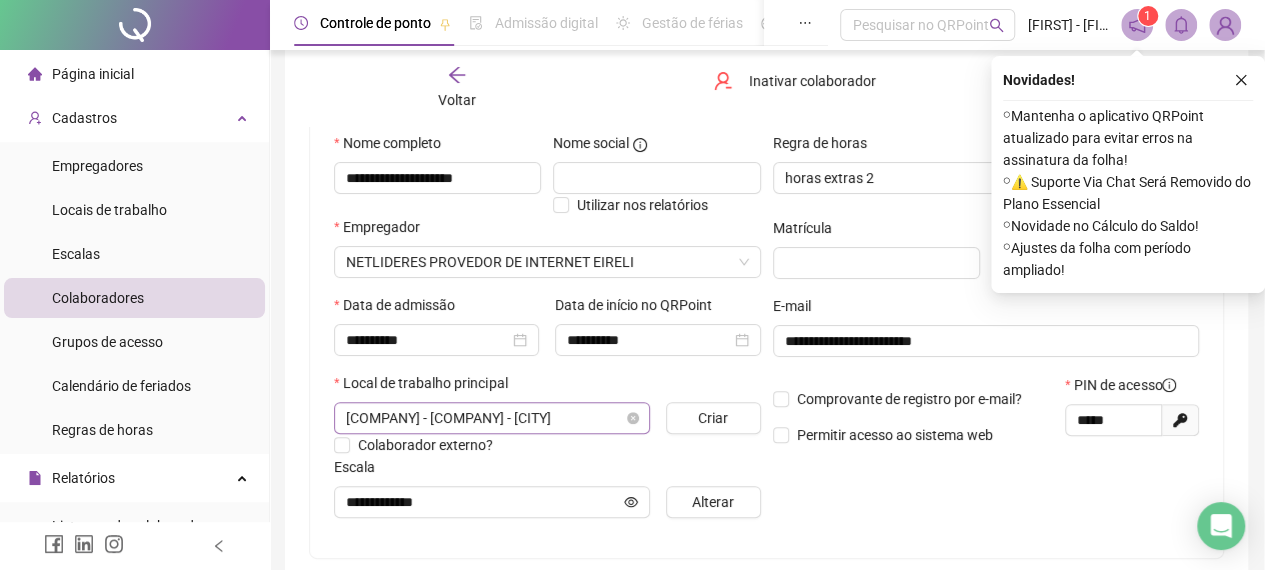scroll, scrollTop: 189, scrollLeft: 1, axis: both 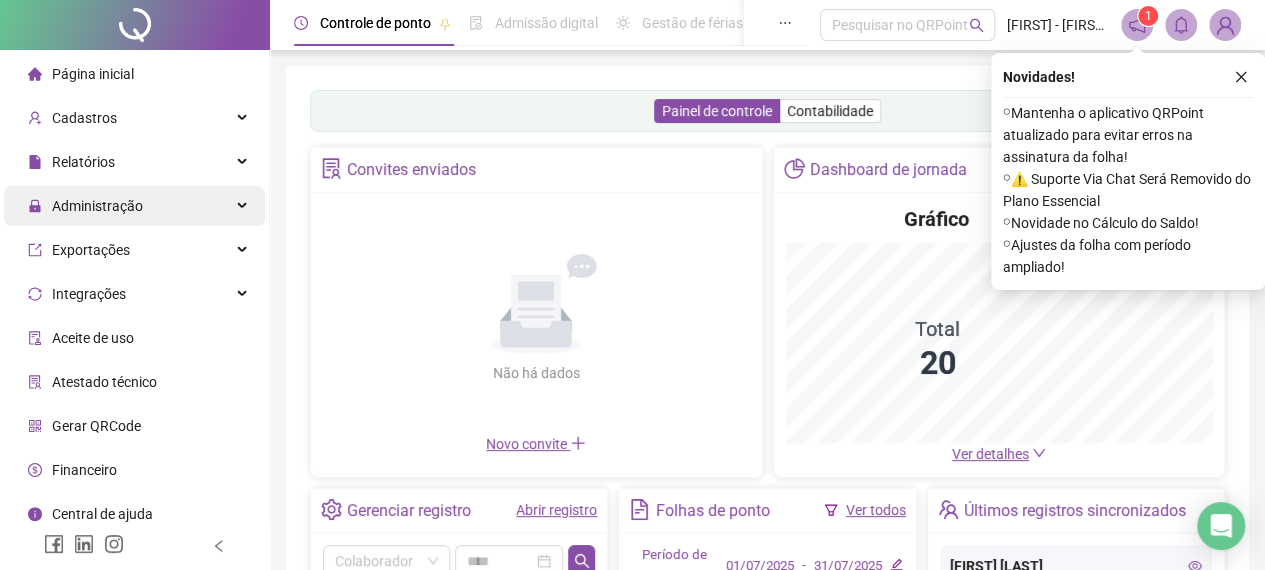 click on "Administração" at bounding box center [97, 206] 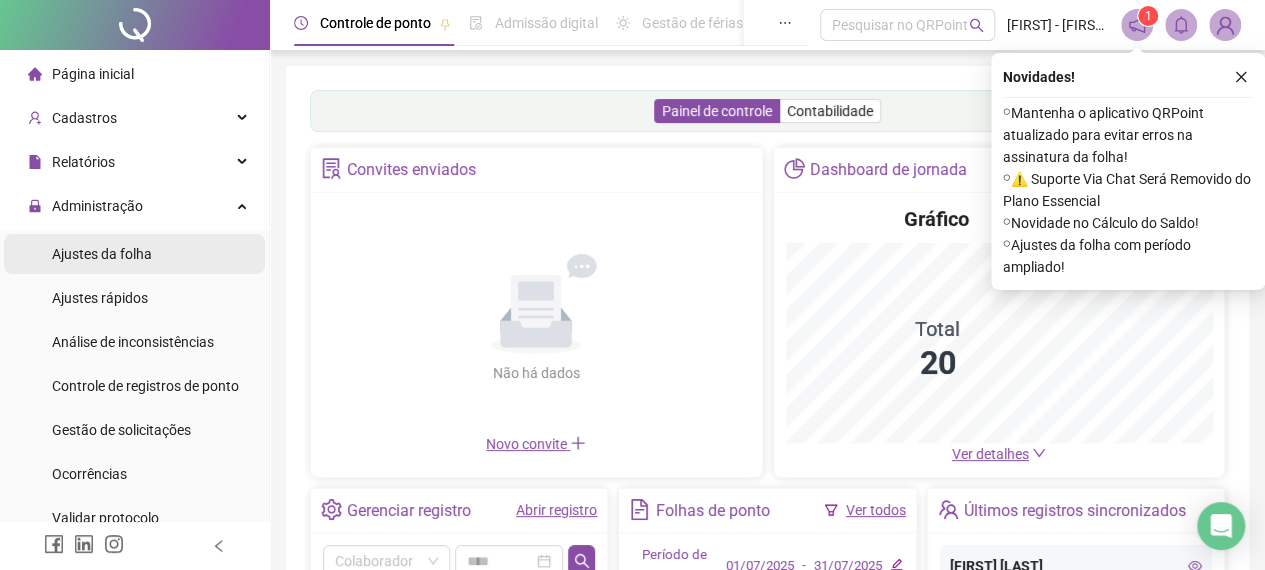 click on "Ajustes da folha" at bounding box center (134, 254) 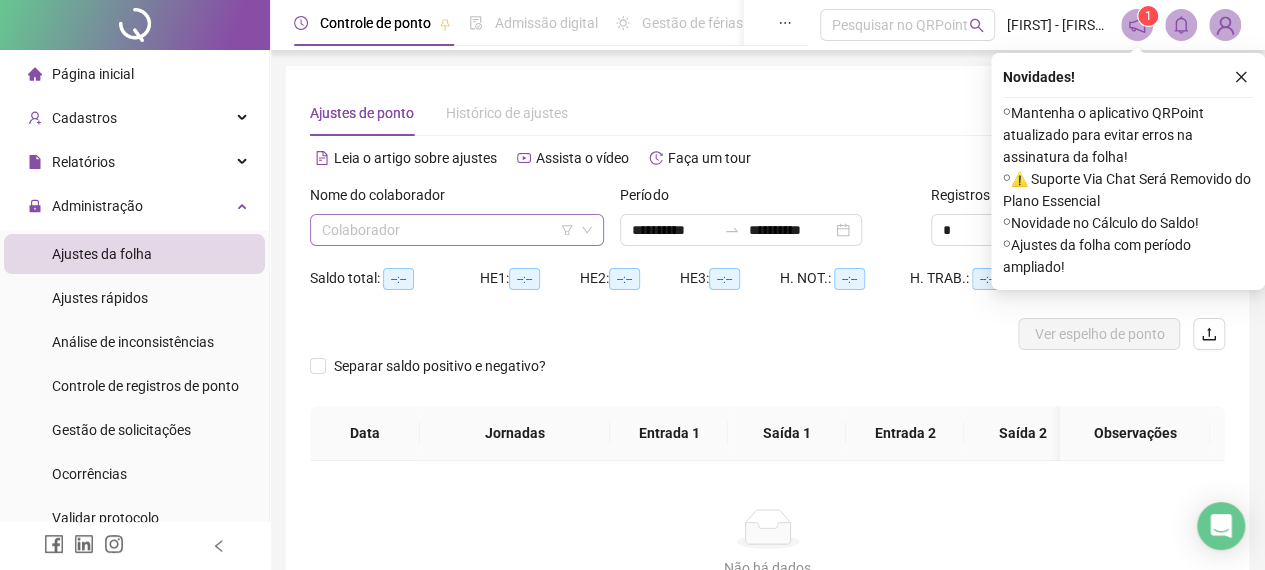 click at bounding box center [448, 230] 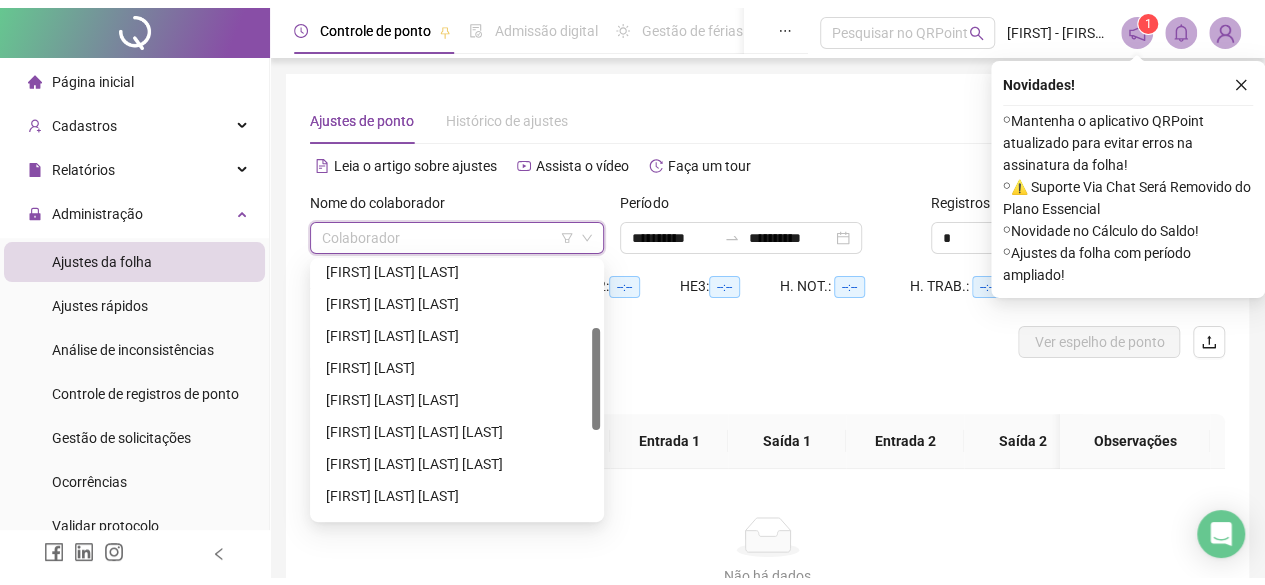 scroll, scrollTop: 162, scrollLeft: 0, axis: vertical 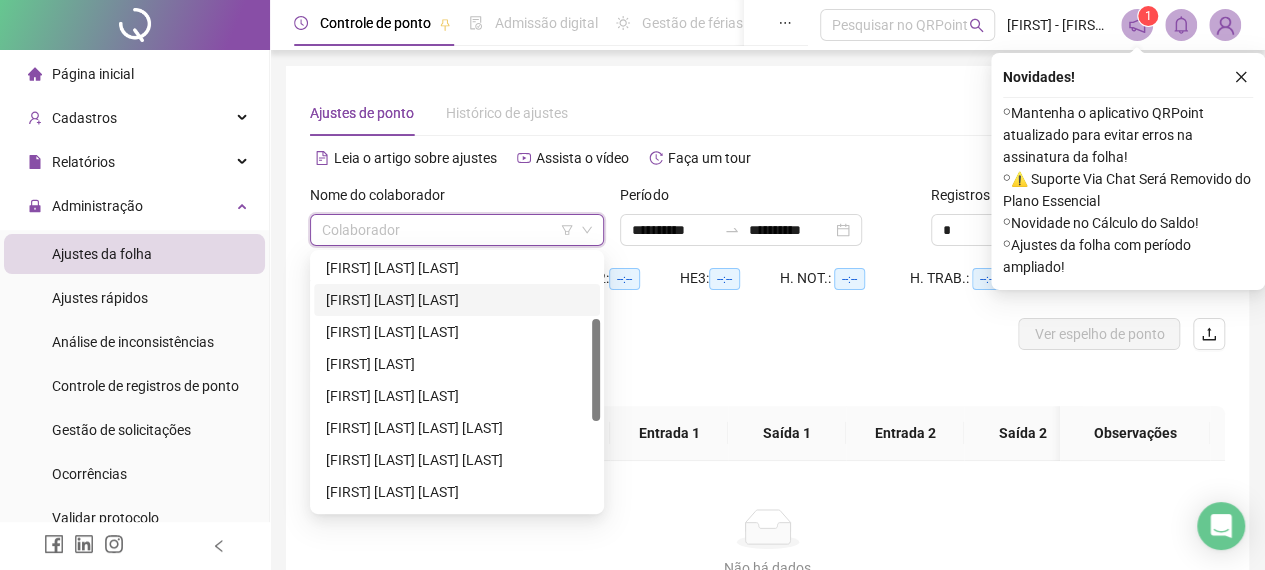 click on "GILIEL SANTOS DE JESUS" at bounding box center (457, 300) 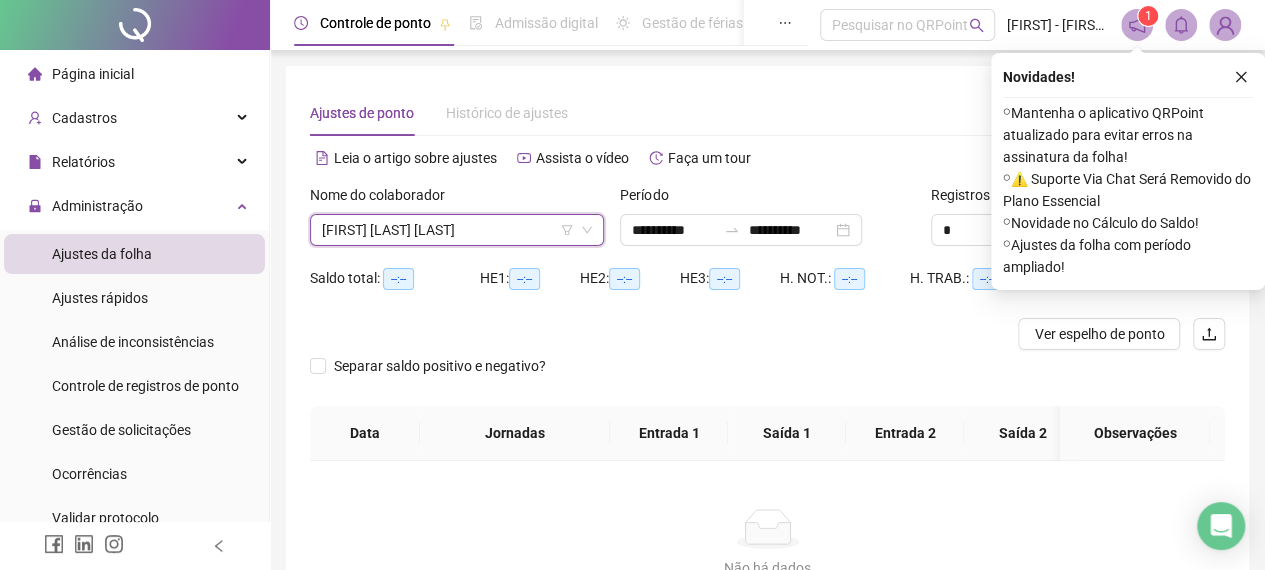 click on "Separar saldo positivo e negativo?" at bounding box center [767, 378] 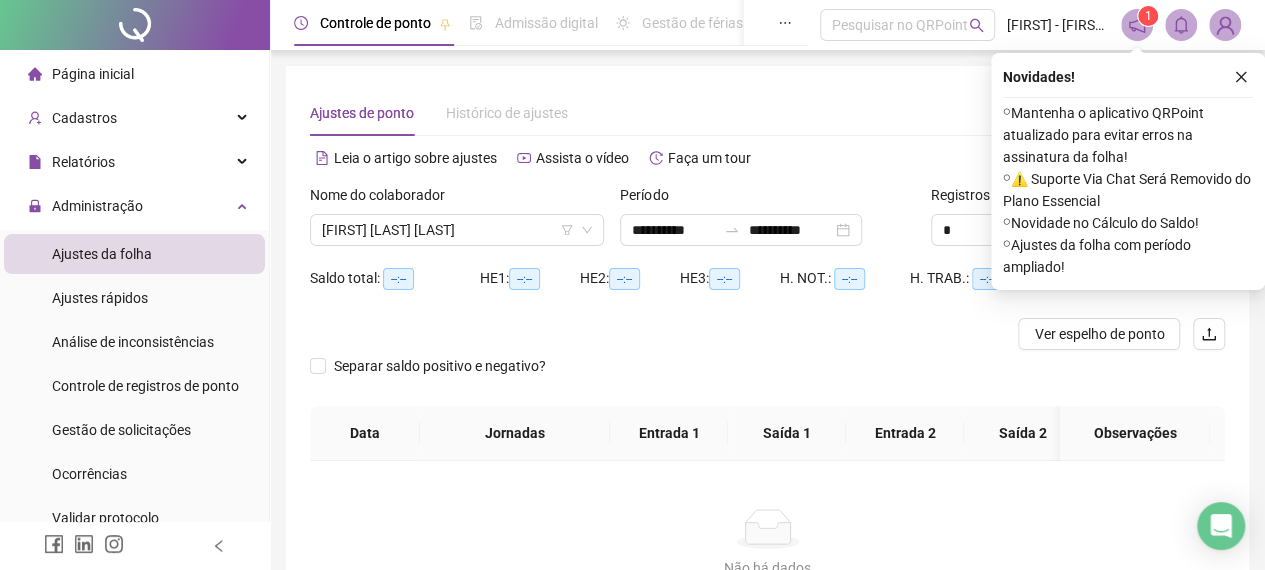 click 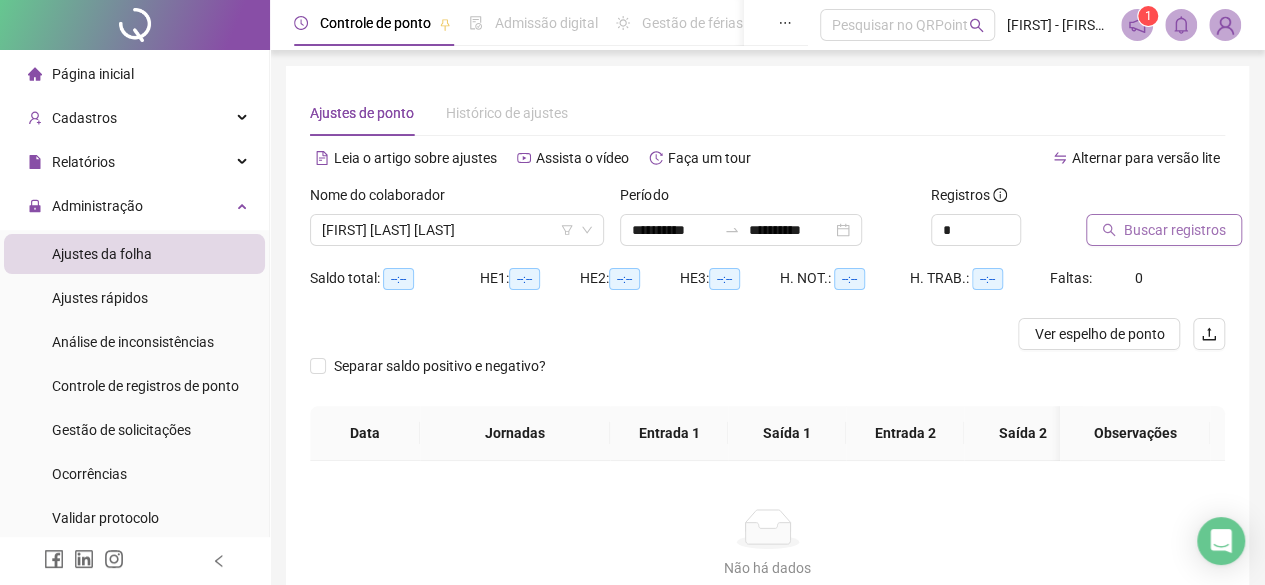 click on "Buscar registros" at bounding box center (1175, 230) 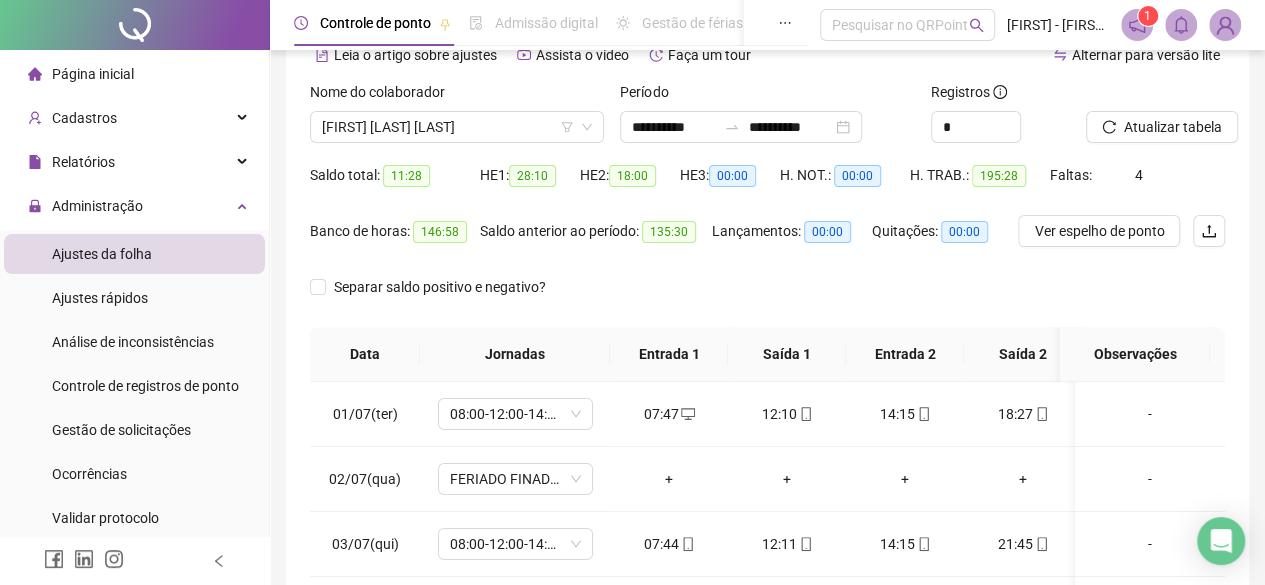 scroll, scrollTop: 110, scrollLeft: 0, axis: vertical 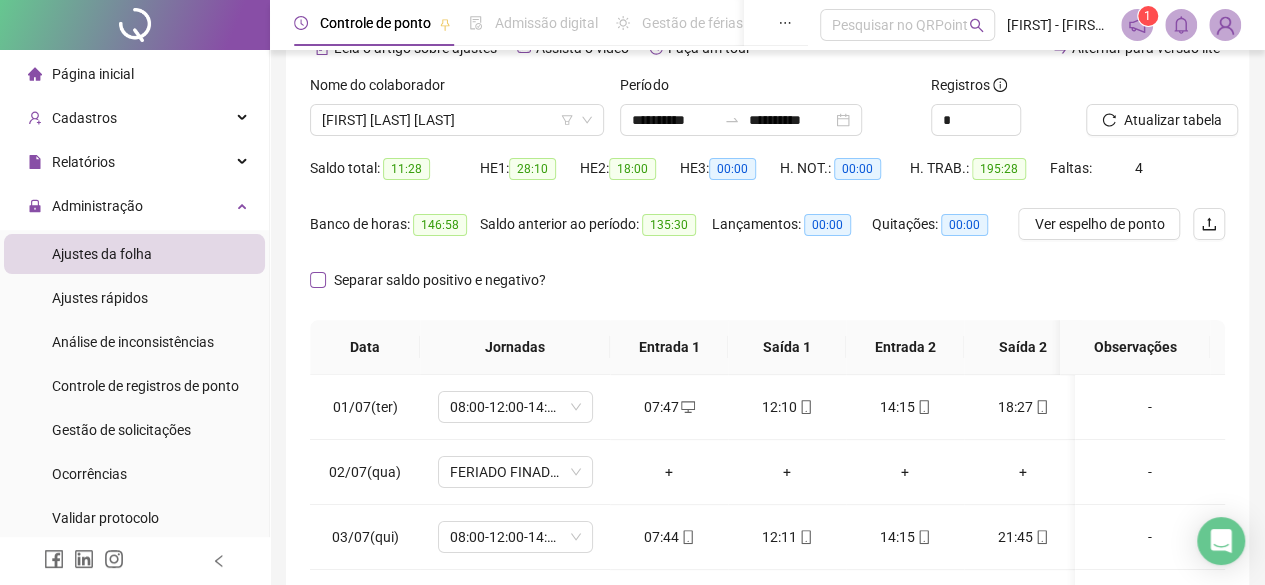 click on "Separar saldo positivo e negativo?" at bounding box center (440, 280) 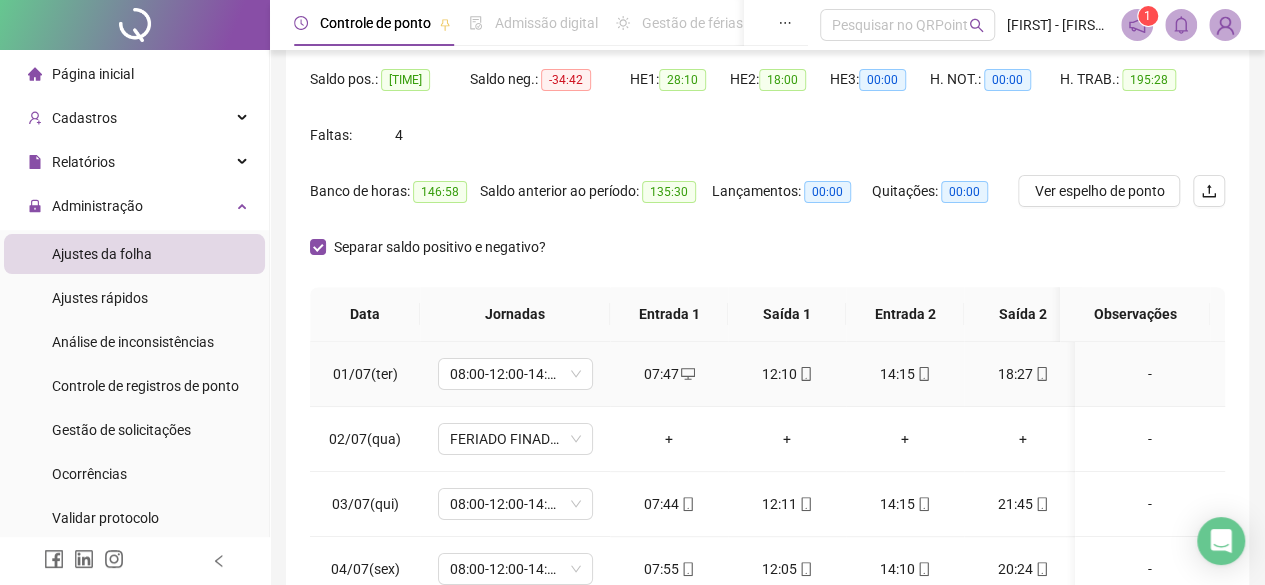 scroll, scrollTop: 492, scrollLeft: 0, axis: vertical 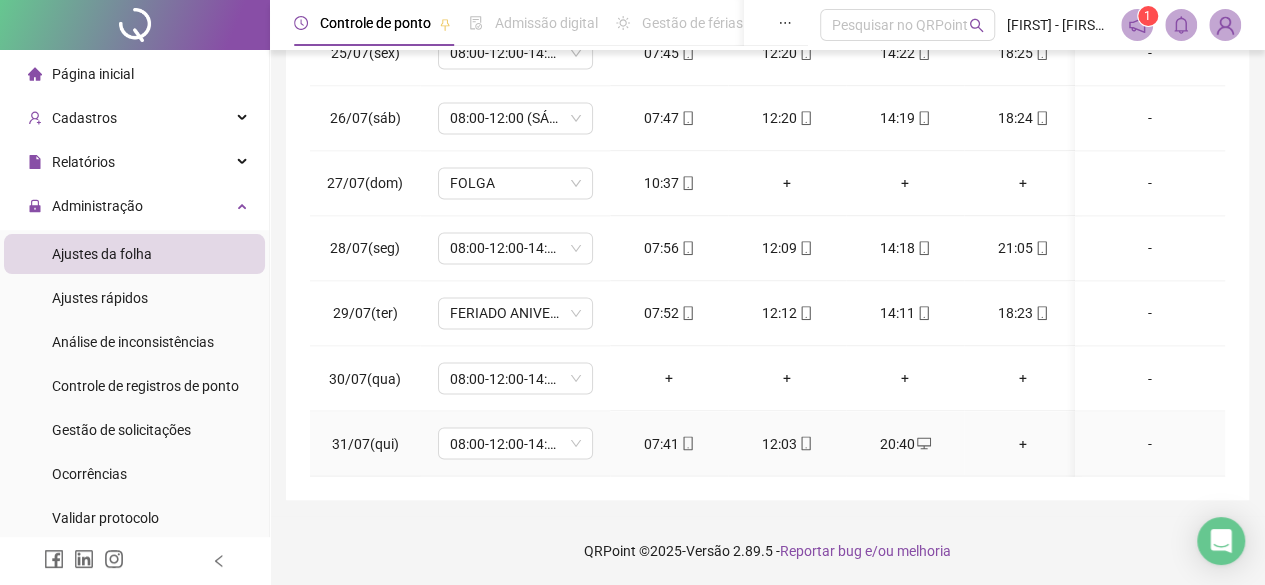 click on "+" at bounding box center (1023, 443) 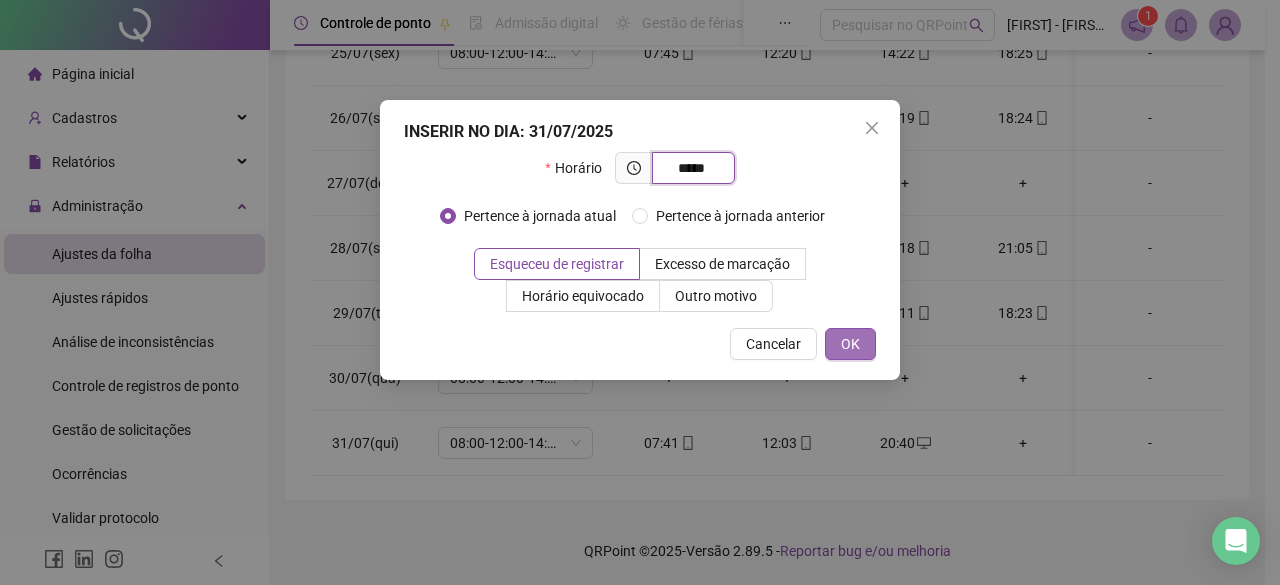 type on "*****" 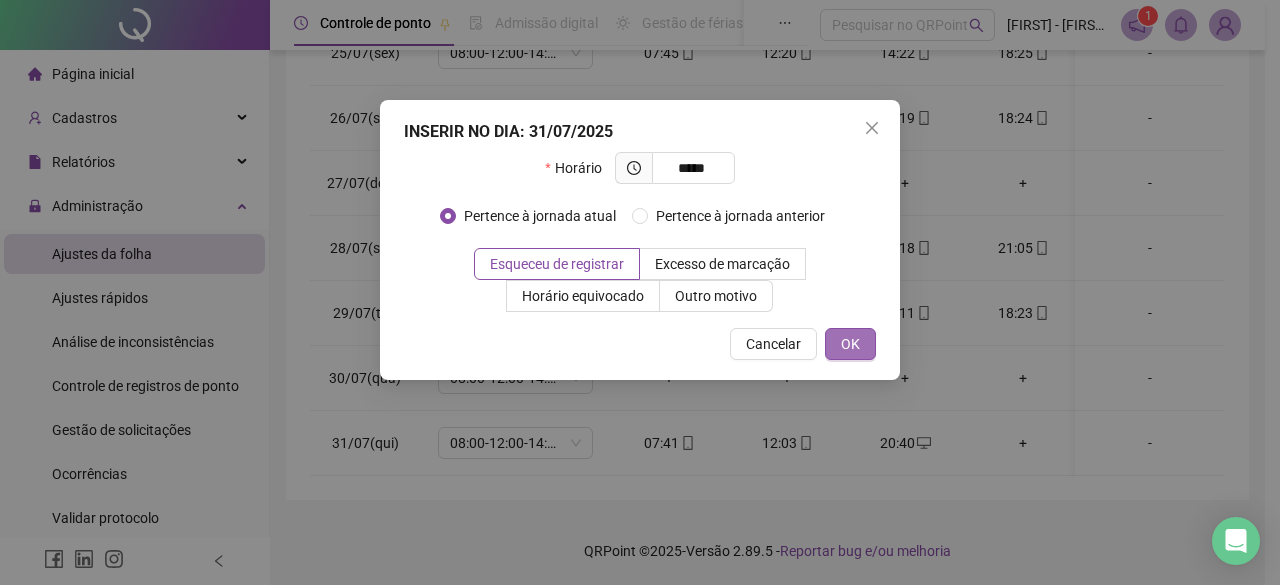 click on "OK" at bounding box center [850, 344] 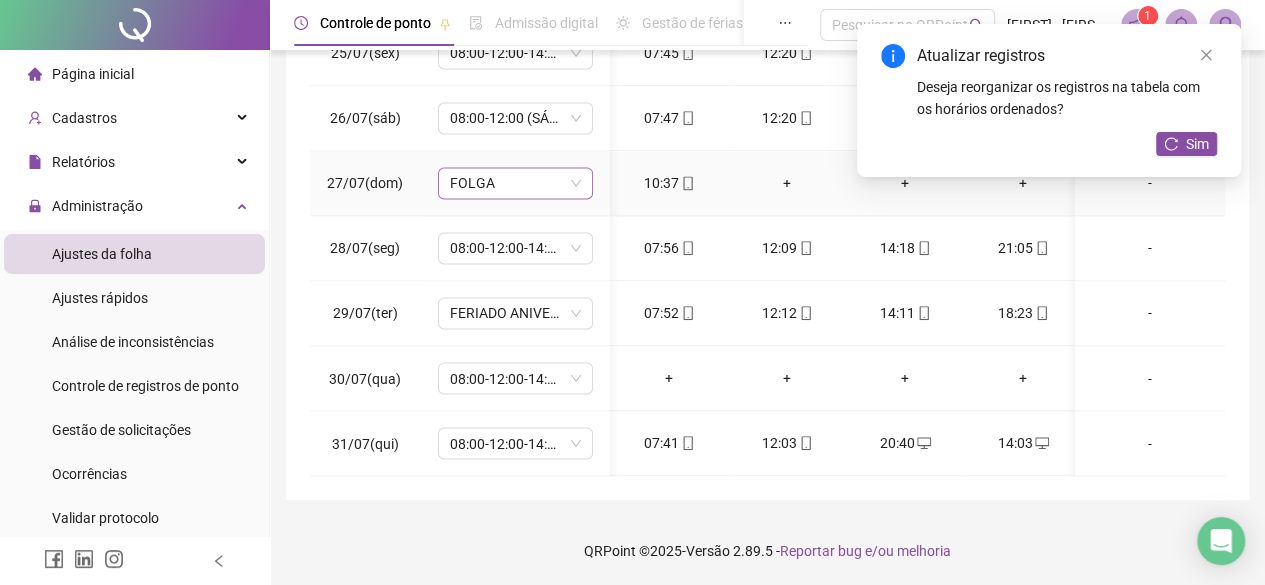 scroll, scrollTop: 1593, scrollLeft: 0, axis: vertical 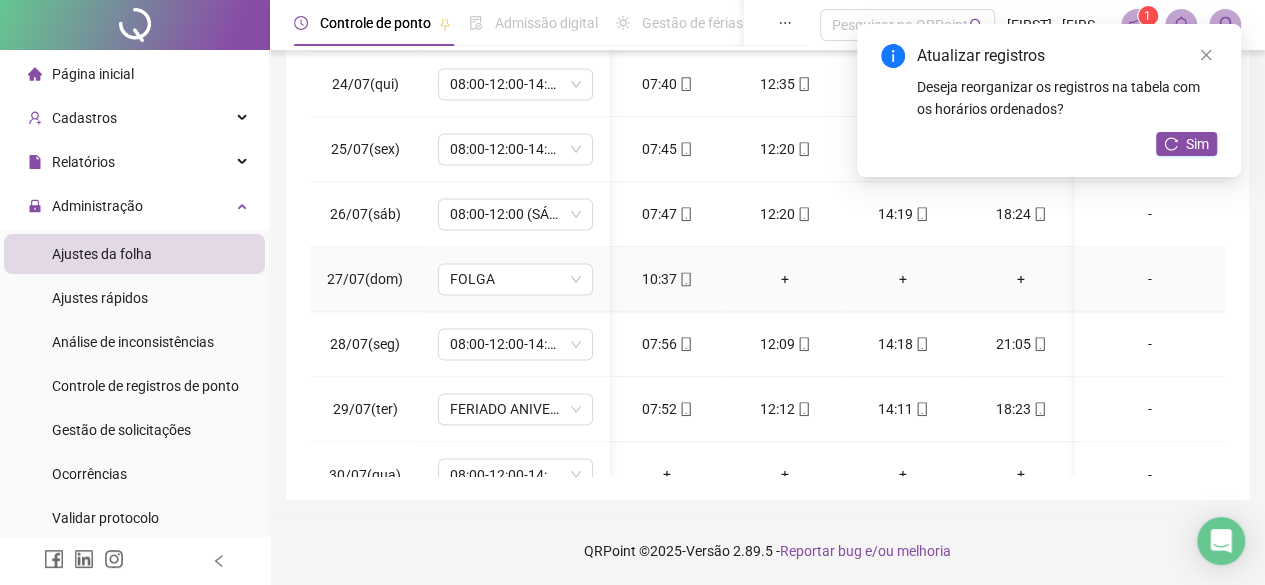 click on "+" at bounding box center (785, 279) 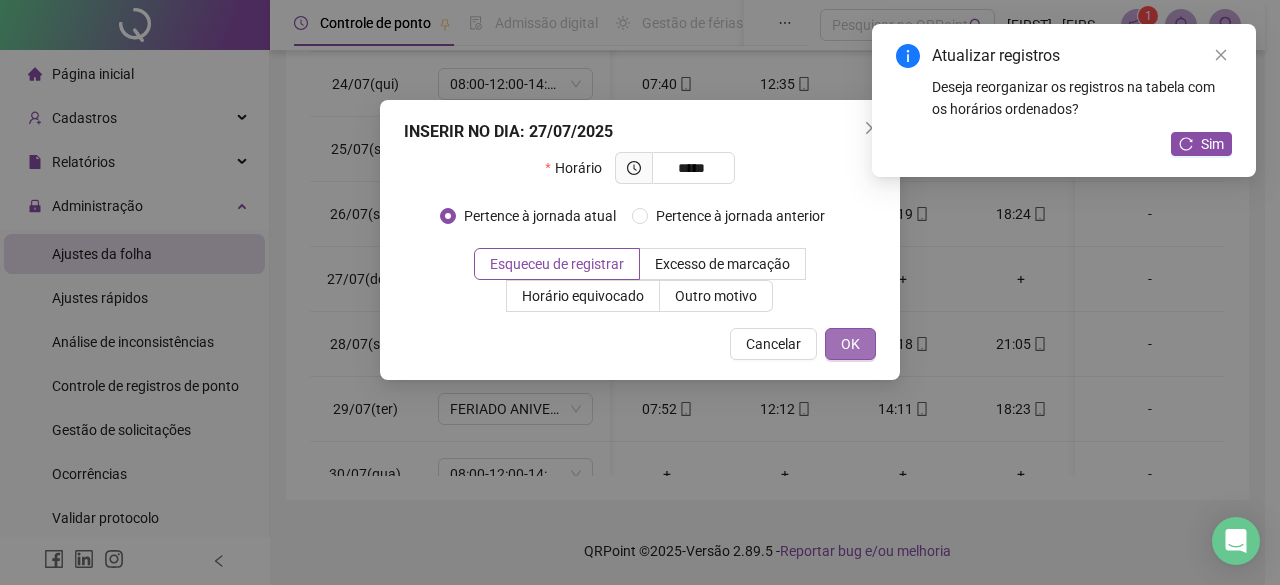 type on "*****" 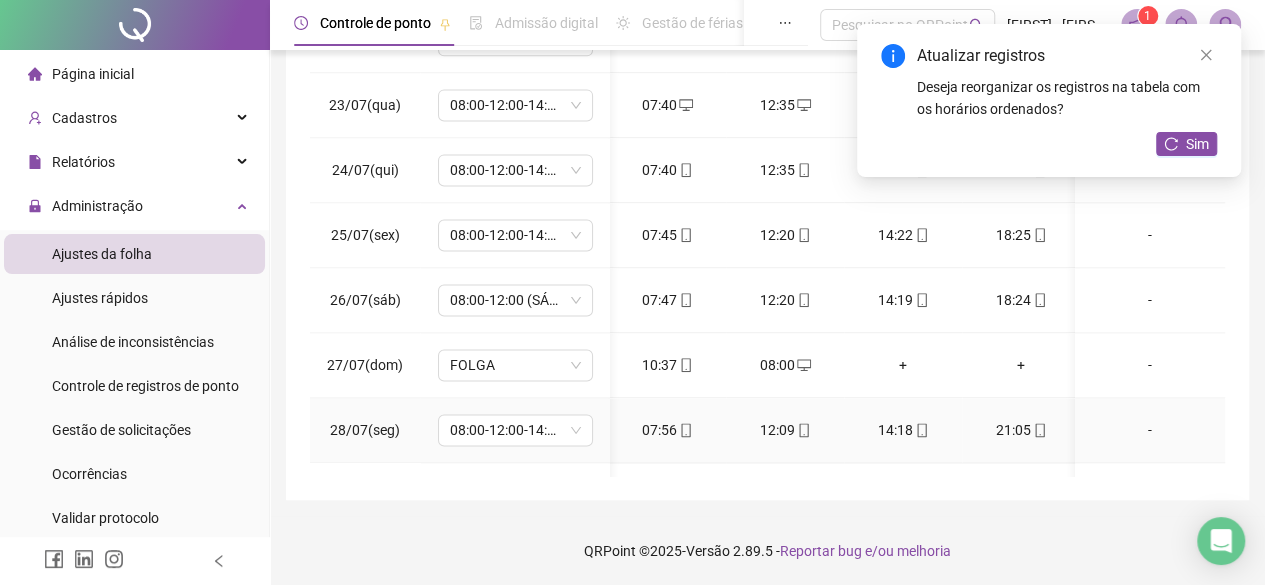 scroll, scrollTop: 1416, scrollLeft: 2, axis: both 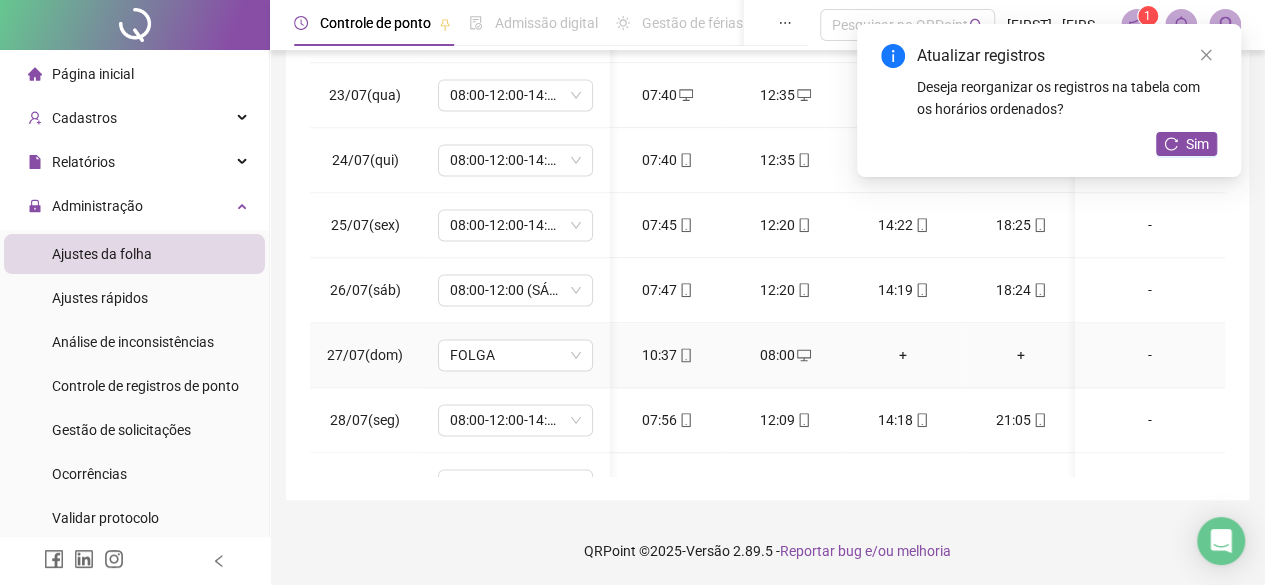 click on "08:00" at bounding box center (785, 355) 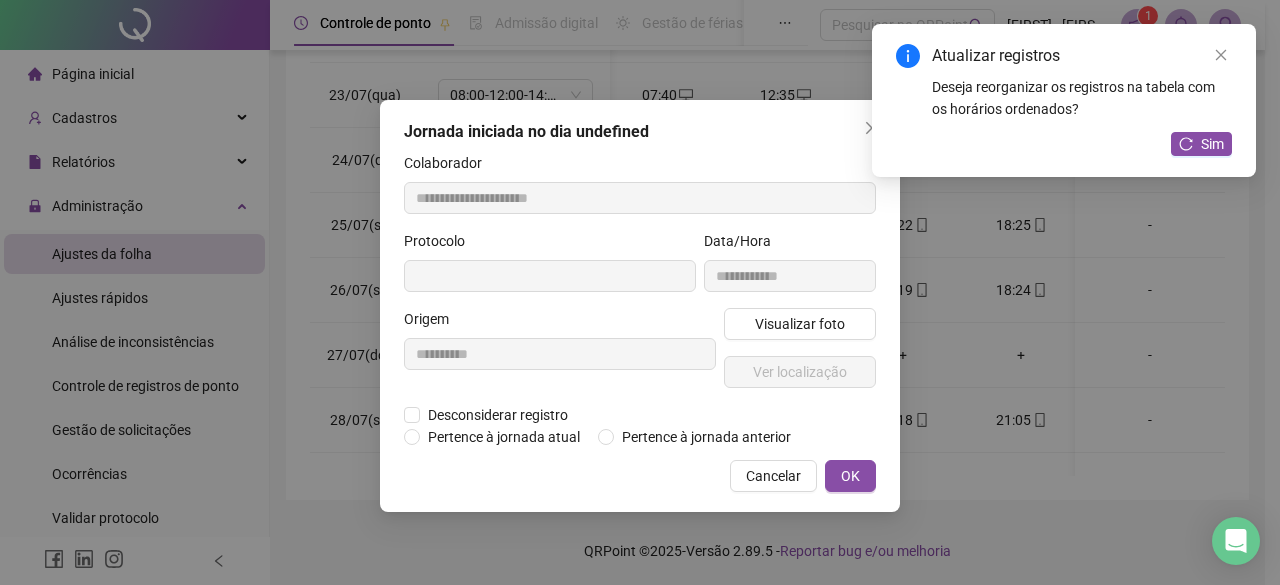 type on "**********" 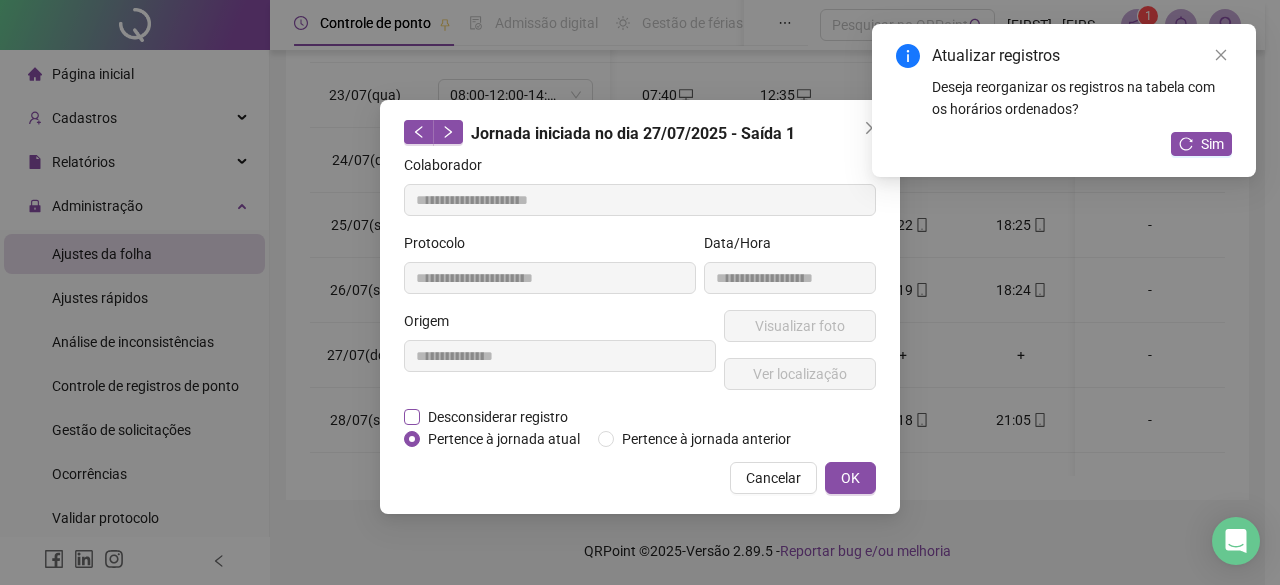click on "Desconsiderar registro" at bounding box center (498, 417) 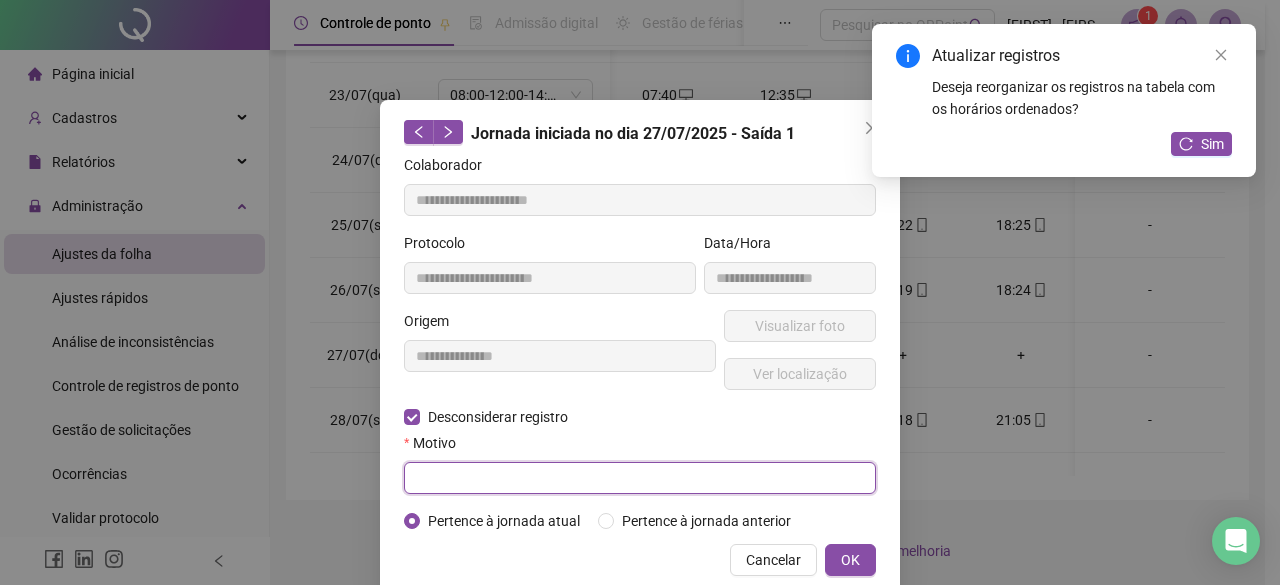 click at bounding box center [640, 478] 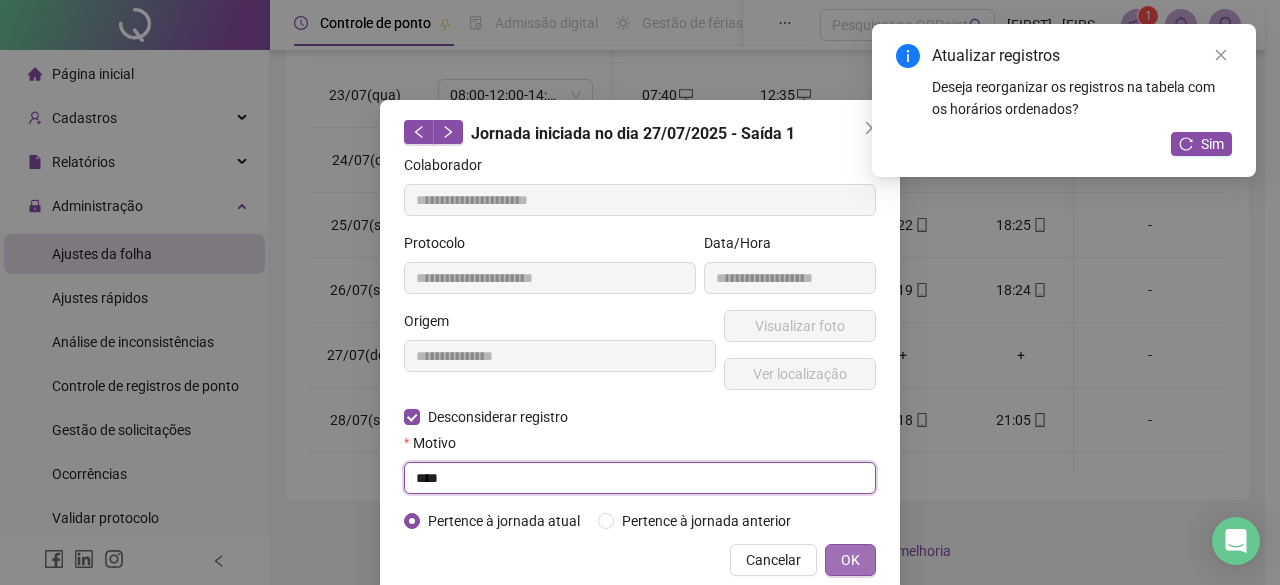 type on "****" 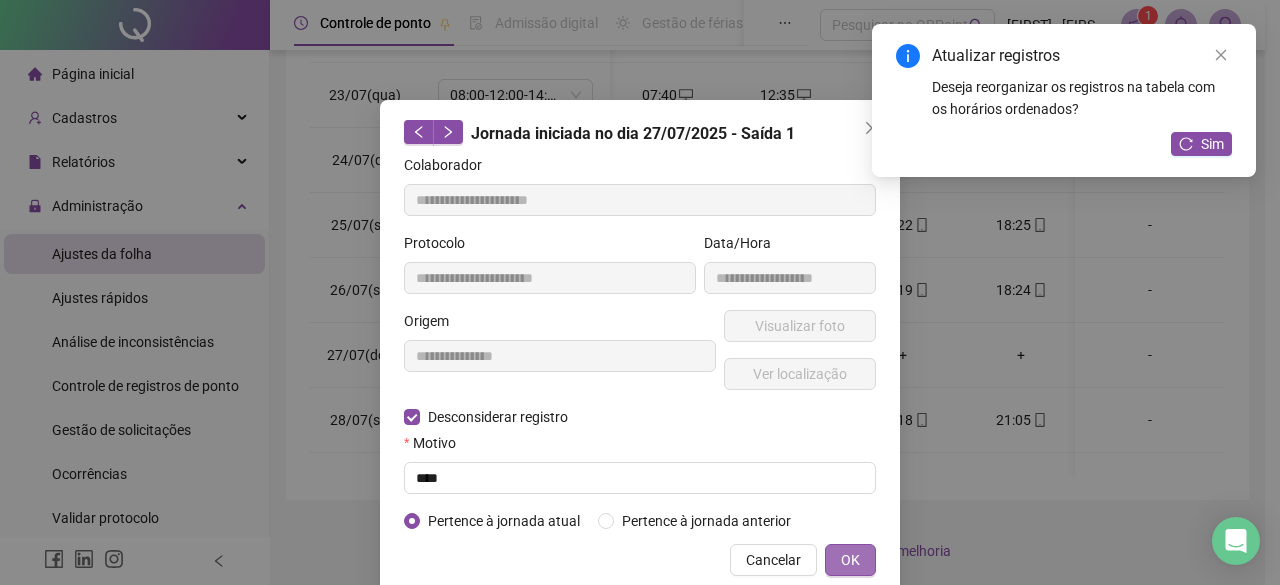 click on "OK" at bounding box center (850, 560) 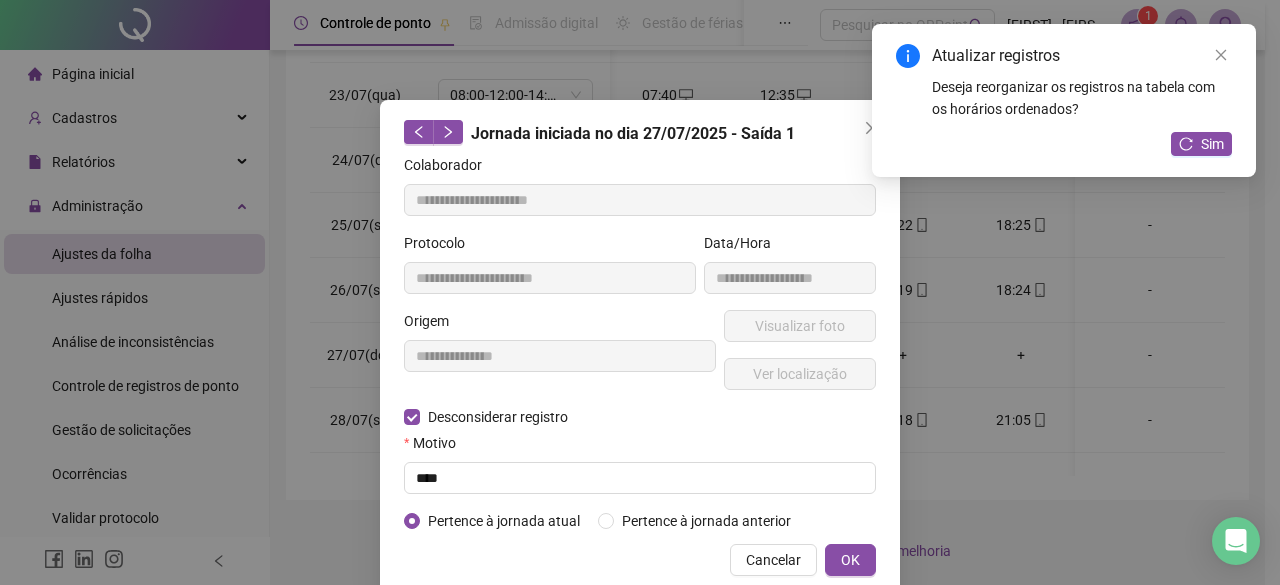 click on "**********" at bounding box center [640, 292] 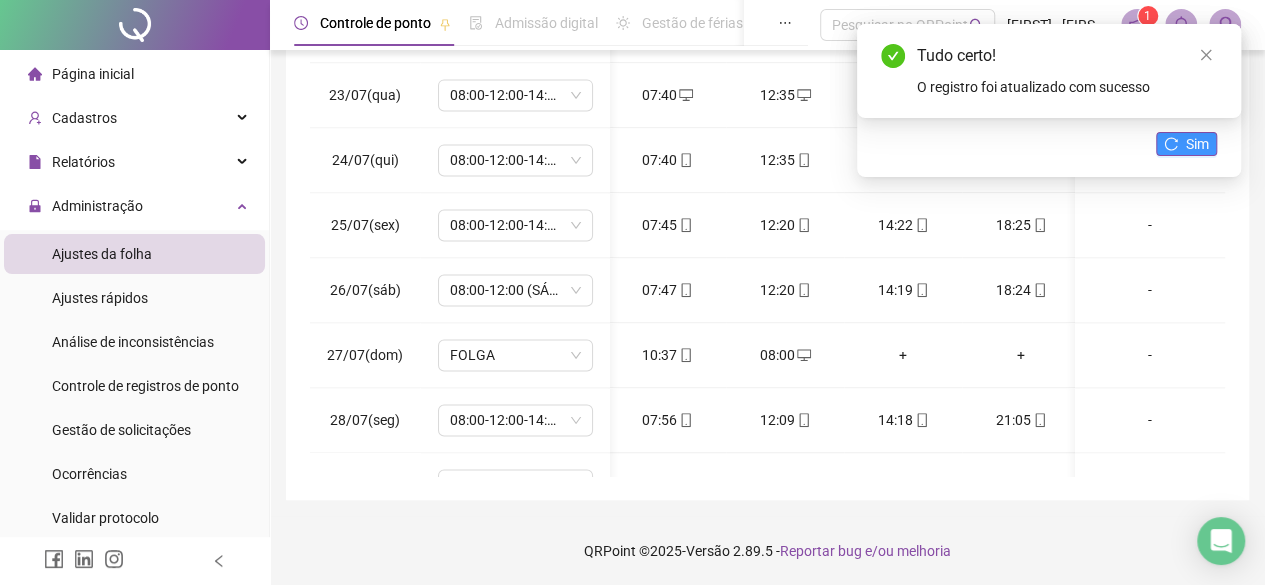 click on "Sim" at bounding box center (1186, 144) 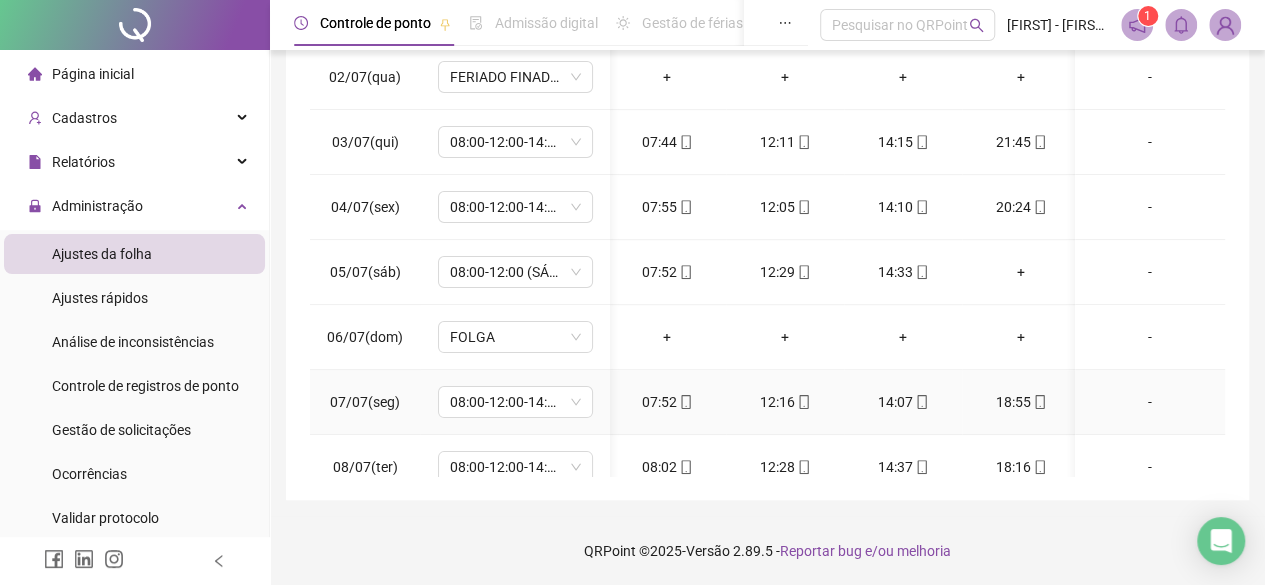 scroll, scrollTop: 0, scrollLeft: 2, axis: horizontal 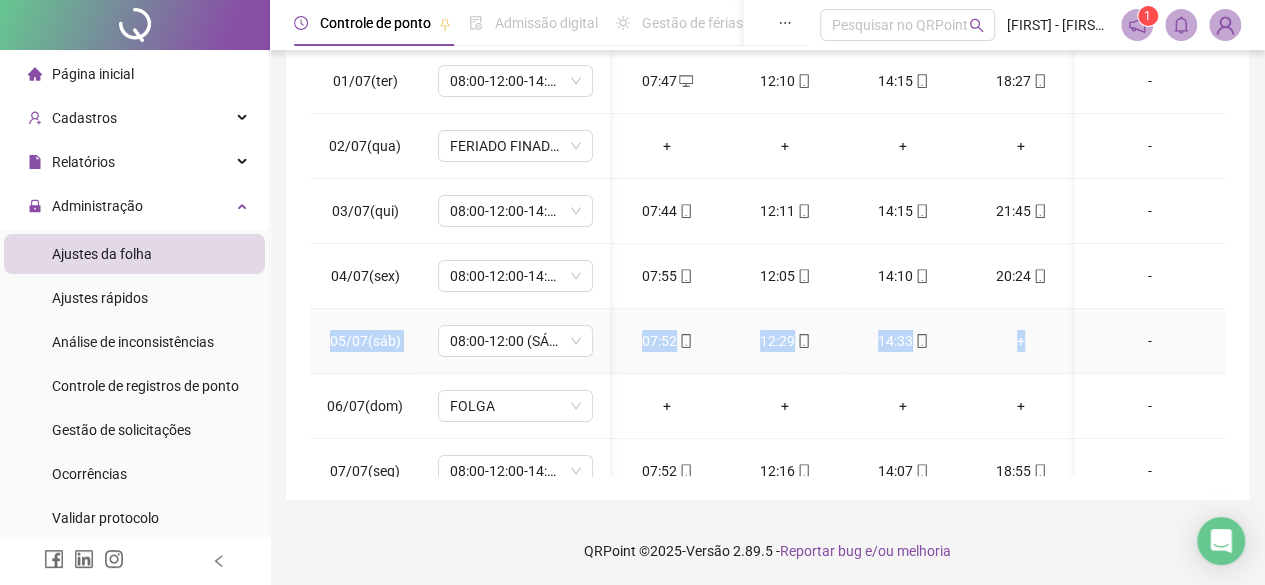 drag, startPoint x: 328, startPoint y: 335, endPoint x: 1058, endPoint y: 355, distance: 730.2739 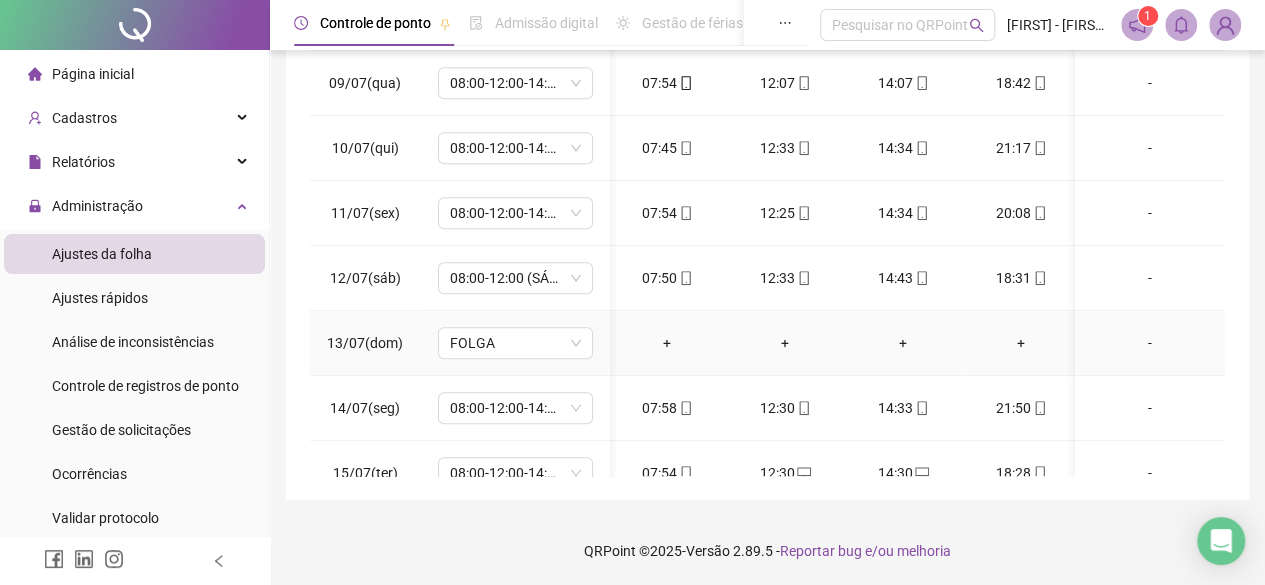 click on "+" at bounding box center [667, 343] 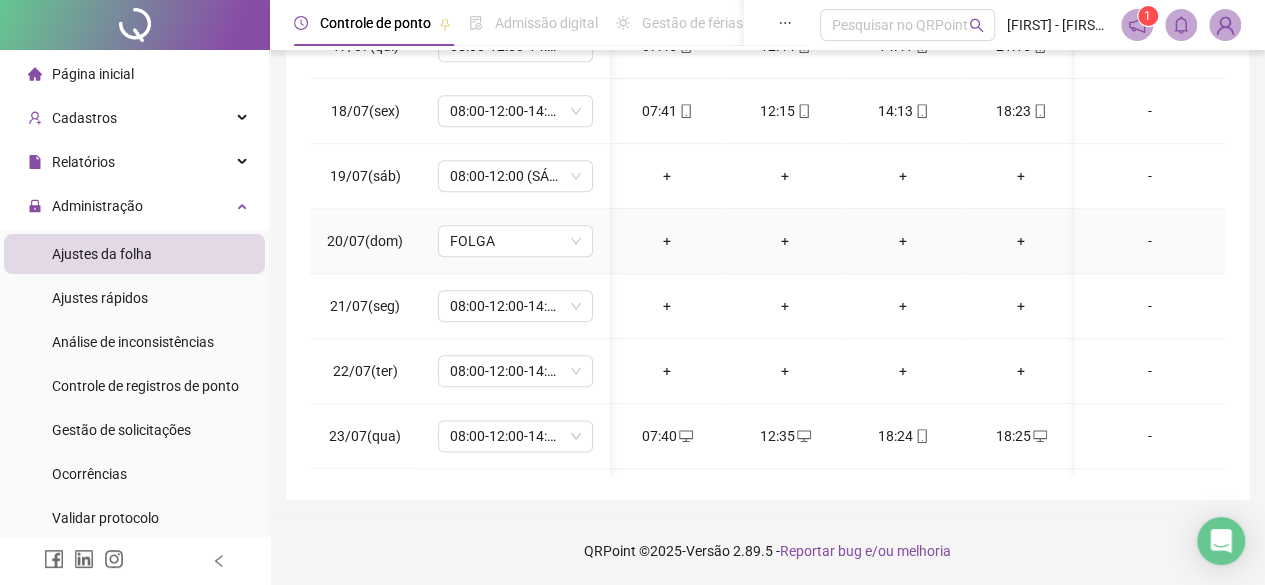 scroll, scrollTop: 1100, scrollLeft: 2, axis: both 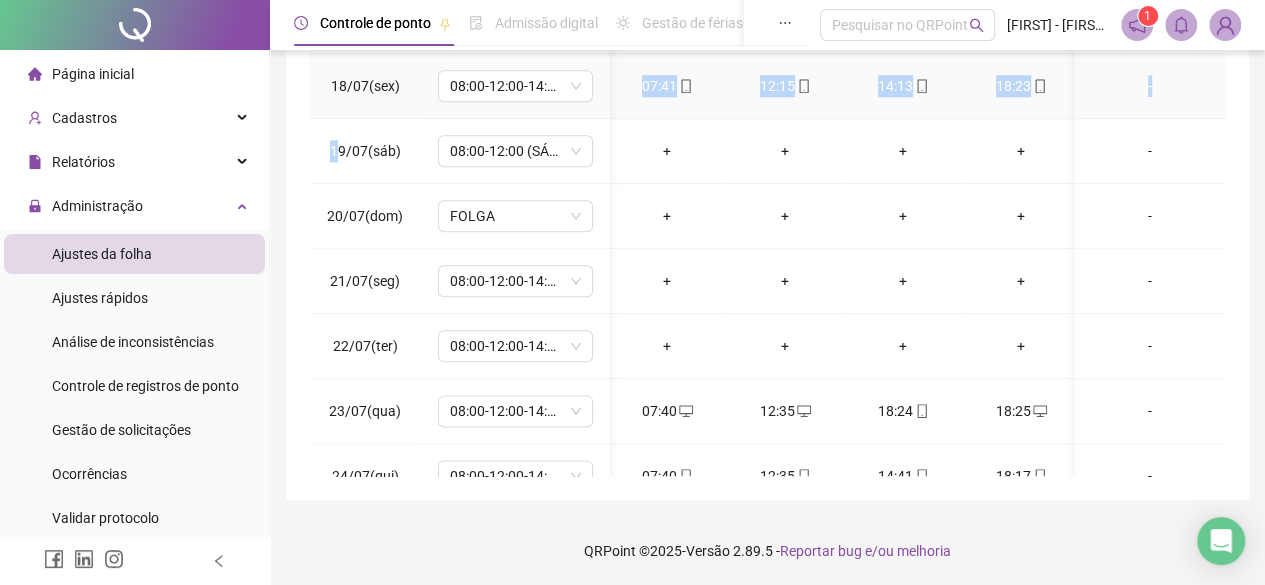 drag, startPoint x: 348, startPoint y: 142, endPoint x: 444, endPoint y: 101, distance: 104.388695 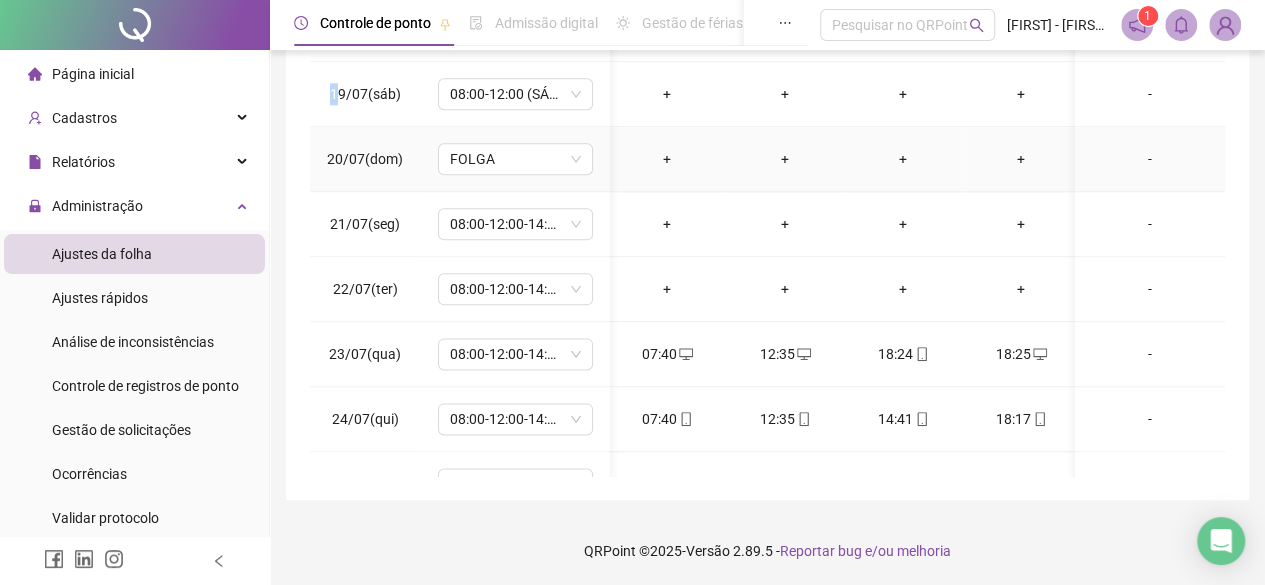 scroll, scrollTop: 1158, scrollLeft: 2, axis: both 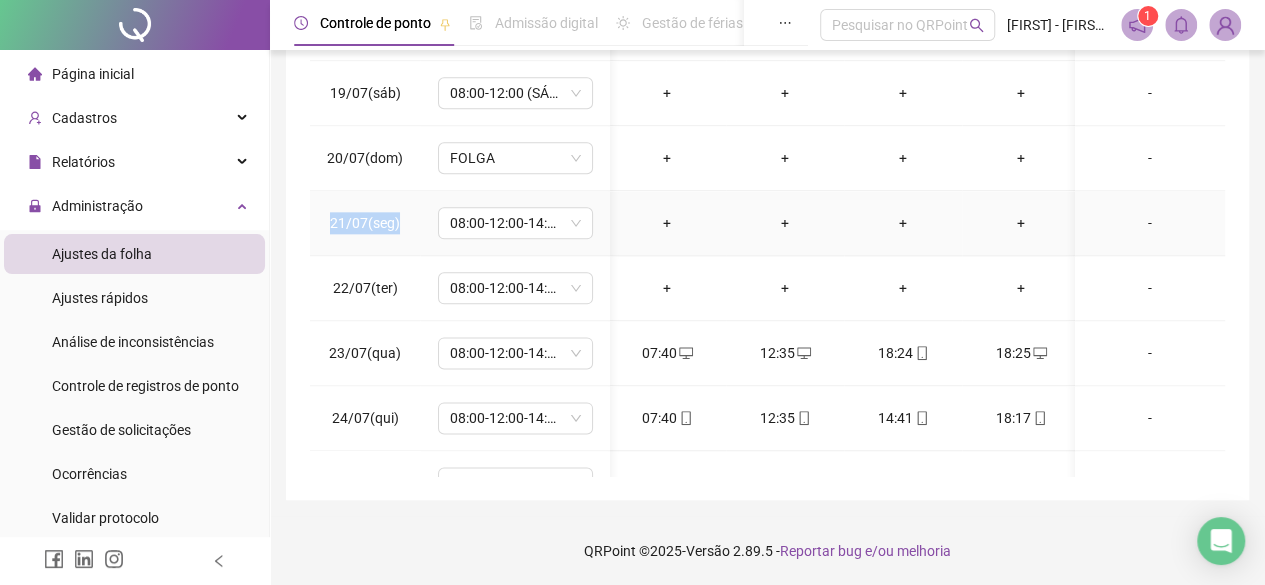 drag, startPoint x: 330, startPoint y: 215, endPoint x: 432, endPoint y: 214, distance: 102.0049 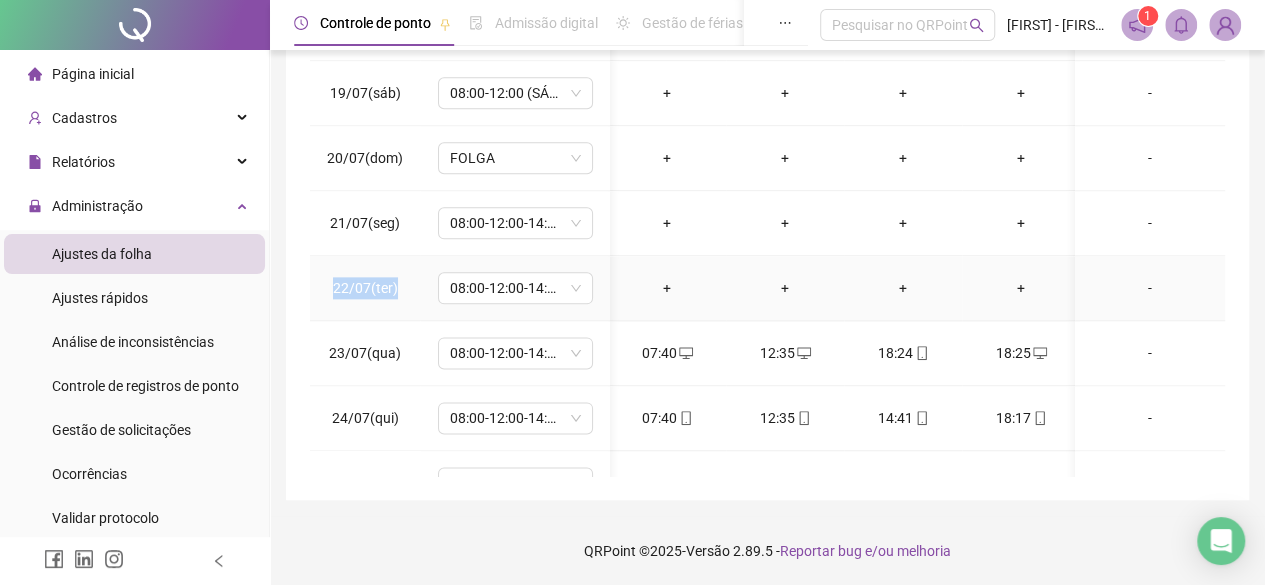 drag, startPoint x: 401, startPoint y: 289, endPoint x: 328, endPoint y: 281, distance: 73.43705 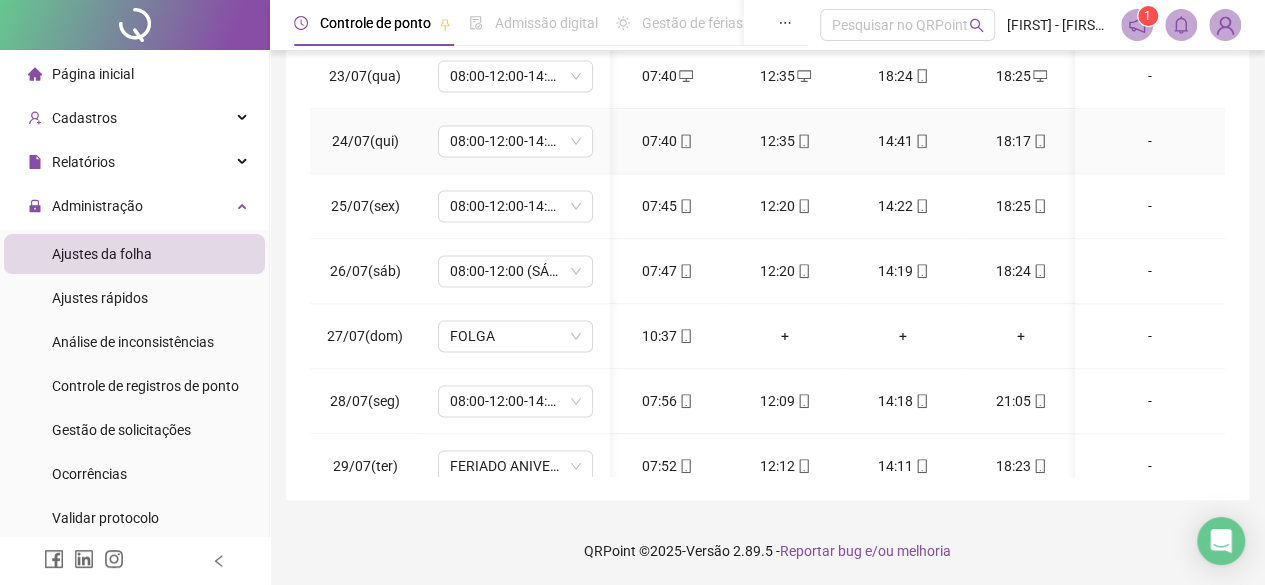 scroll, scrollTop: 1446, scrollLeft: 2, axis: both 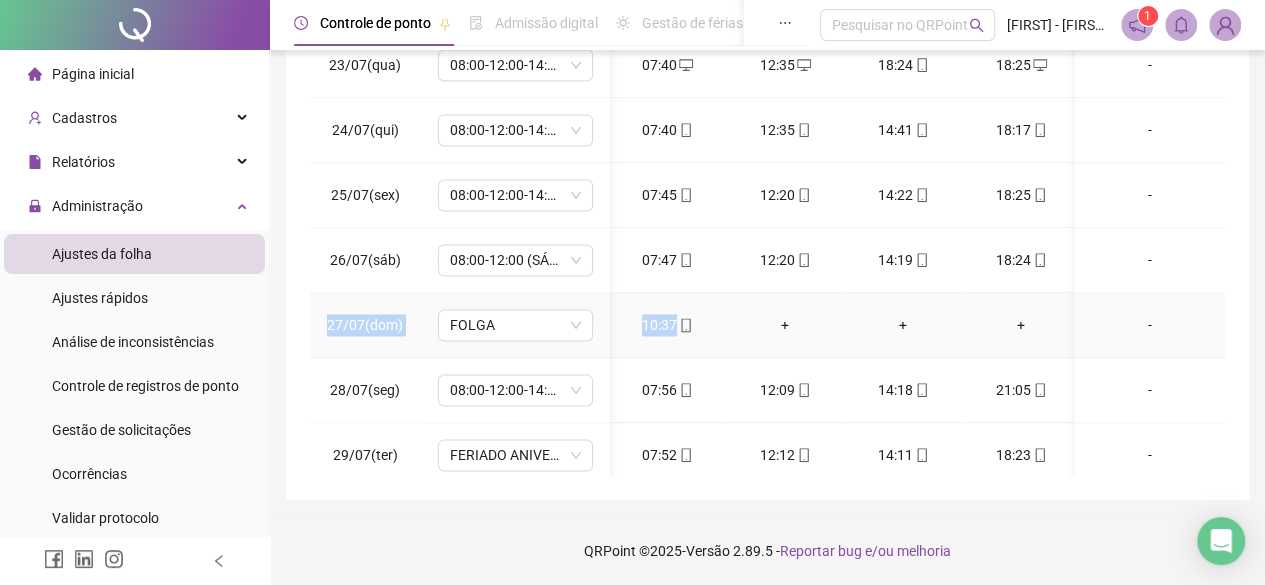 drag, startPoint x: 325, startPoint y: 311, endPoint x: 697, endPoint y: 320, distance: 372.10886 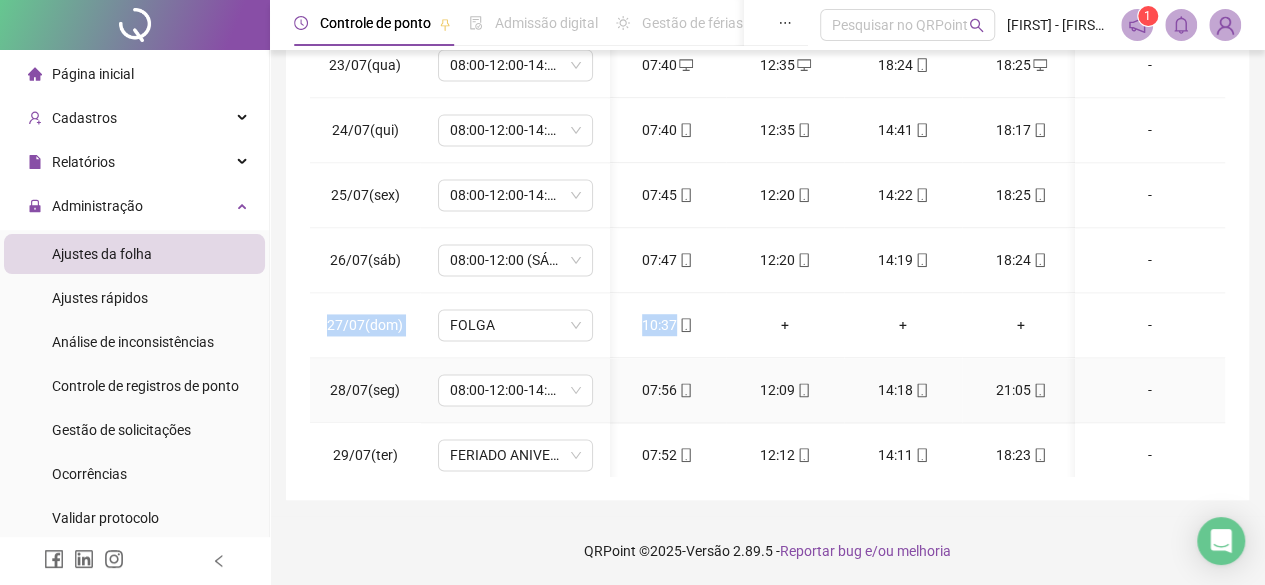 scroll, scrollTop: 1593, scrollLeft: 2, axis: both 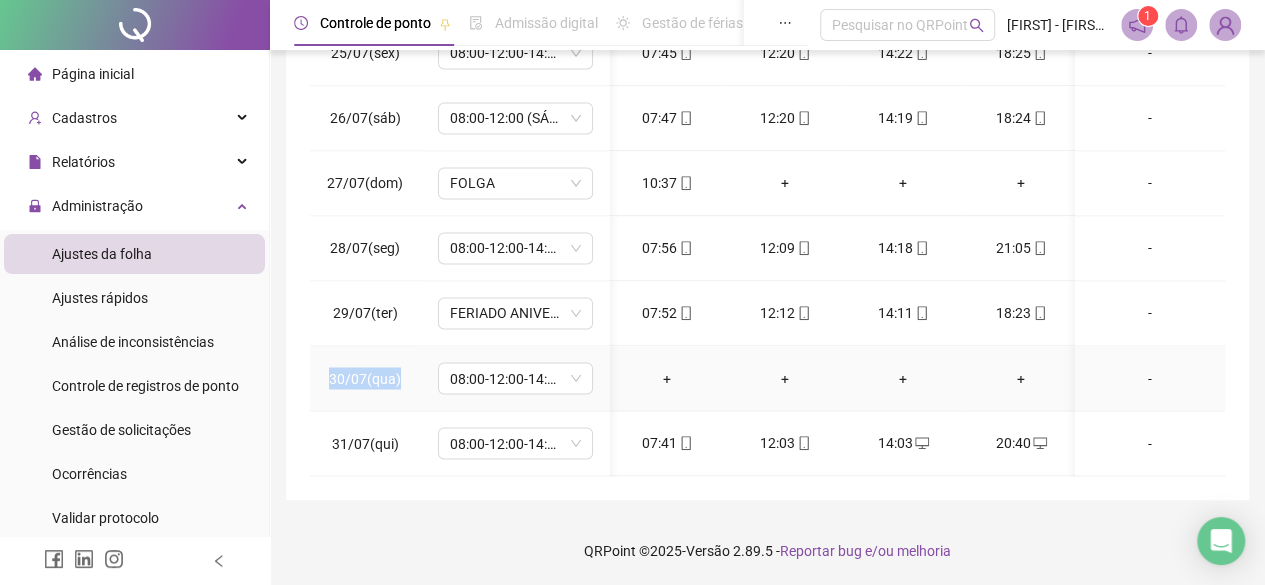drag, startPoint x: 329, startPoint y: 351, endPoint x: 400, endPoint y: 366, distance: 72.56721 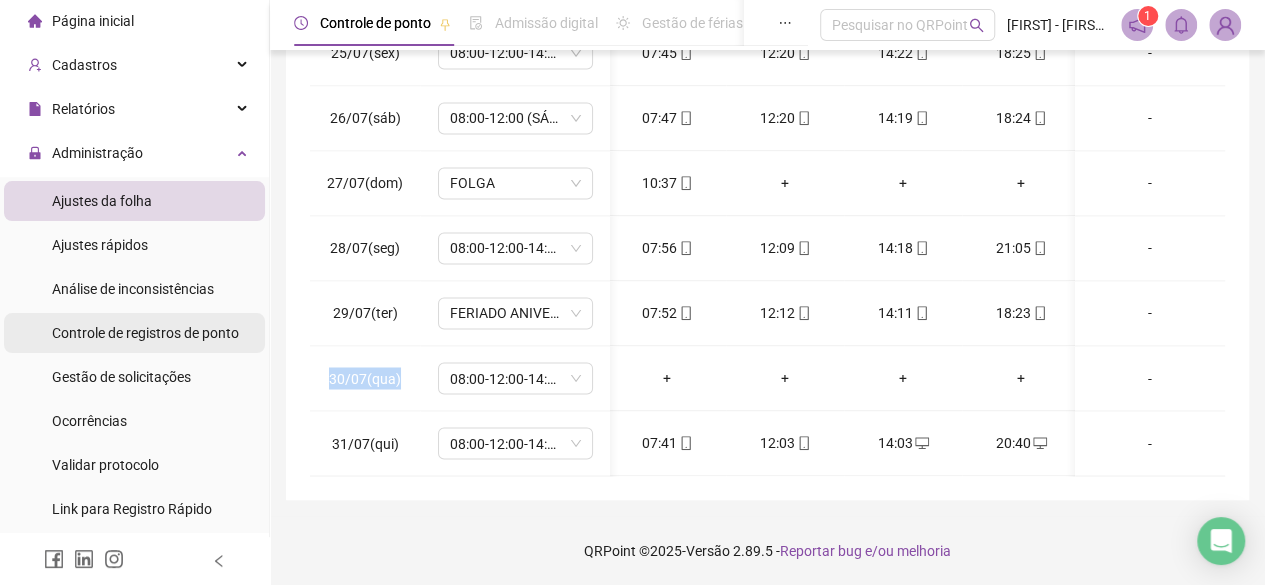 scroll, scrollTop: 56, scrollLeft: 0, axis: vertical 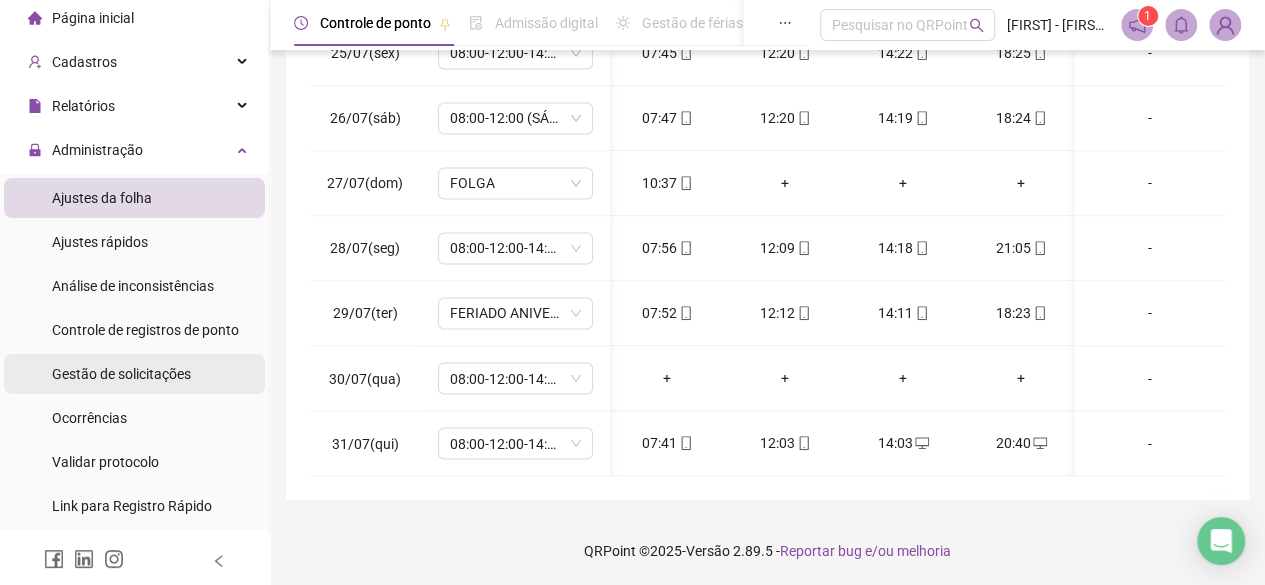 click on "Gestão de solicitações" at bounding box center [134, 374] 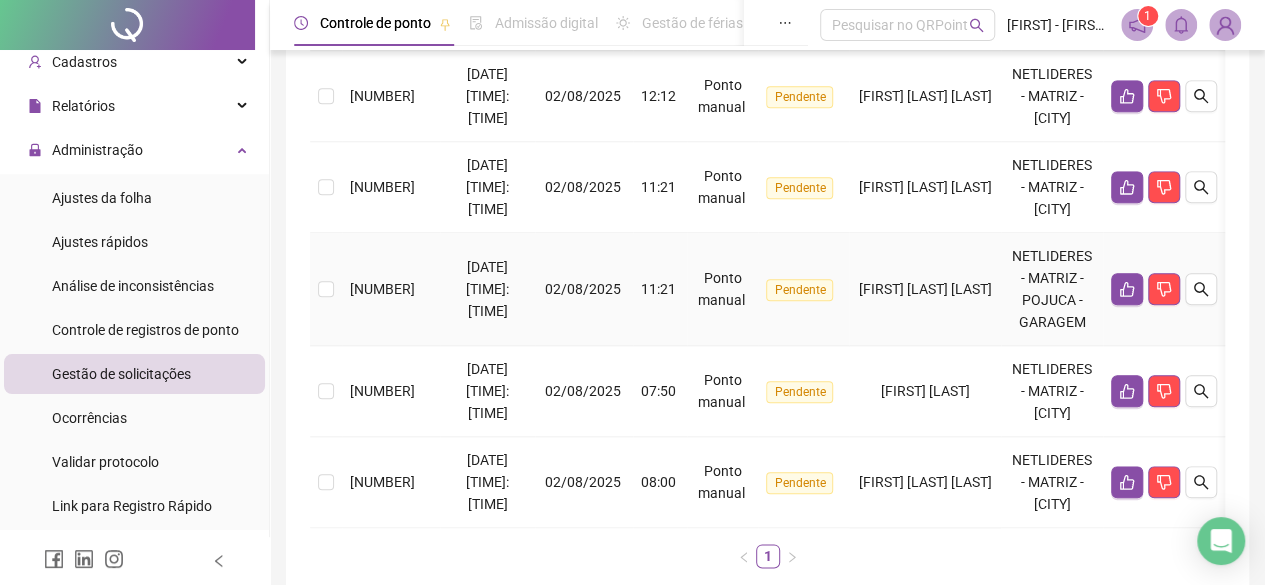 scroll, scrollTop: 0, scrollLeft: 0, axis: both 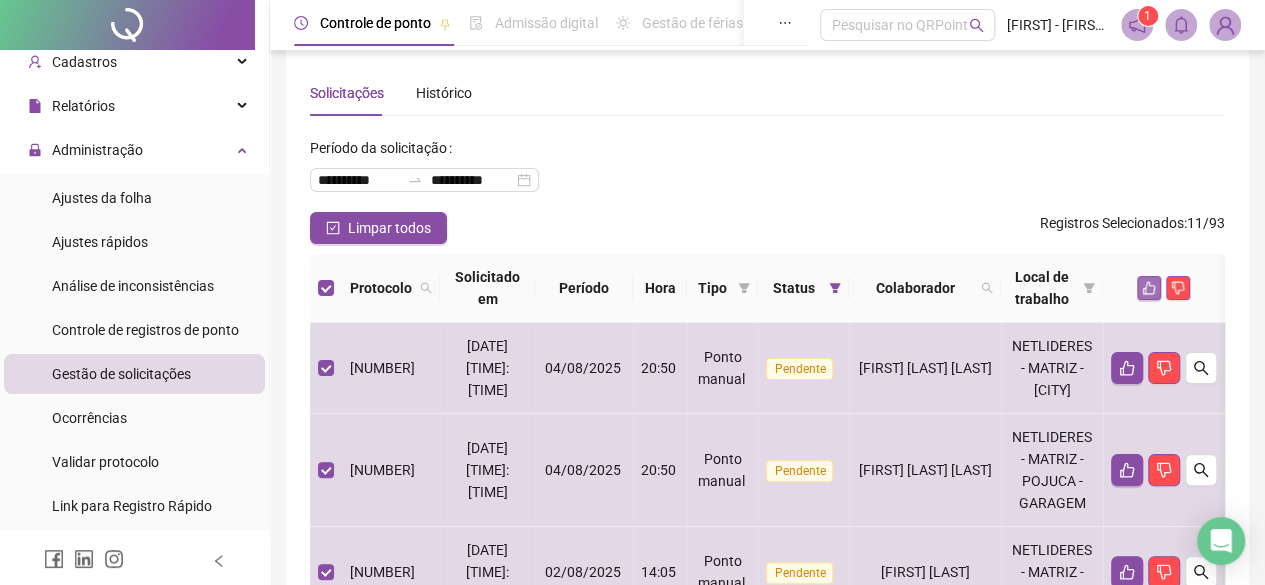 click 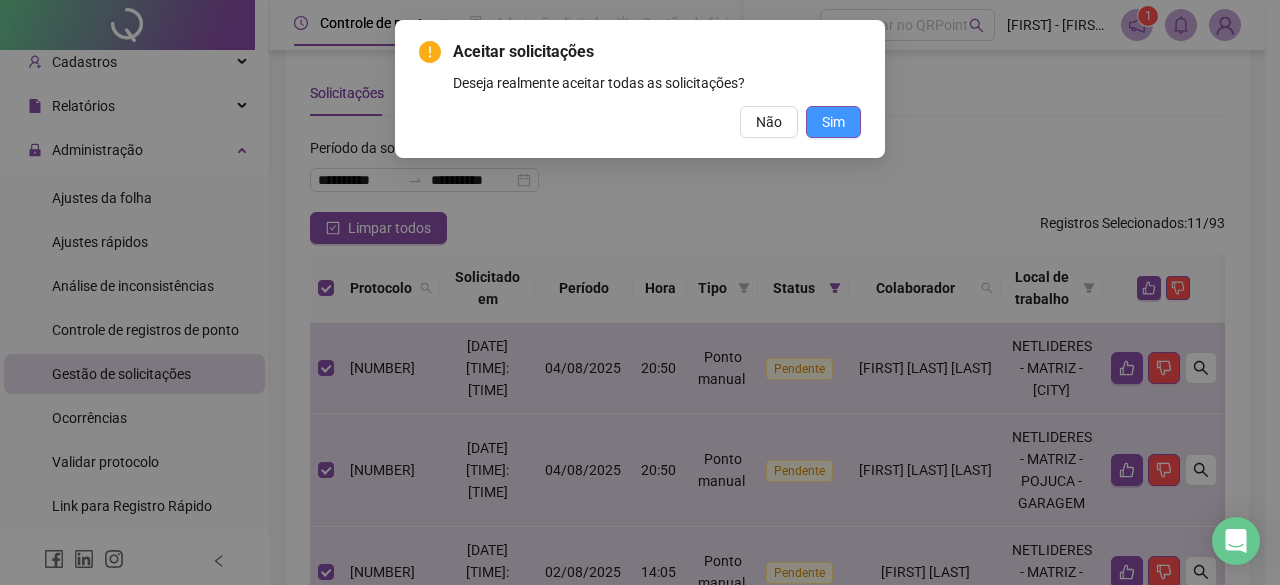 click on "Sim" at bounding box center (833, 122) 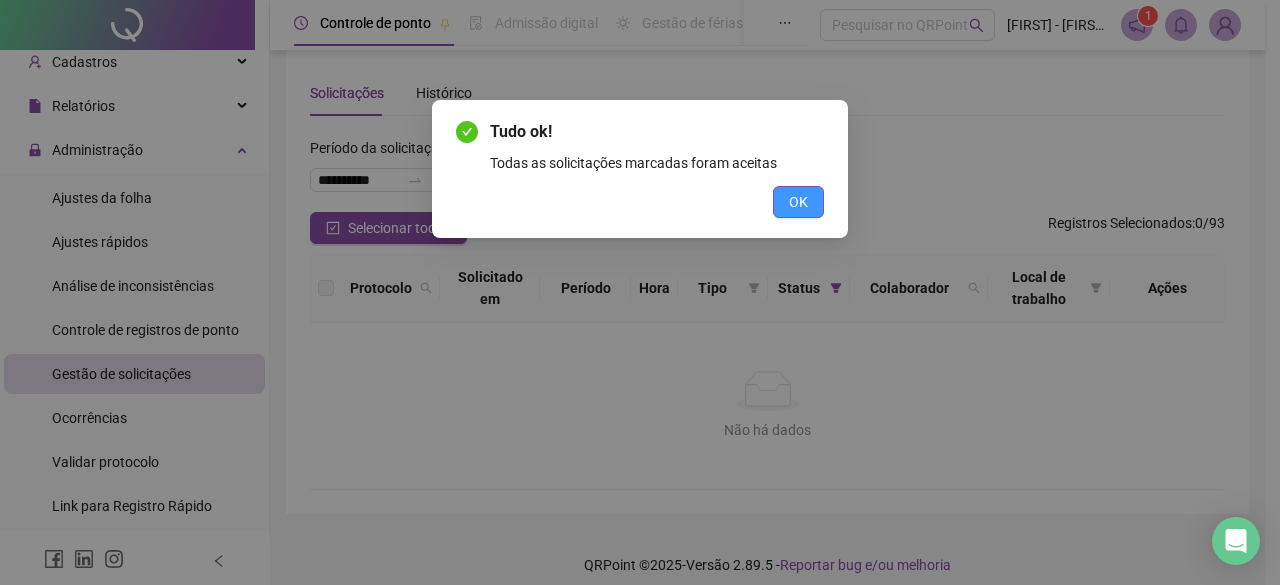 click on "OK" at bounding box center [798, 202] 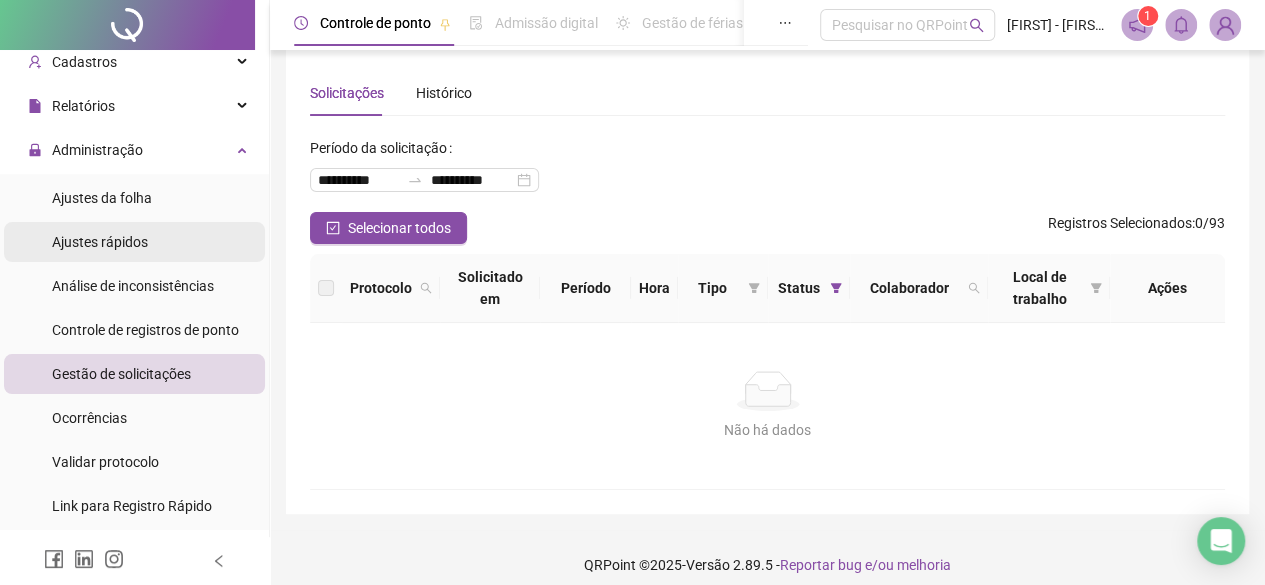scroll, scrollTop: 0, scrollLeft: 0, axis: both 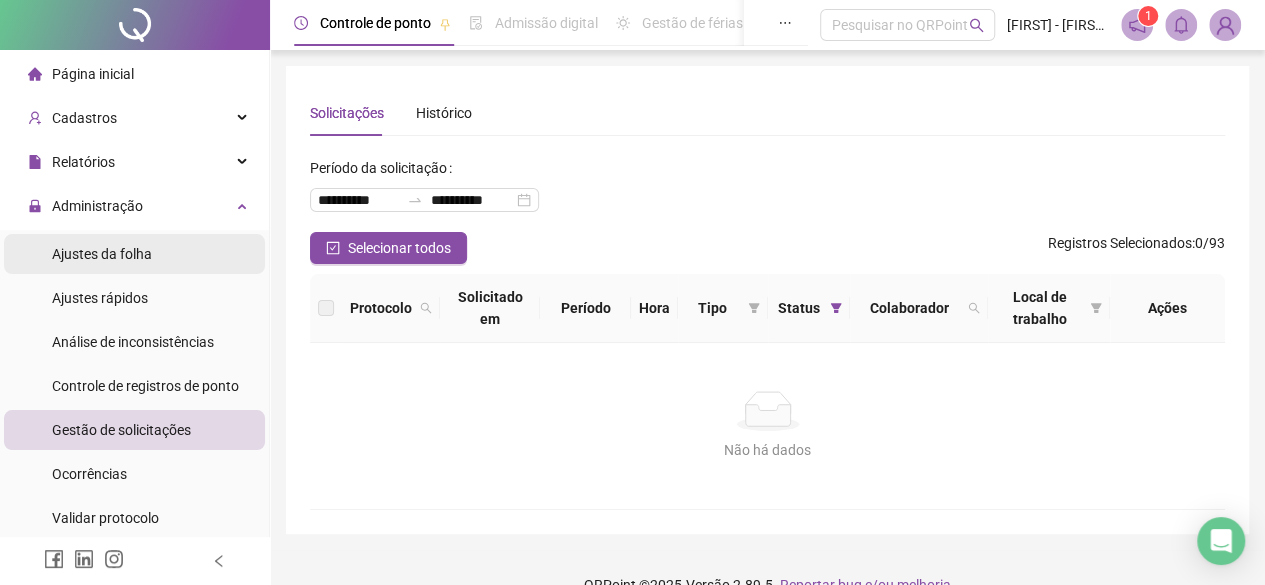 click on "Ajustes da folha" at bounding box center (134, 254) 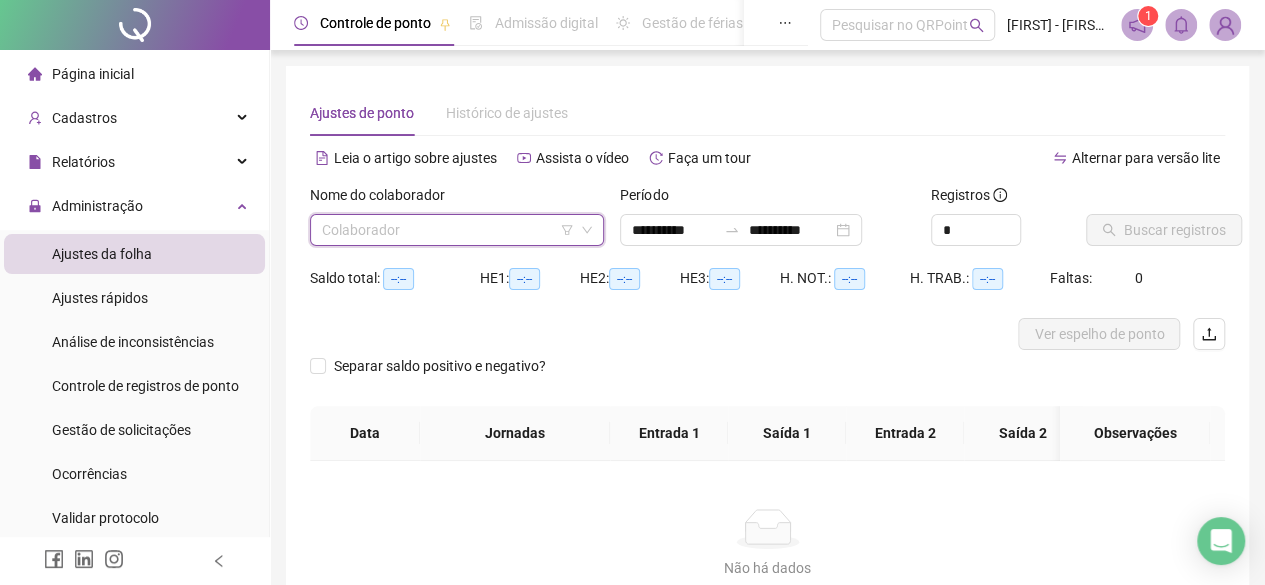 click at bounding box center (448, 230) 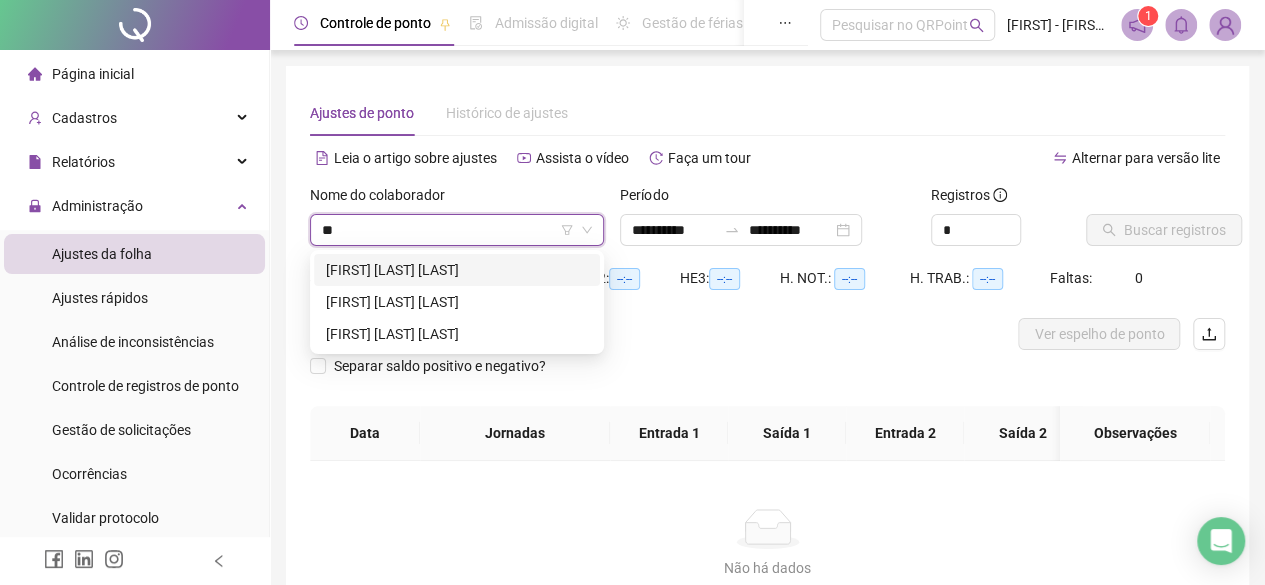 type on "***" 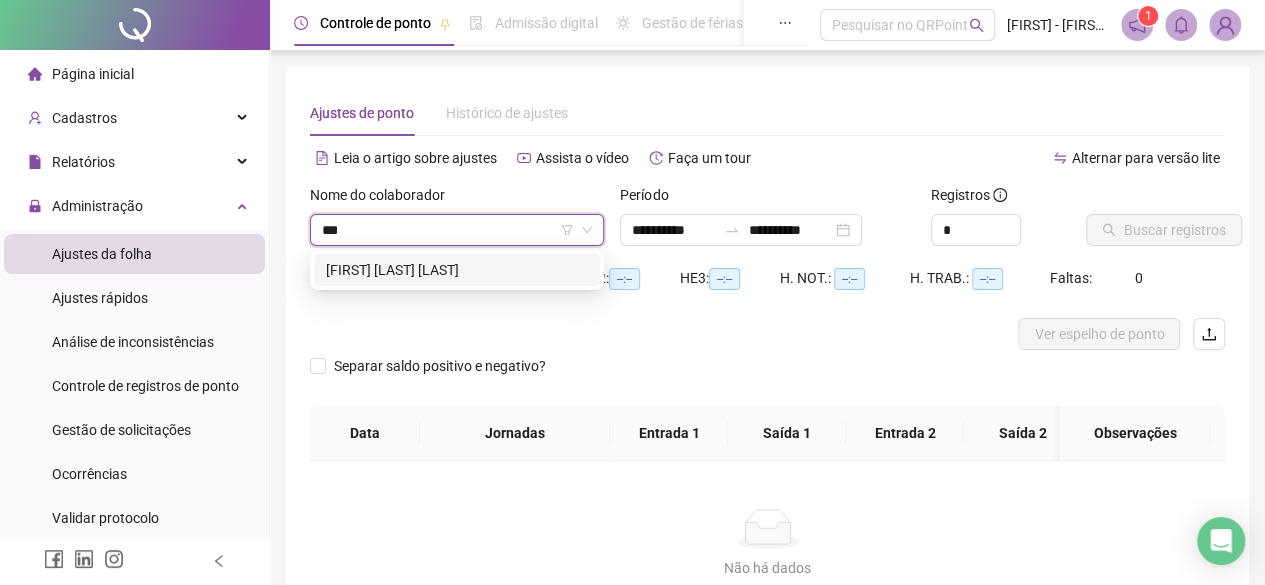 click on "BRUNO MATOS DA SILVA" at bounding box center (457, 270) 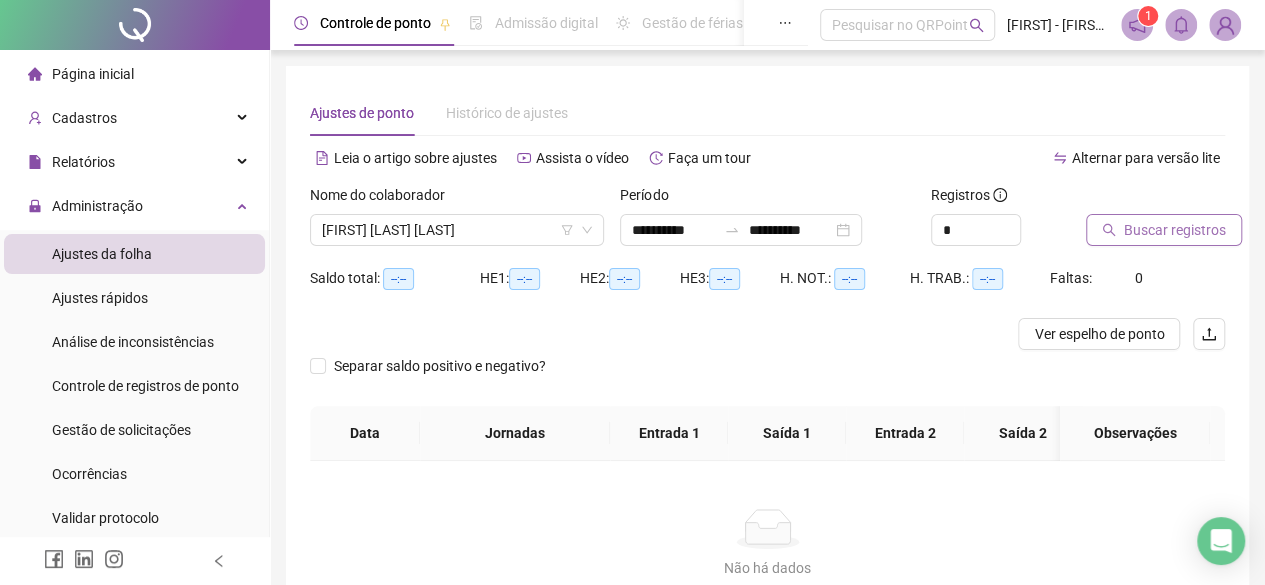 click on "Buscar registros" at bounding box center (1175, 230) 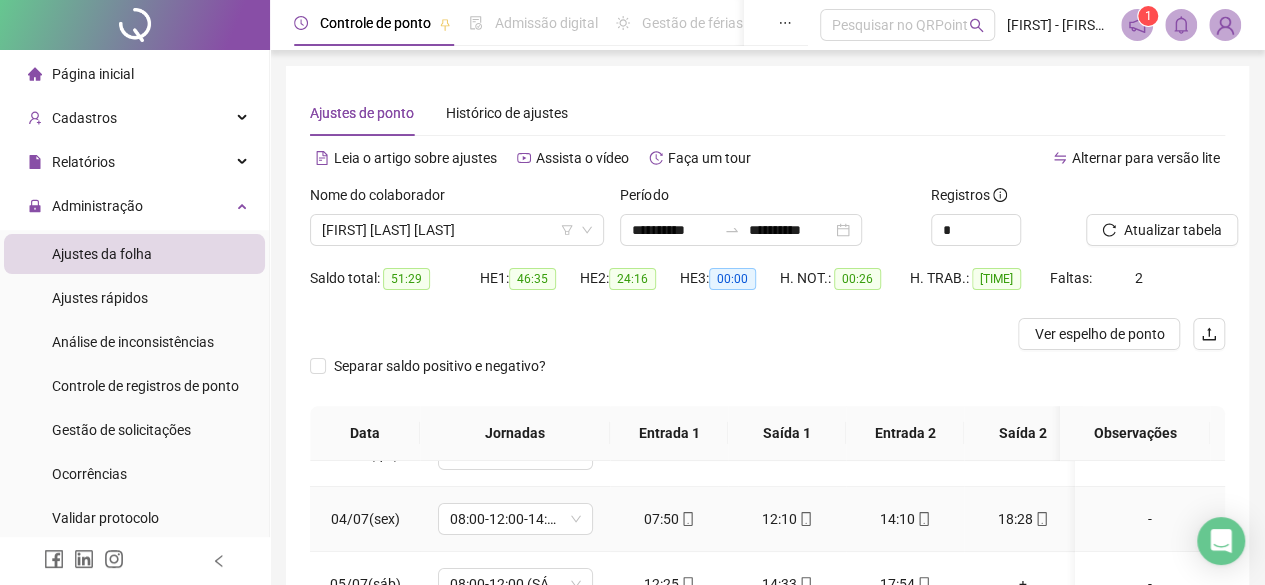 scroll, scrollTop: 175, scrollLeft: 0, axis: vertical 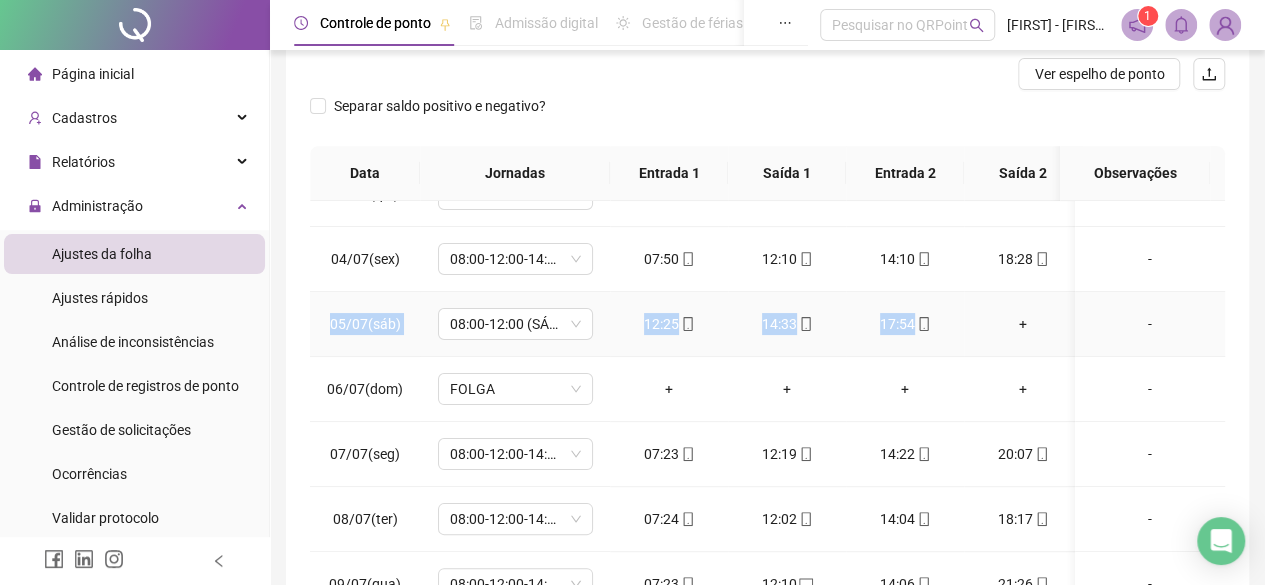drag, startPoint x: 333, startPoint y: 323, endPoint x: 959, endPoint y: 309, distance: 626.15656 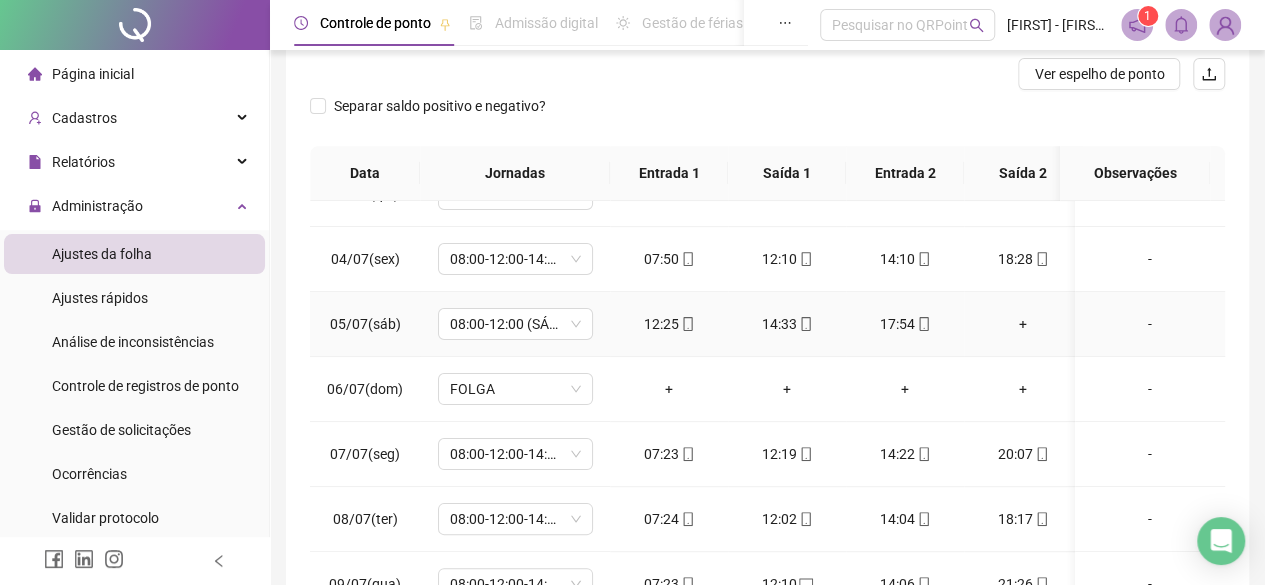click on "-" at bounding box center [1150, 324] 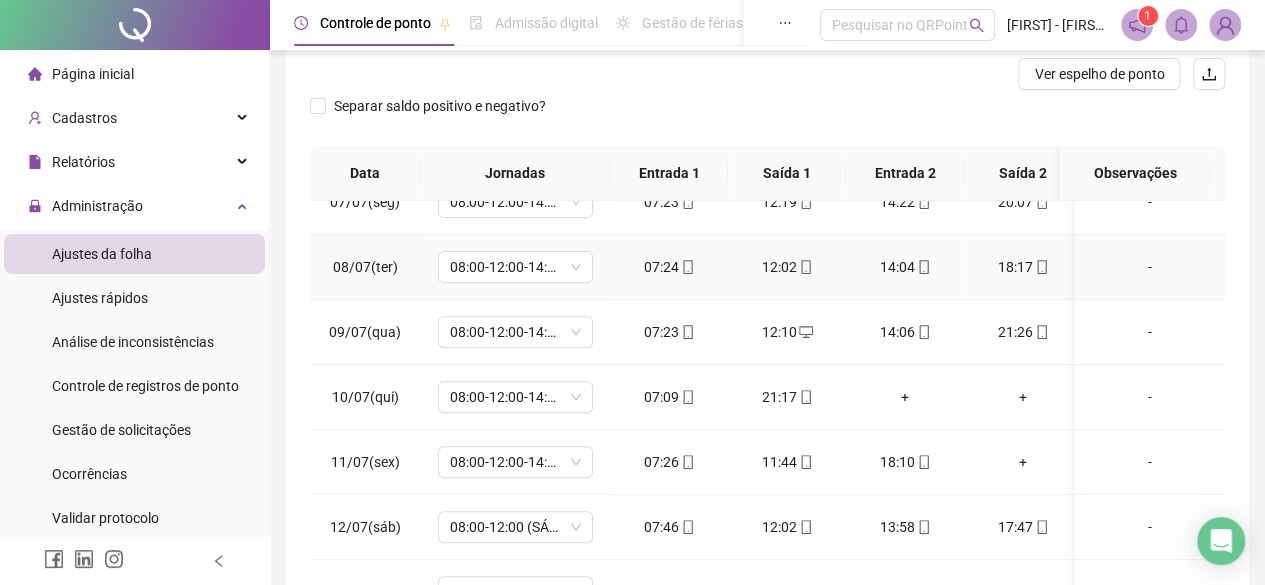 scroll, scrollTop: 438, scrollLeft: 0, axis: vertical 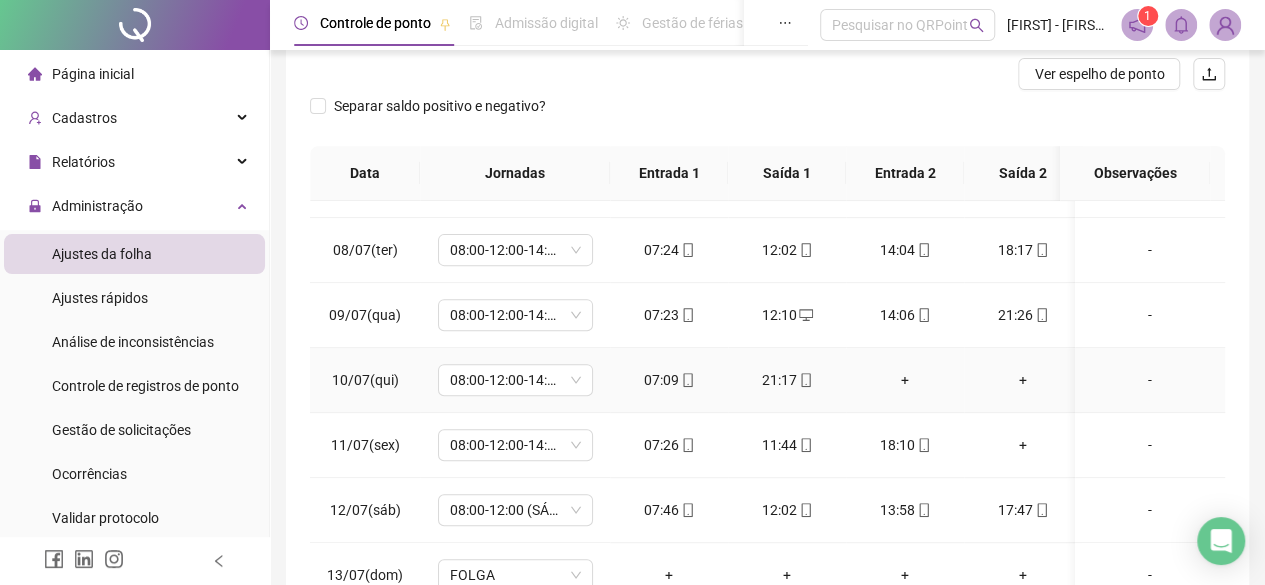 click on "+" at bounding box center [905, 380] 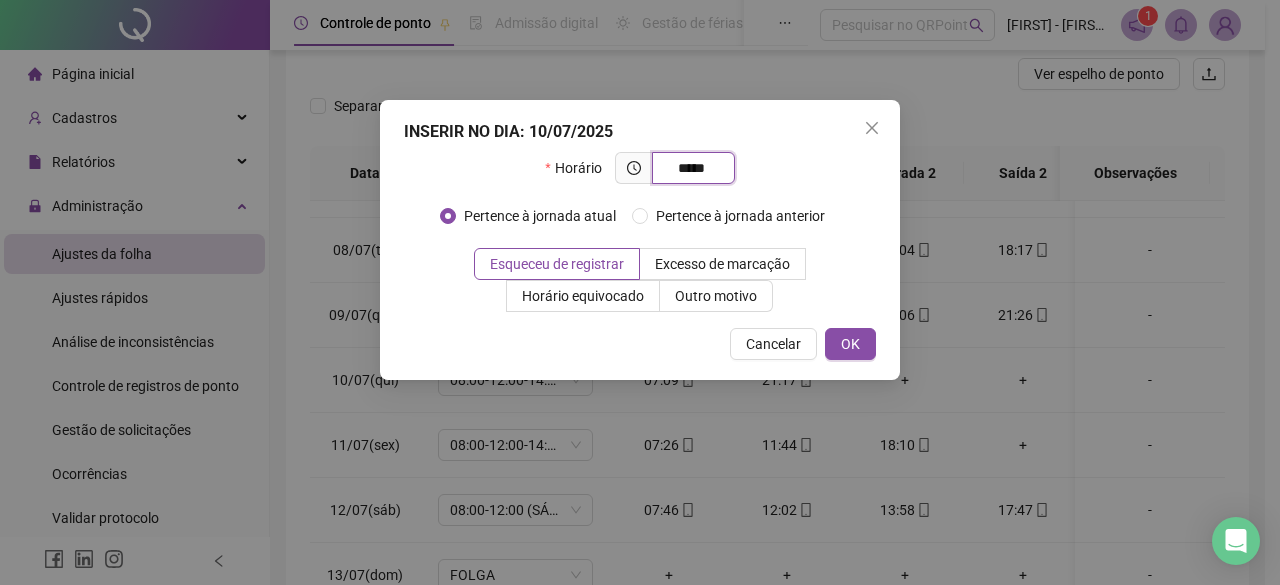 type on "*****" 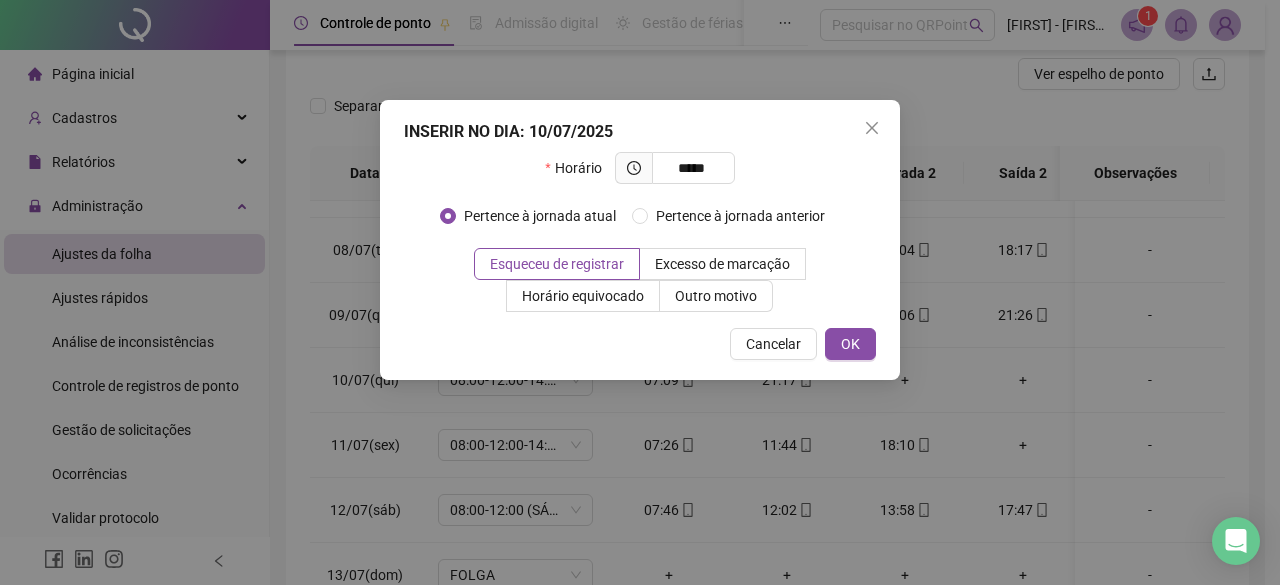 click on "Cancelar OK" at bounding box center (640, 344) 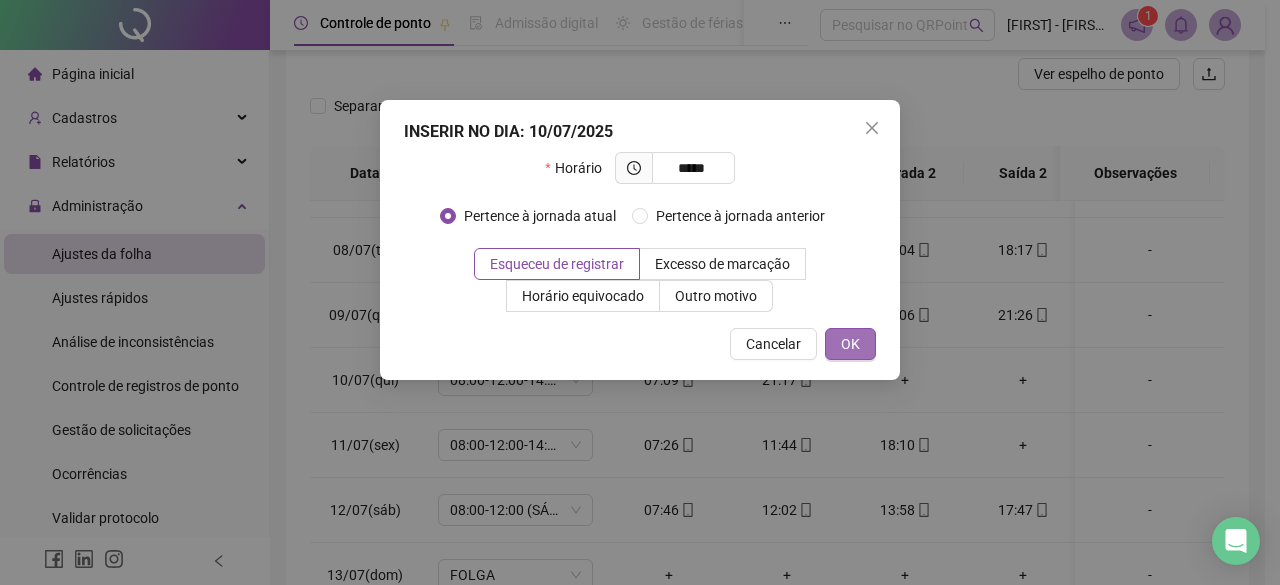 click on "OK" at bounding box center [850, 344] 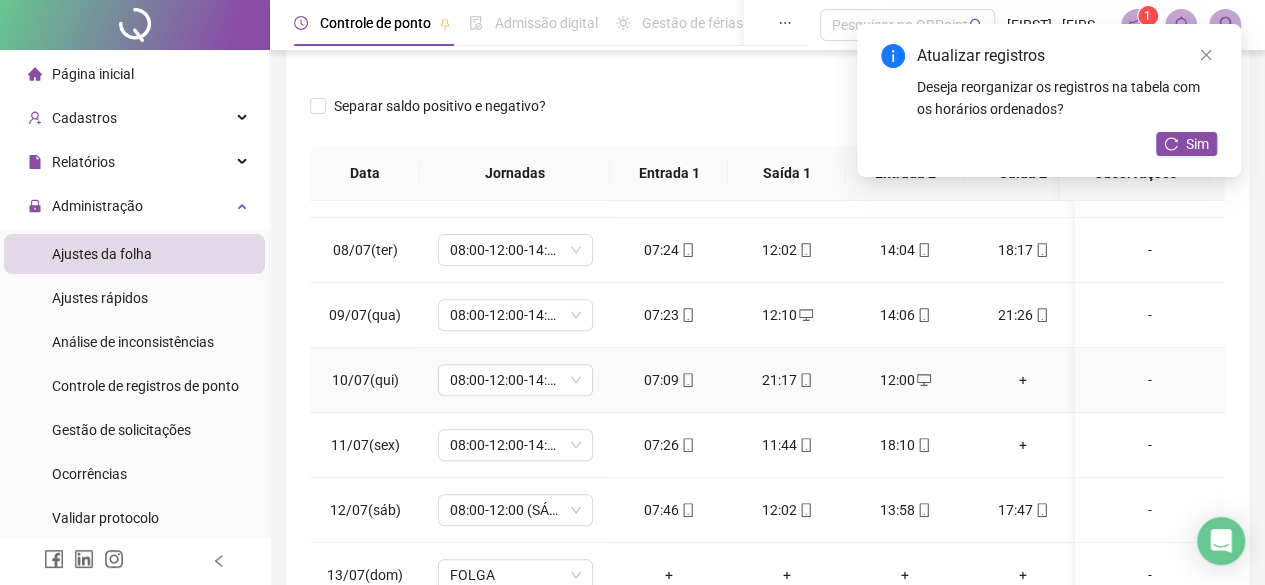 click on "+" at bounding box center (1023, 380) 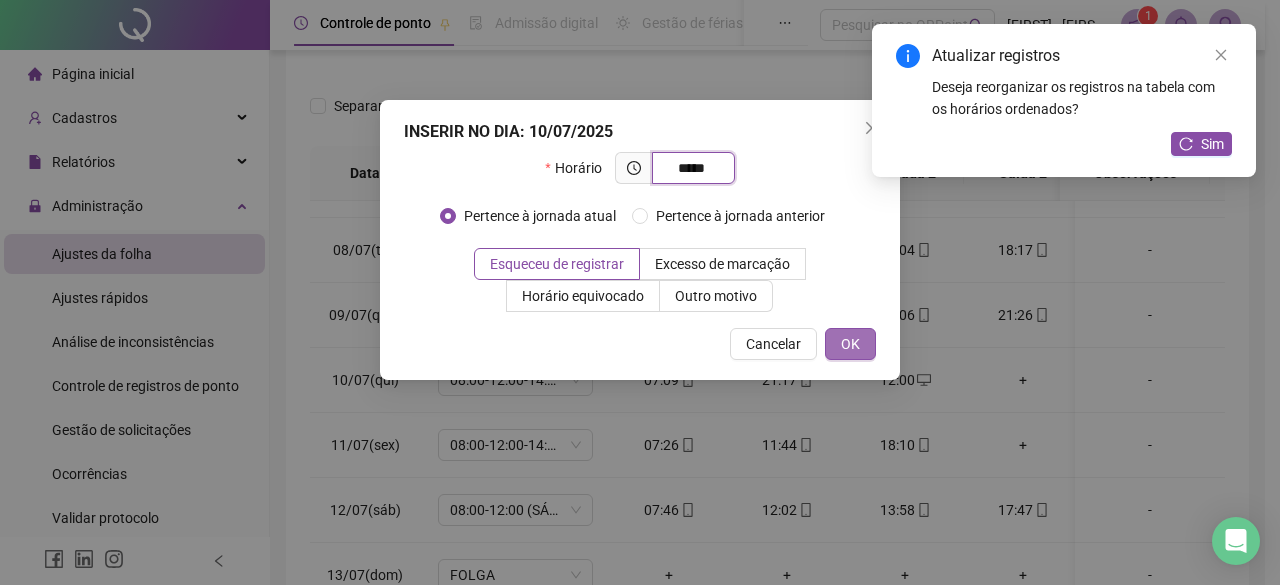 type on "*****" 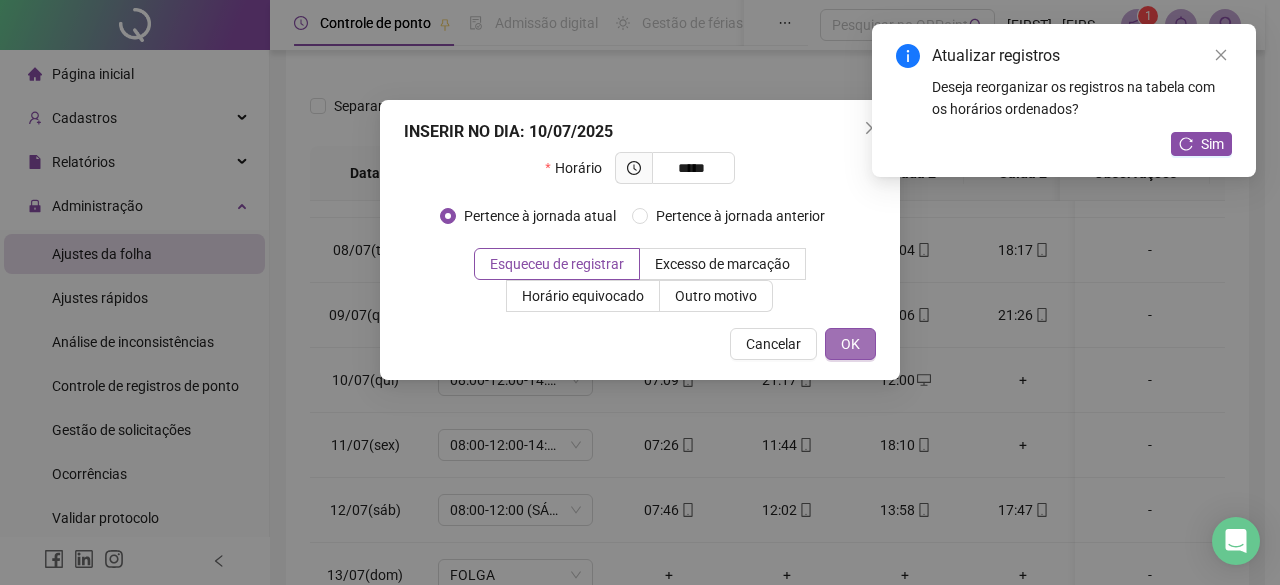 click on "OK" at bounding box center [850, 344] 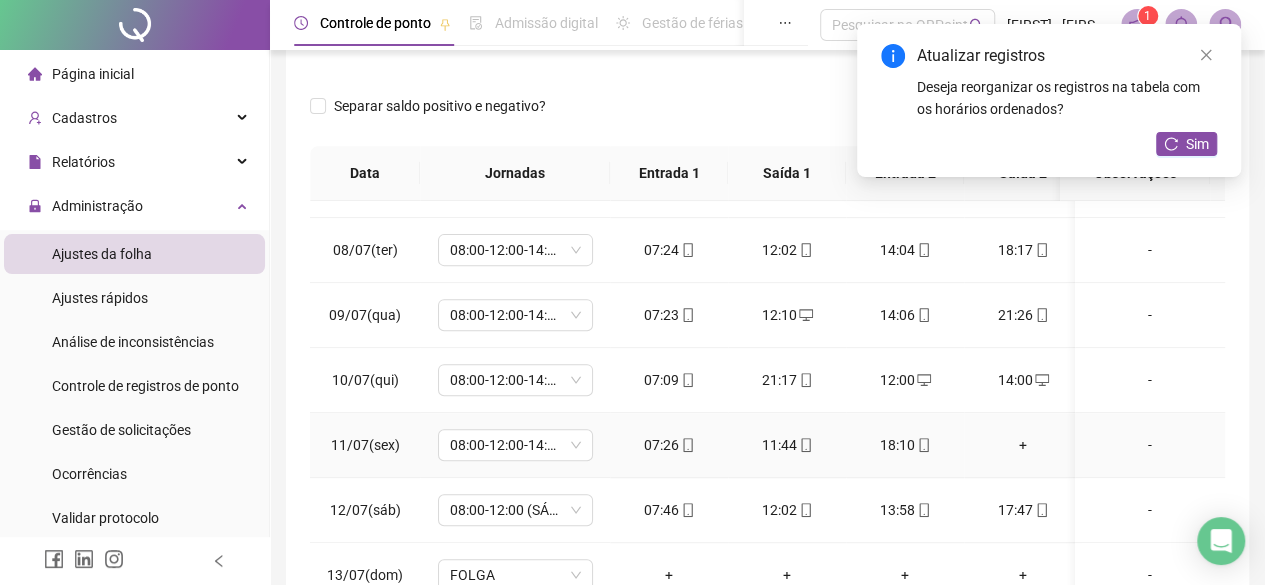 click on "+" at bounding box center [1023, 445] 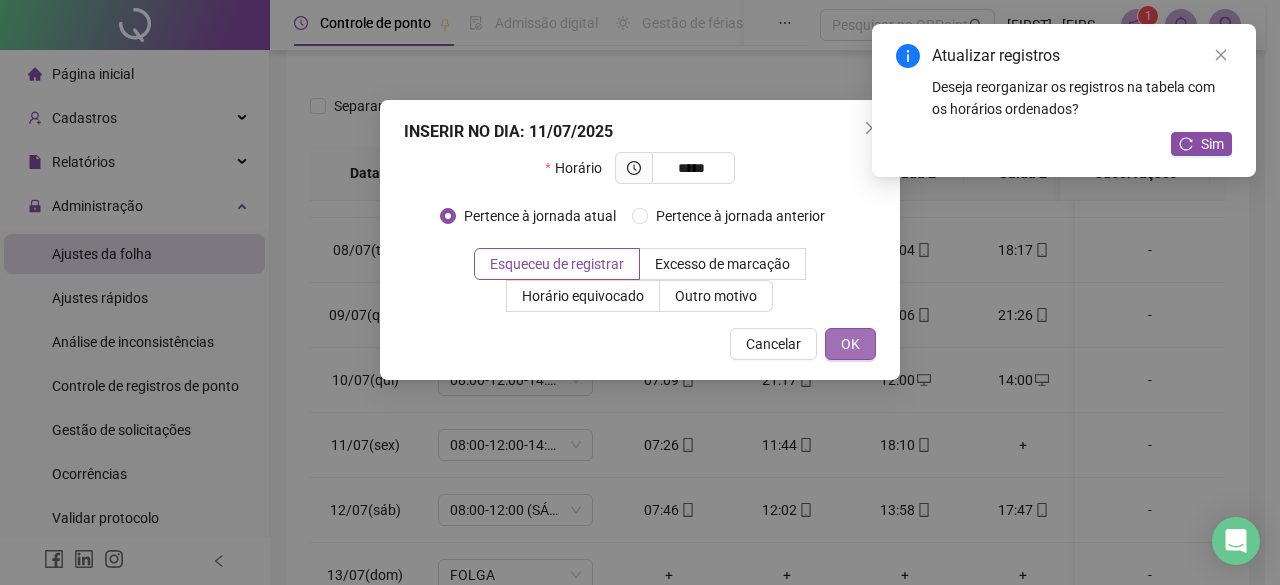 type on "*****" 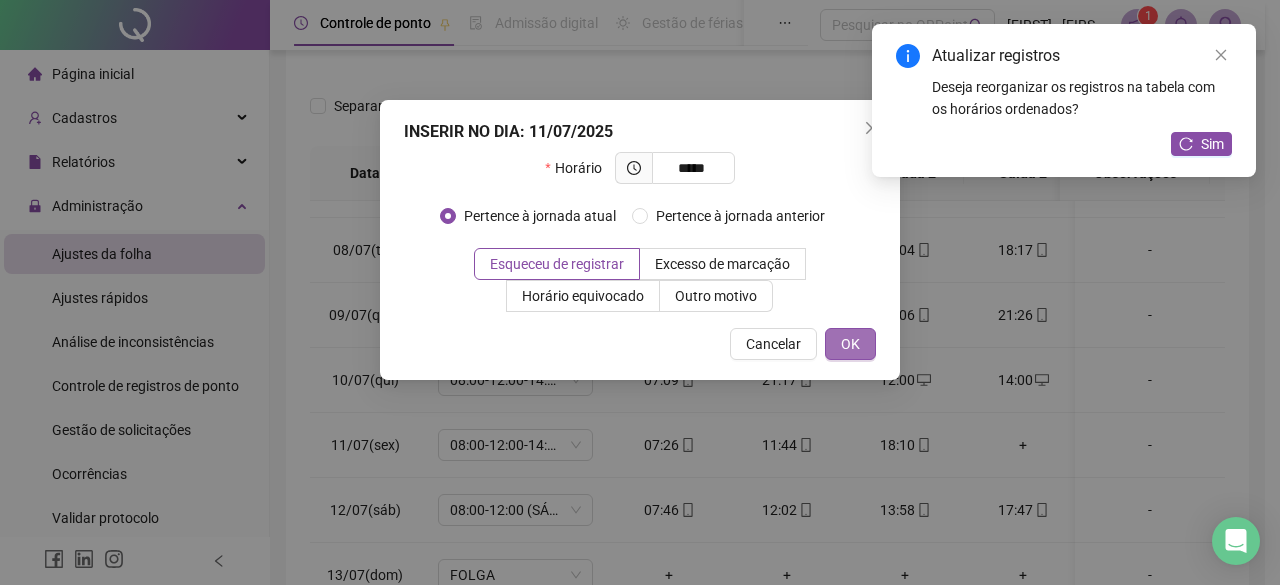 click on "OK" at bounding box center (850, 344) 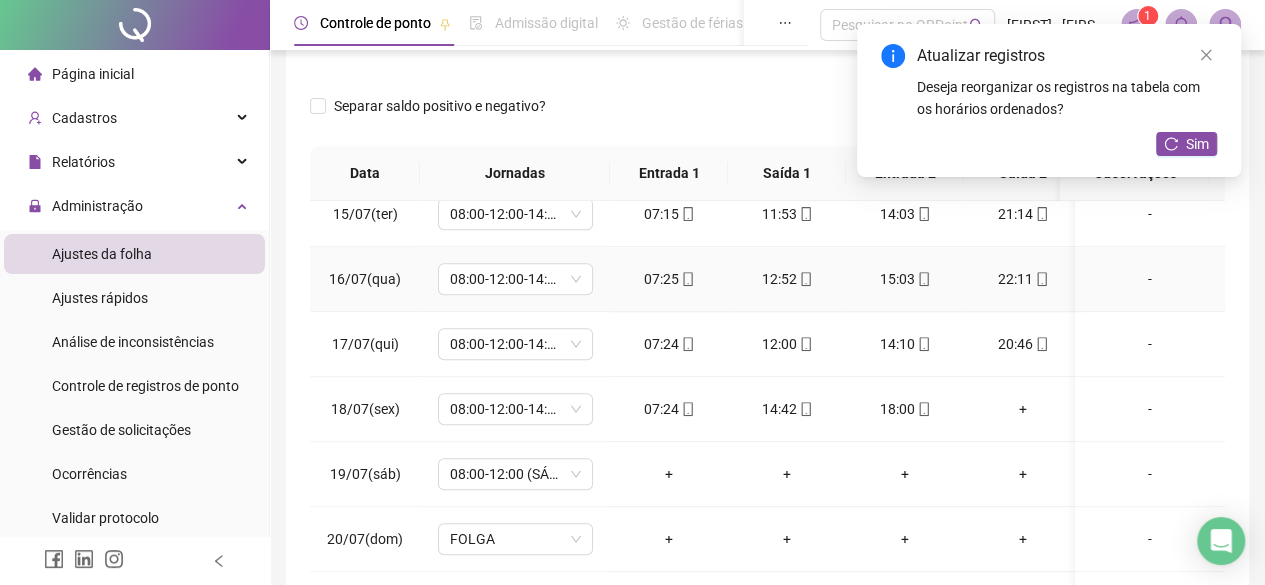 scroll, scrollTop: 930, scrollLeft: 0, axis: vertical 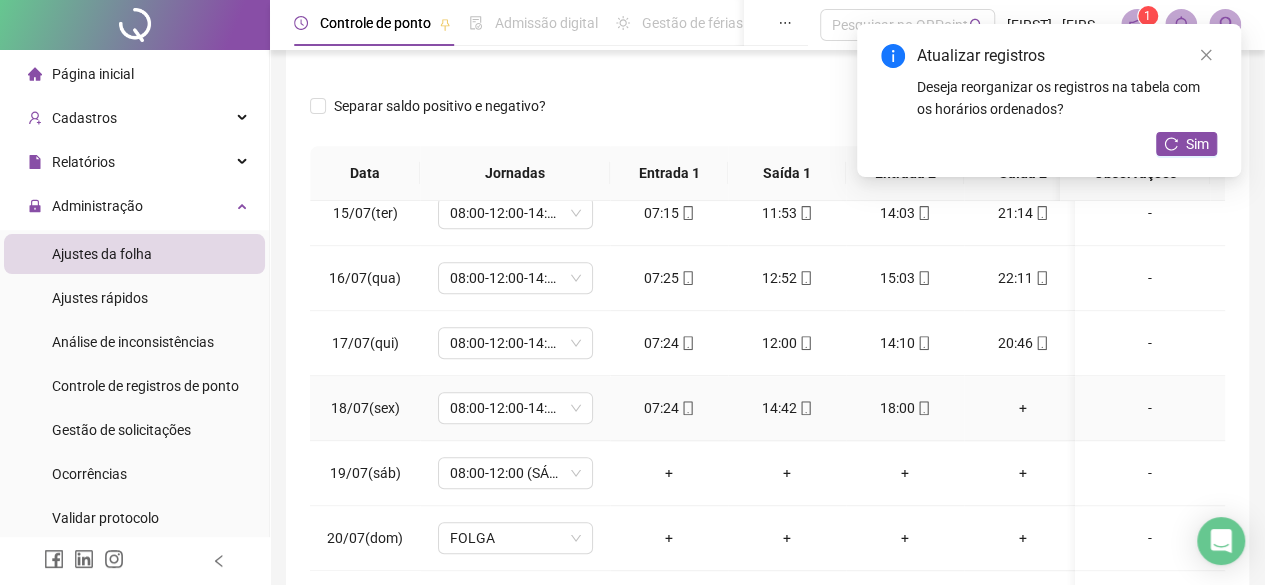 click on "+" at bounding box center (1023, 408) 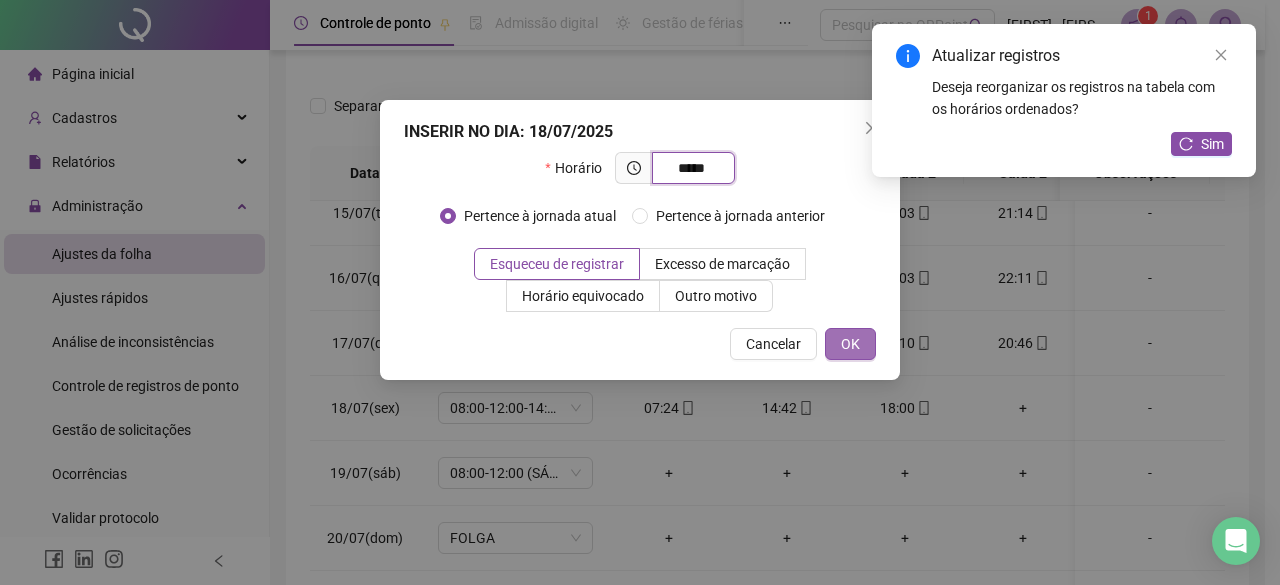 type on "*****" 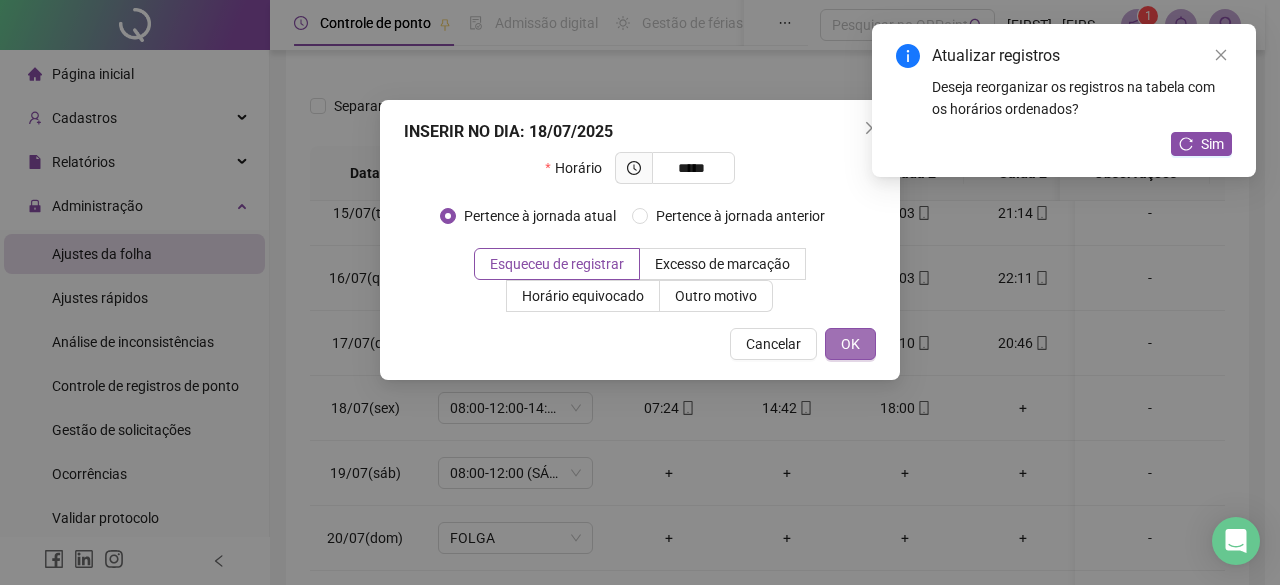 click on "OK" at bounding box center (850, 344) 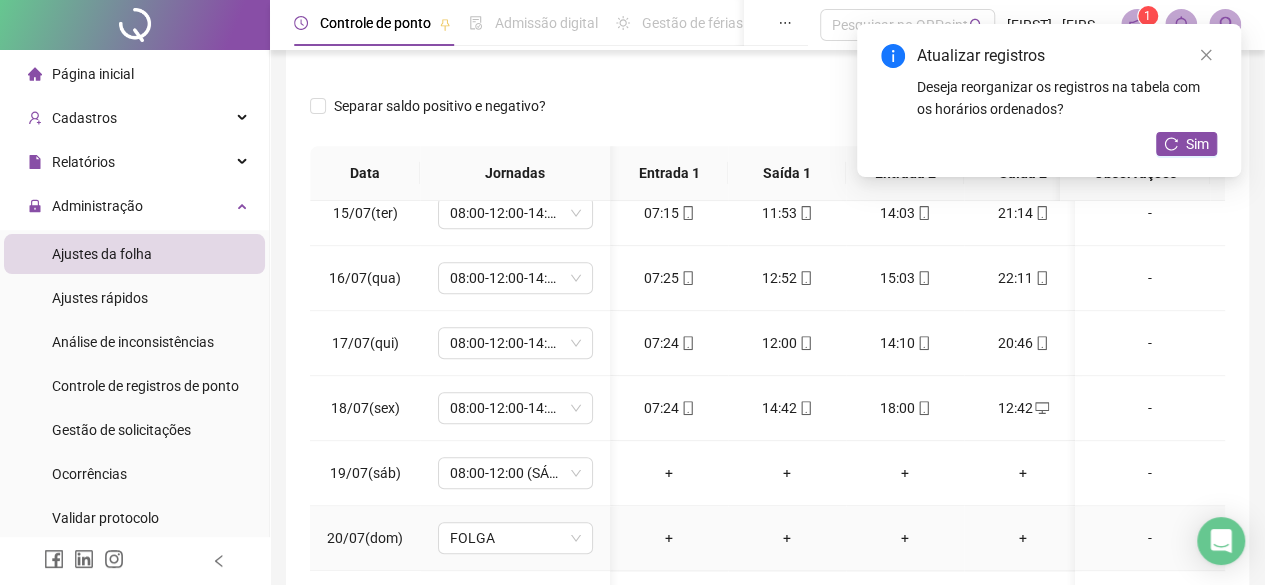 scroll, scrollTop: 1033, scrollLeft: 8, axis: both 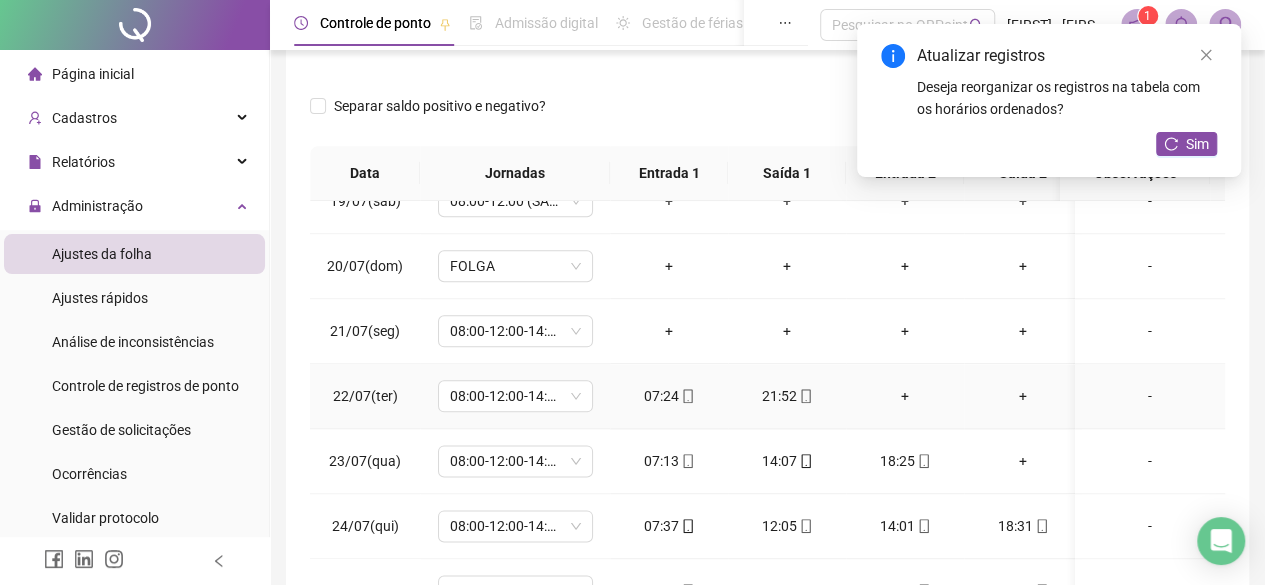 click on "+" at bounding box center (905, 396) 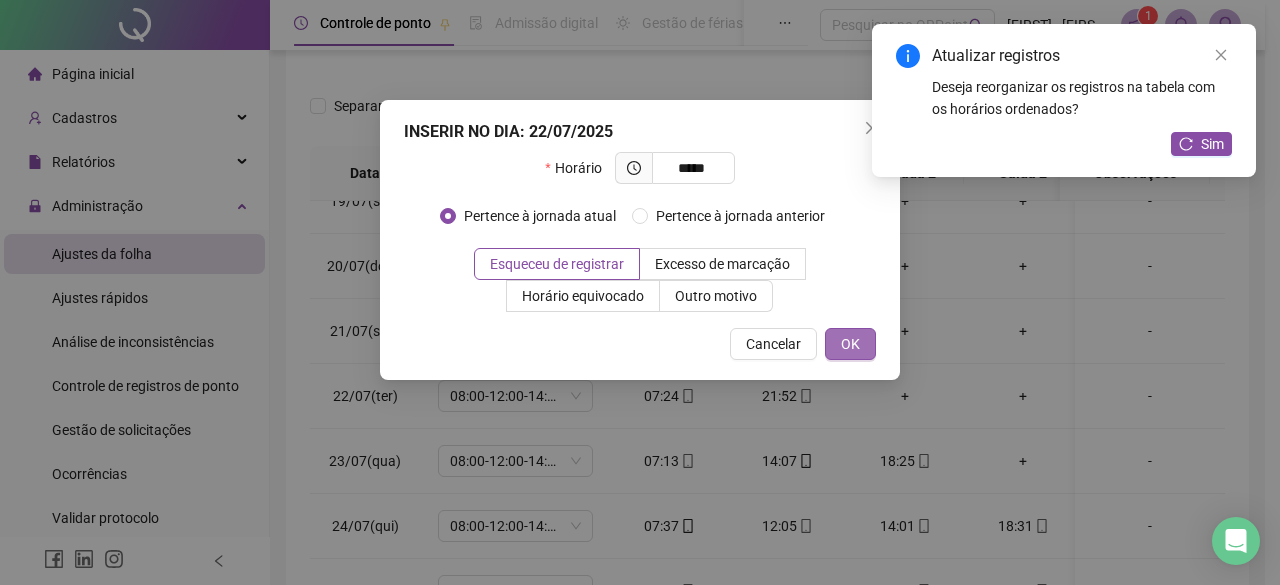 type on "*****" 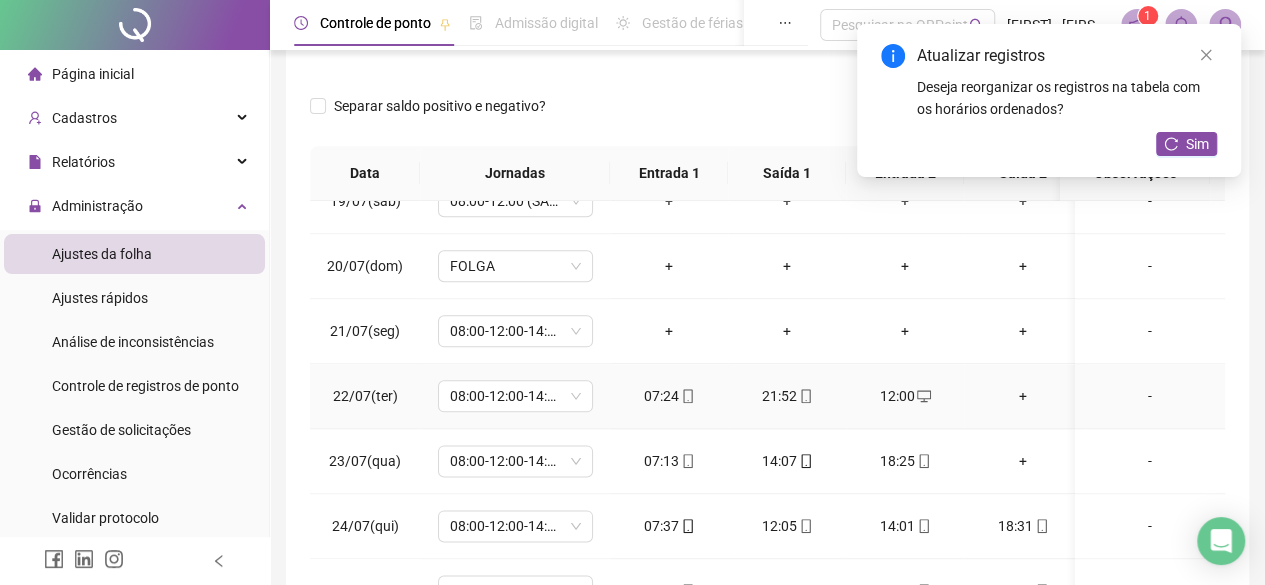 click on "+" at bounding box center (1023, 396) 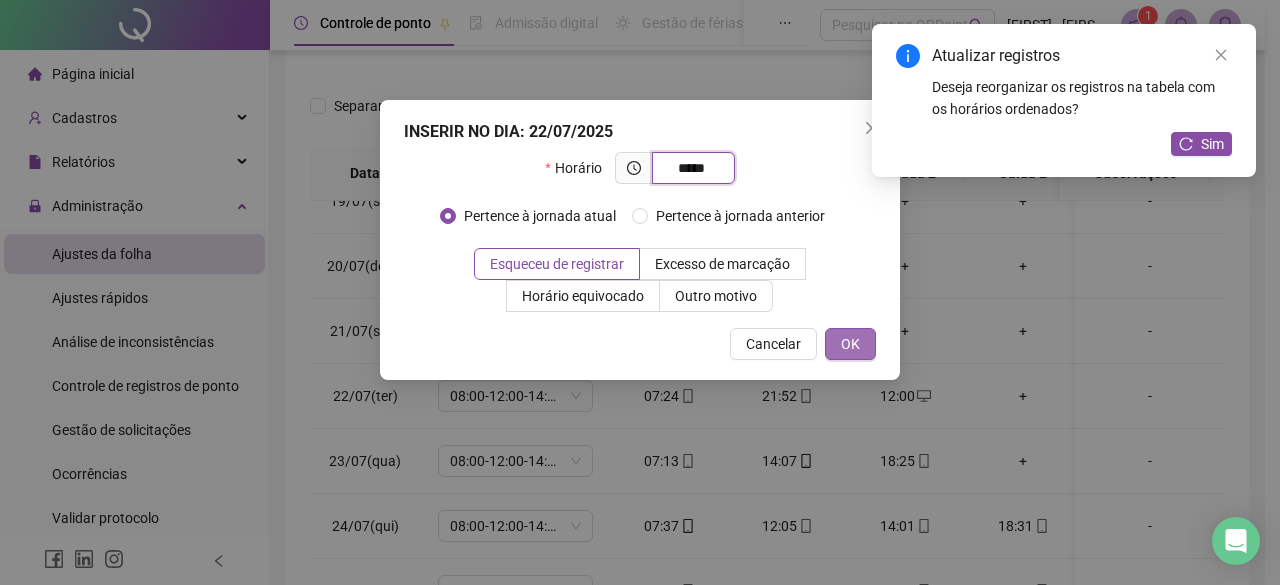 type on "*****" 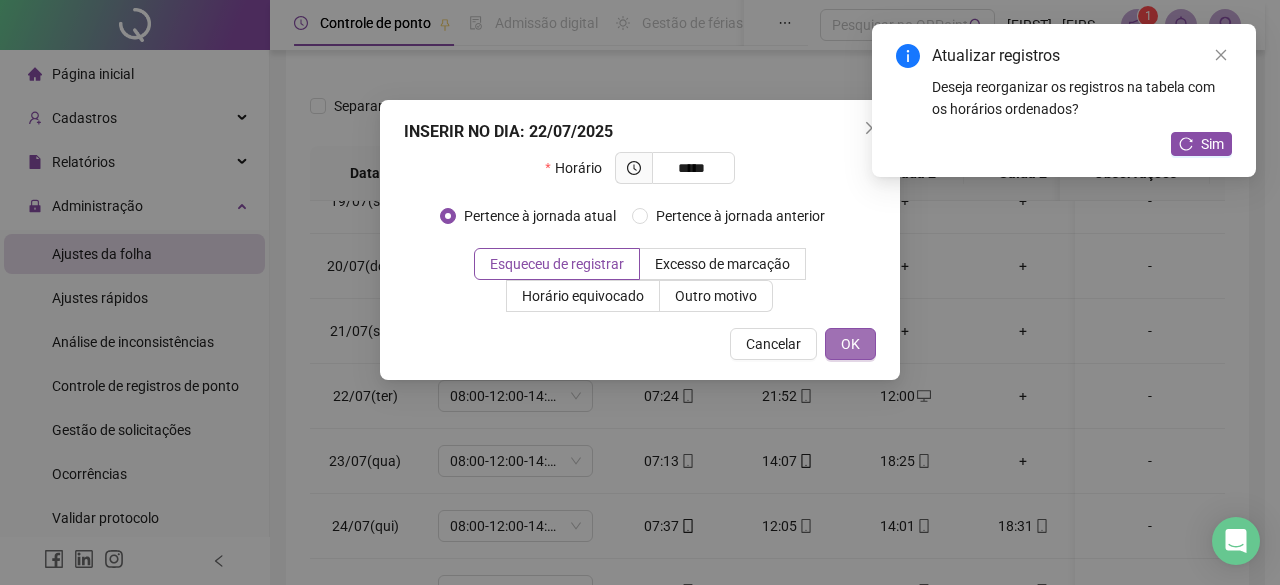 click on "OK" at bounding box center (850, 344) 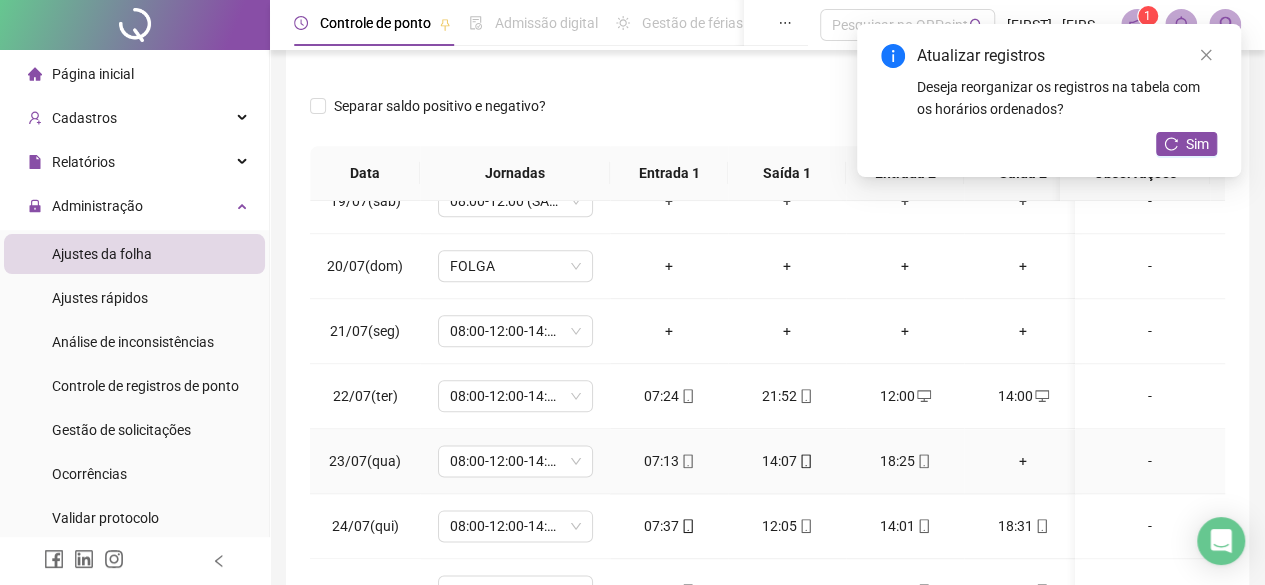 click on "+" at bounding box center [1023, 461] 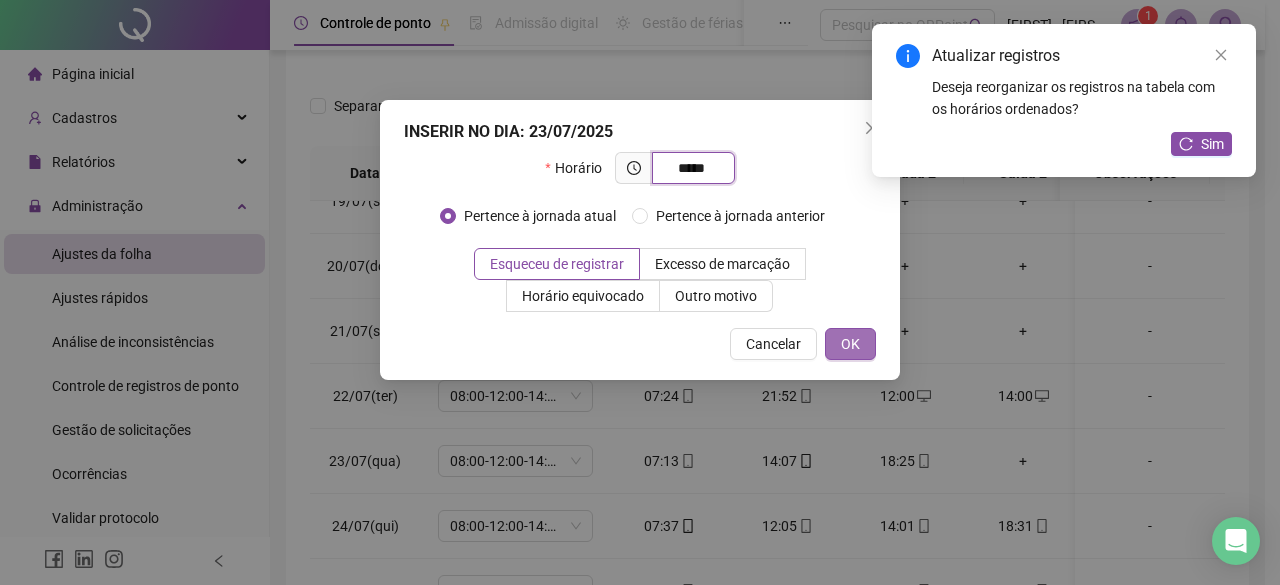 type on "*****" 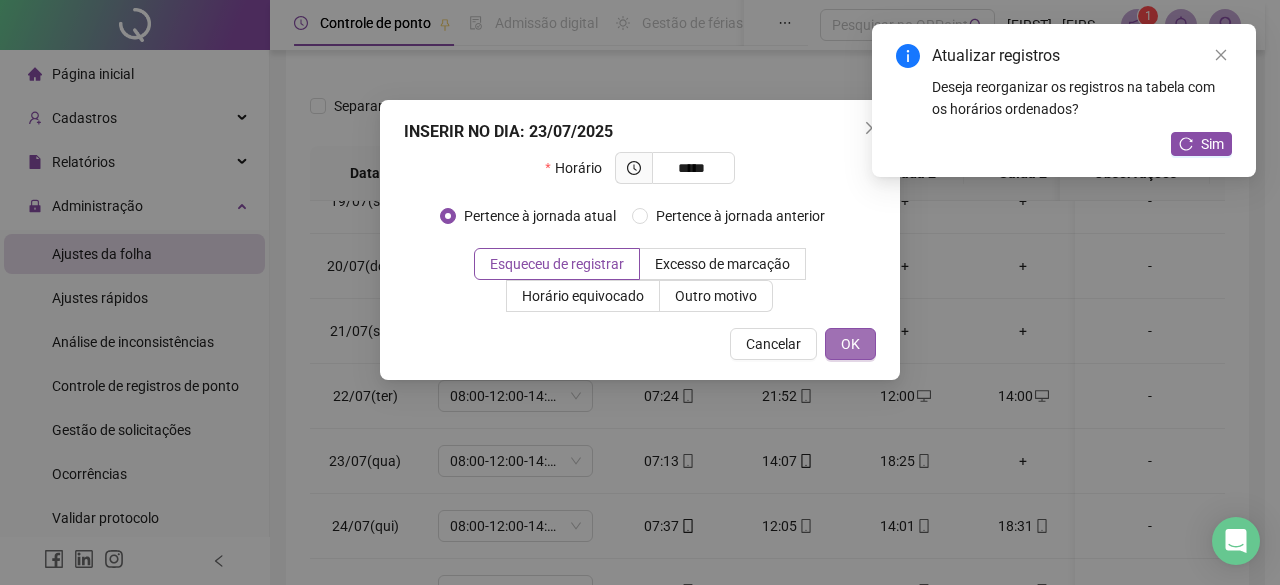 click on "OK" at bounding box center (850, 344) 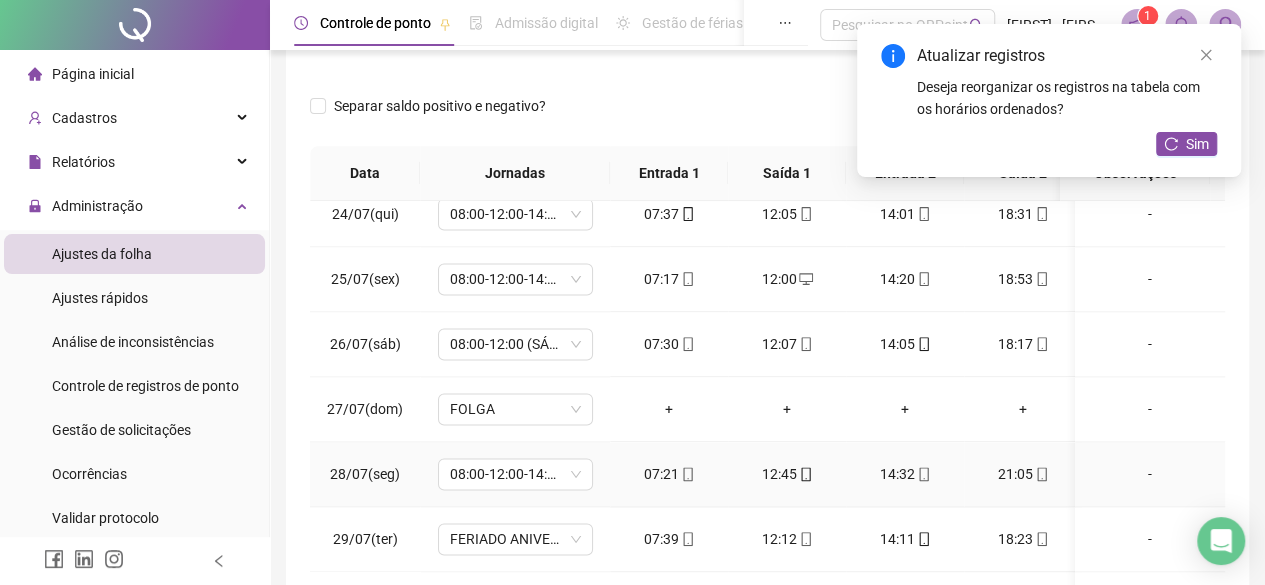 scroll, scrollTop: 1593, scrollLeft: 0, axis: vertical 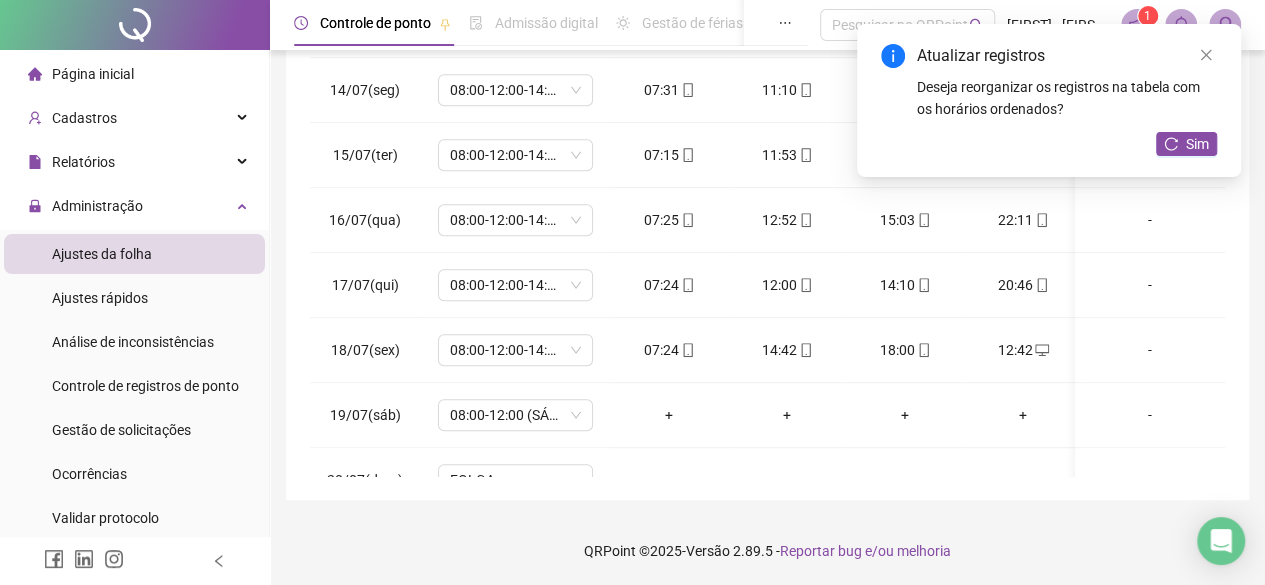 click on "Atualizar registros Deseja reorganizar os registros na tabela com os horários ordenados? Sim" at bounding box center (1049, 100) 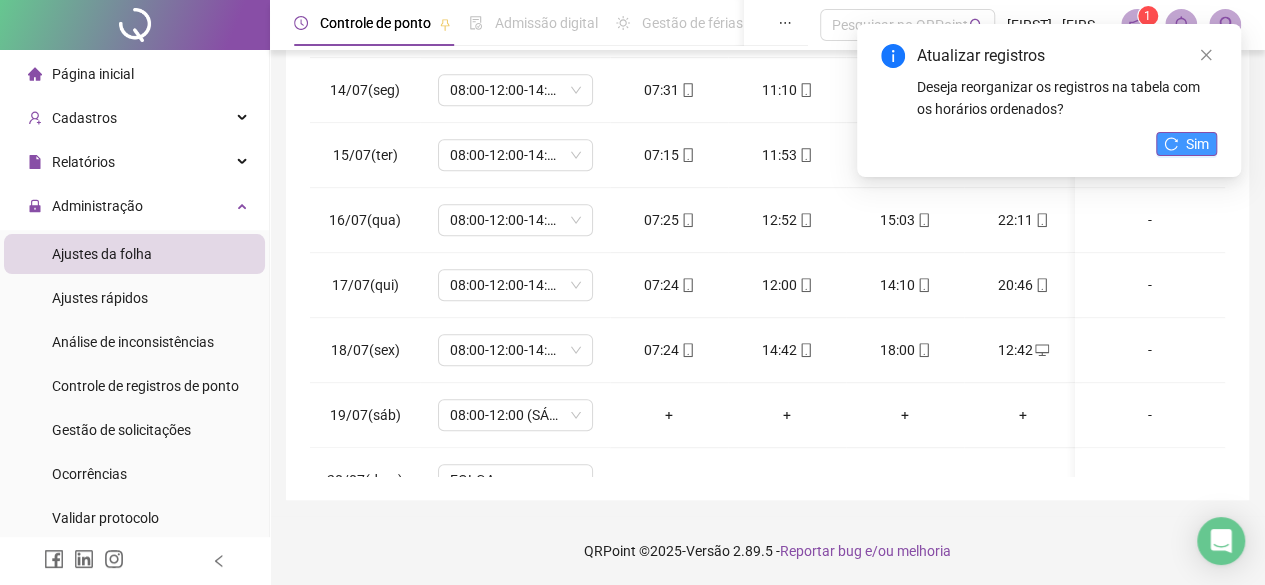 click on "Sim" at bounding box center (1186, 144) 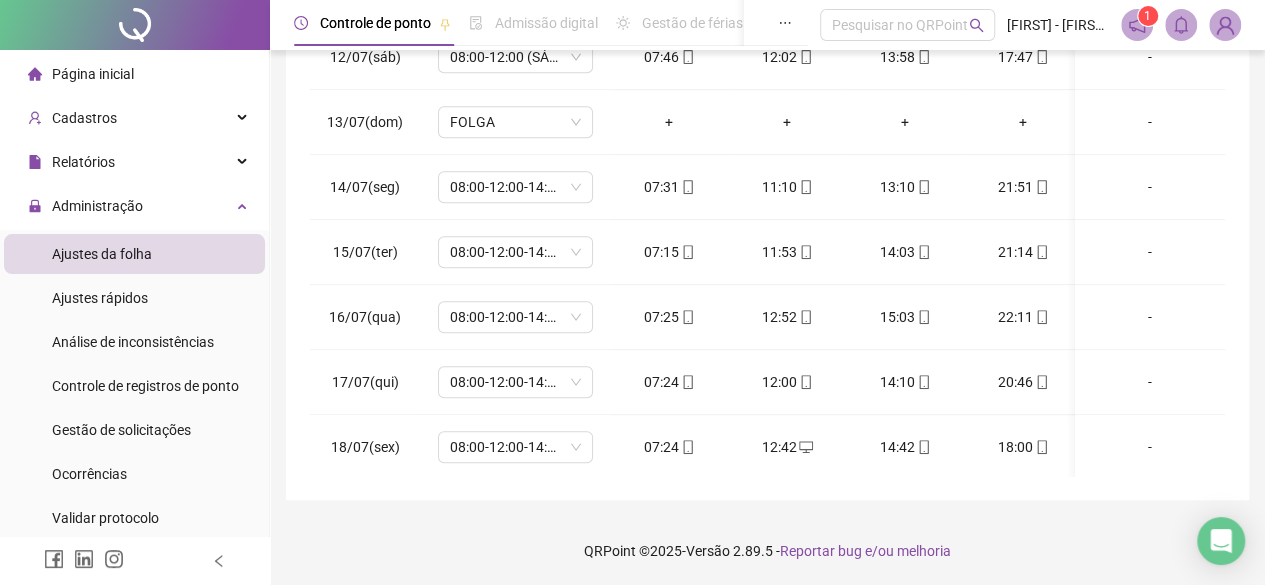 scroll, scrollTop: 739, scrollLeft: 0, axis: vertical 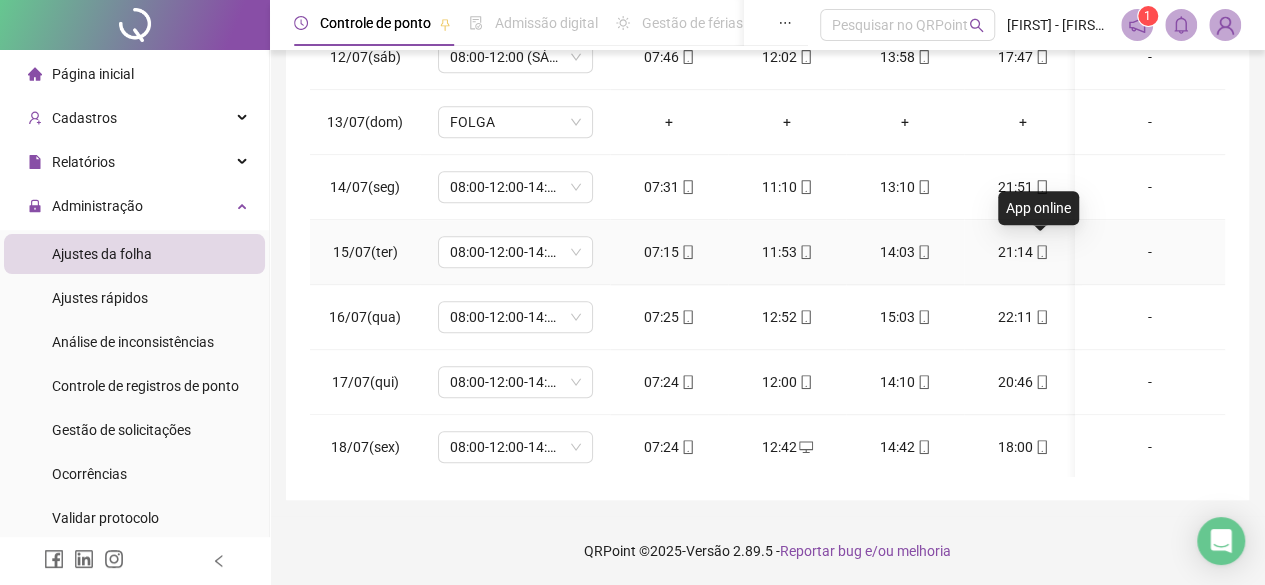 click 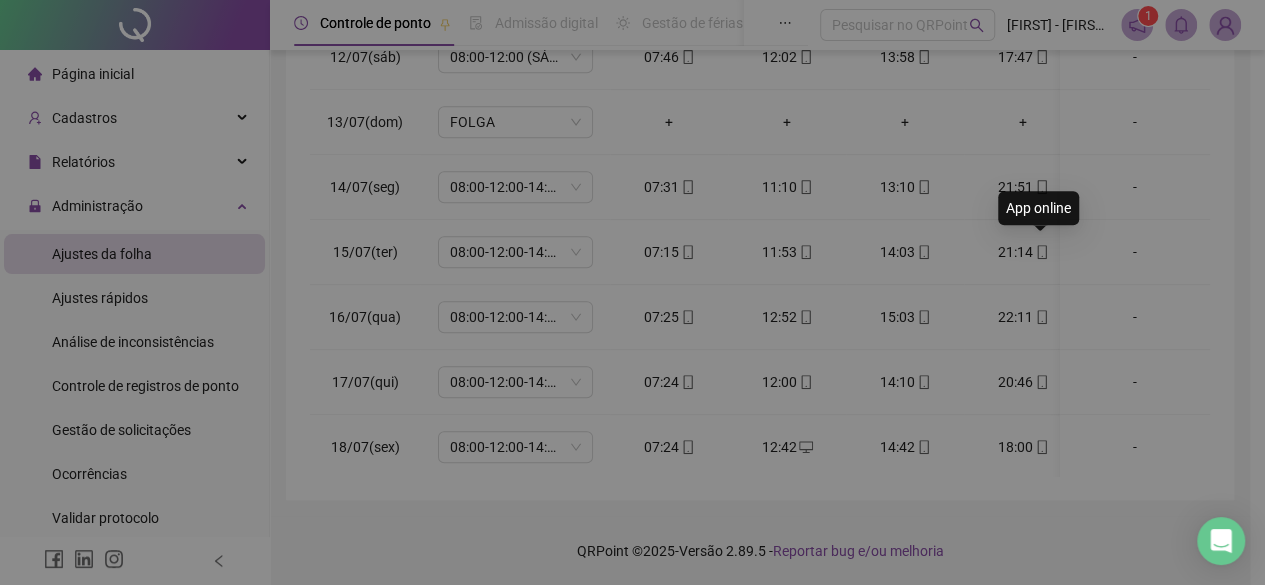 type on "**********" 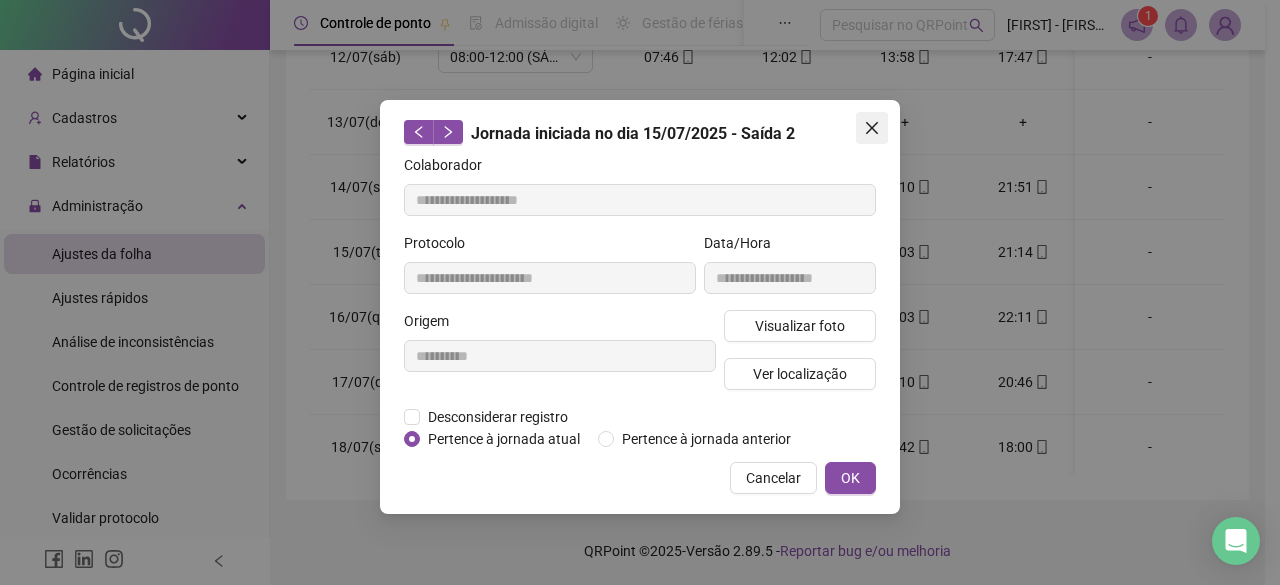 click 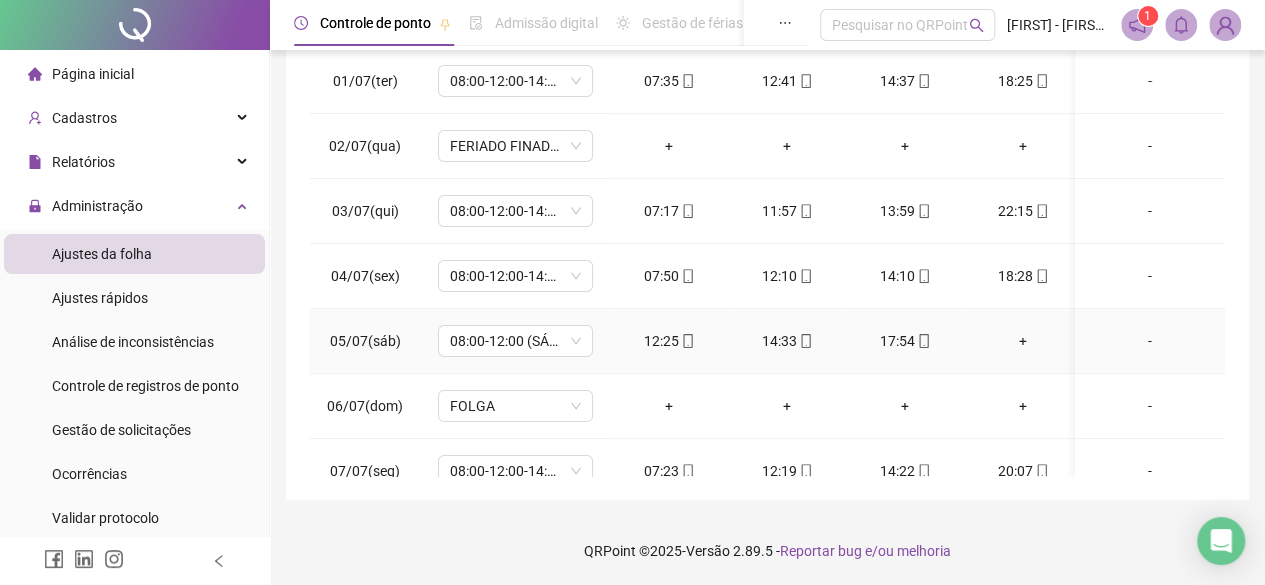 scroll, scrollTop: 0, scrollLeft: 0, axis: both 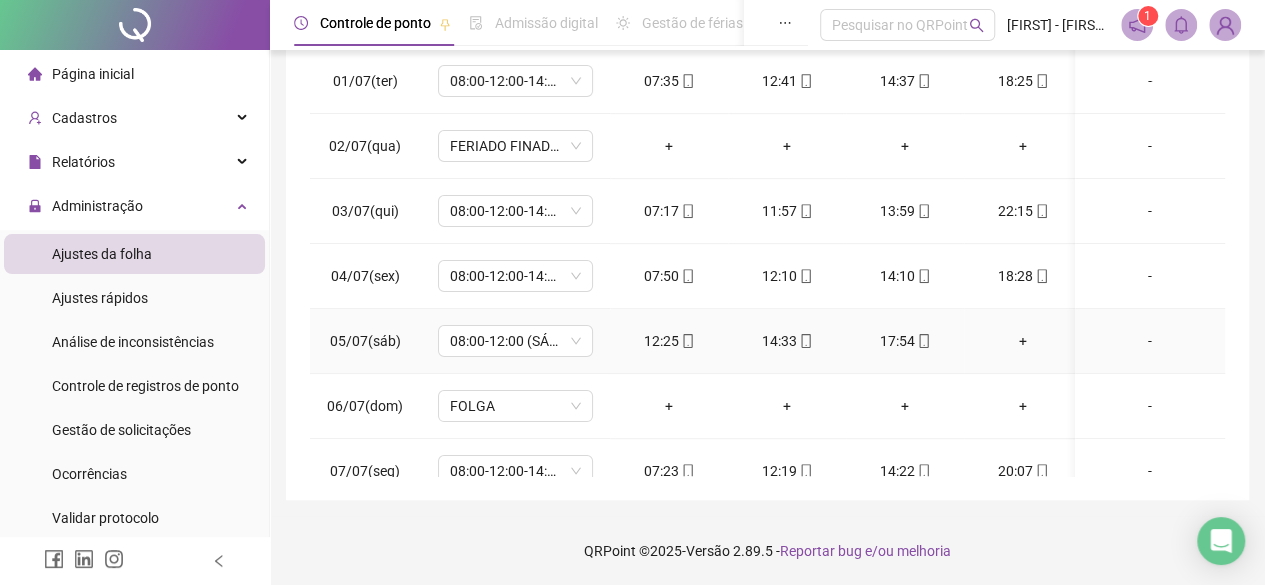 click on "+" at bounding box center (1023, 341) 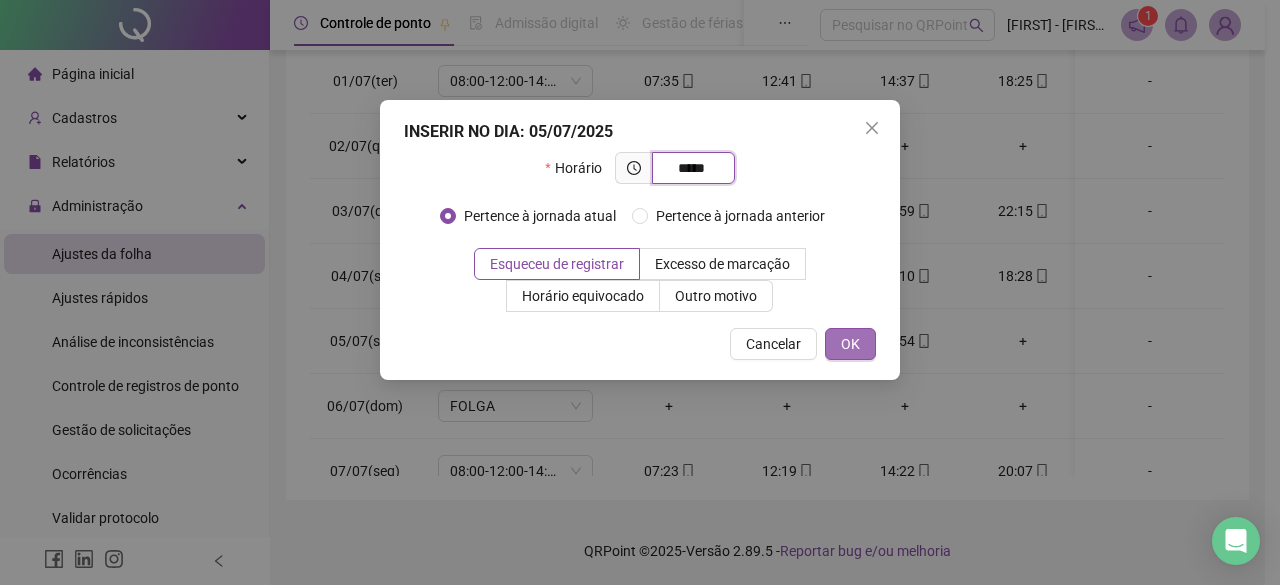 type on "*****" 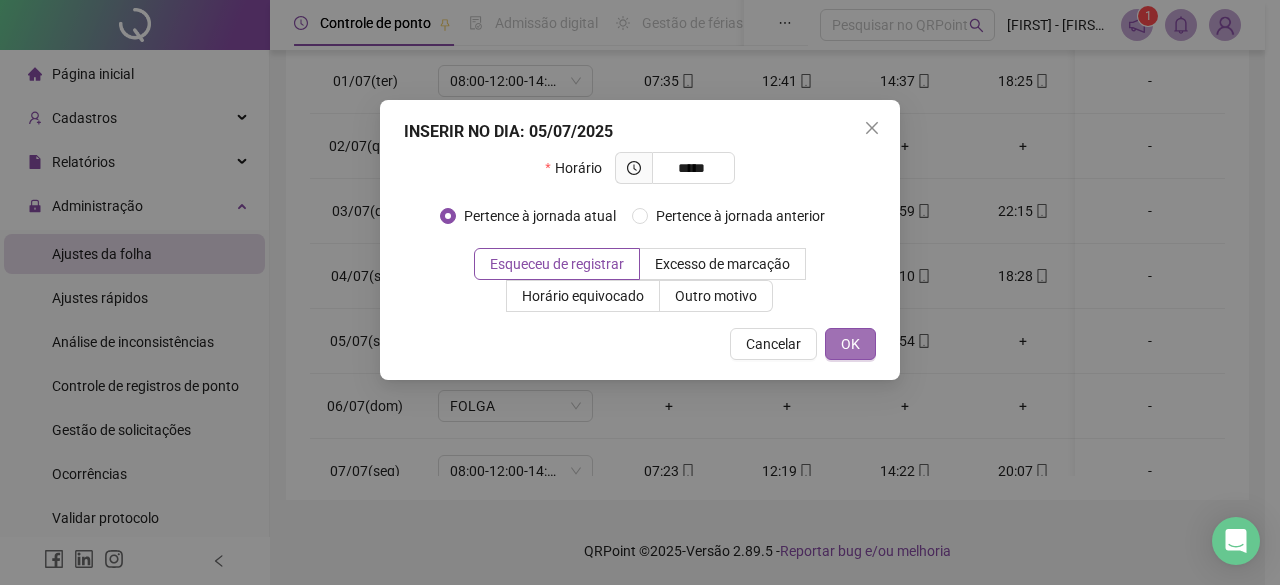click on "OK" at bounding box center [850, 344] 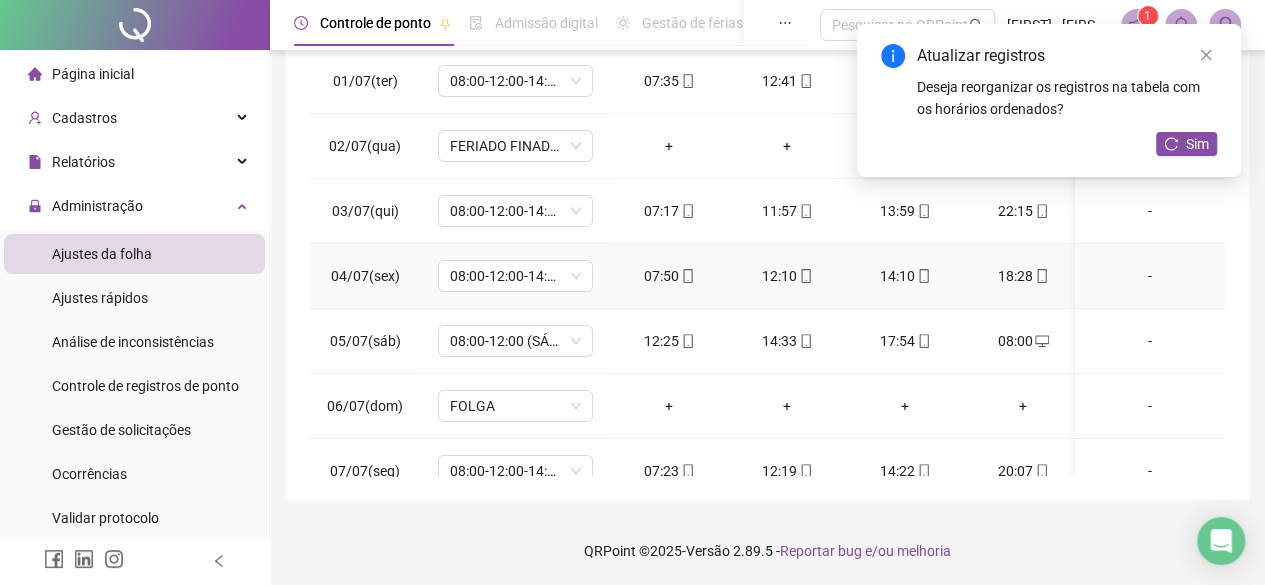 scroll, scrollTop: 294, scrollLeft: 0, axis: vertical 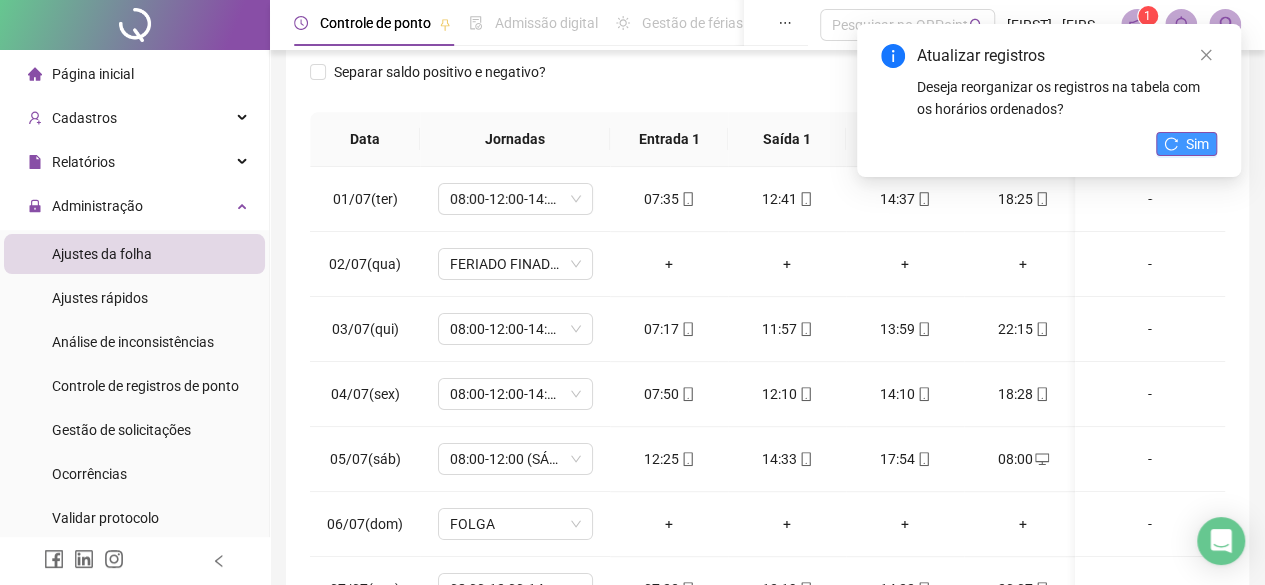 click 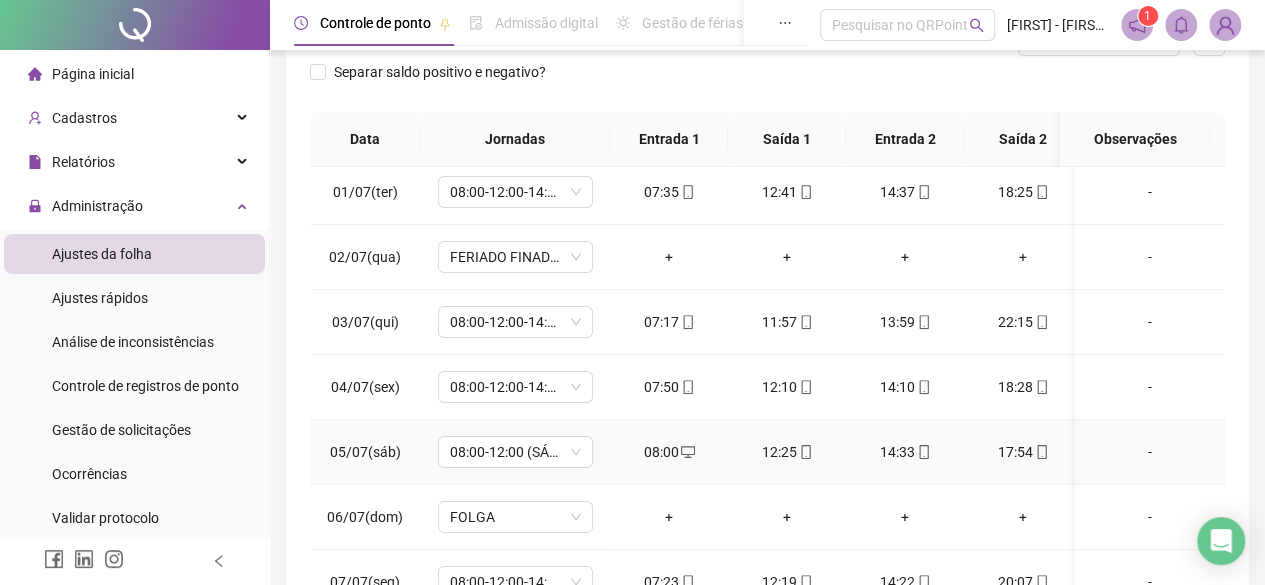 scroll, scrollTop: 0, scrollLeft: 0, axis: both 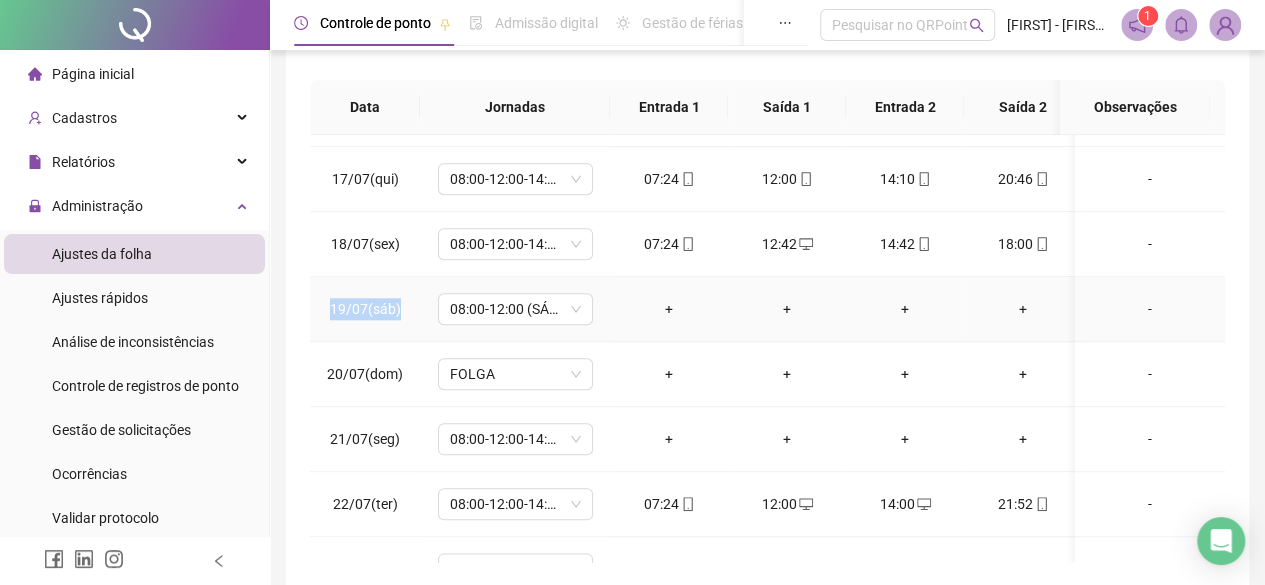 drag, startPoint x: 332, startPoint y: 302, endPoint x: 423, endPoint y: 298, distance: 91.08787 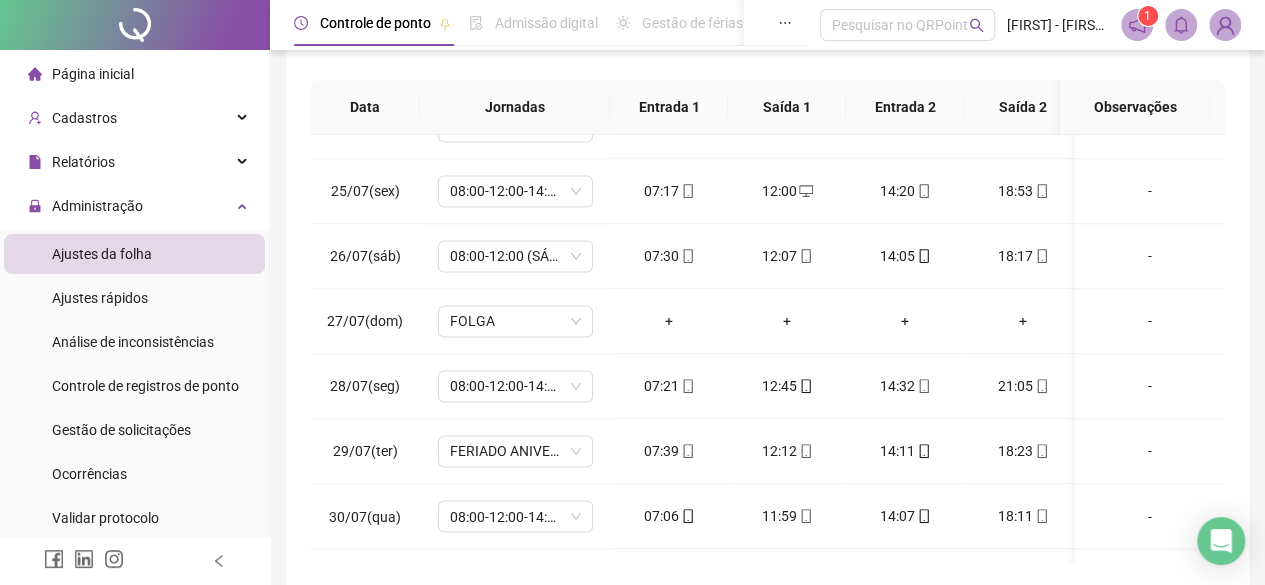 scroll, scrollTop: 1593, scrollLeft: 0, axis: vertical 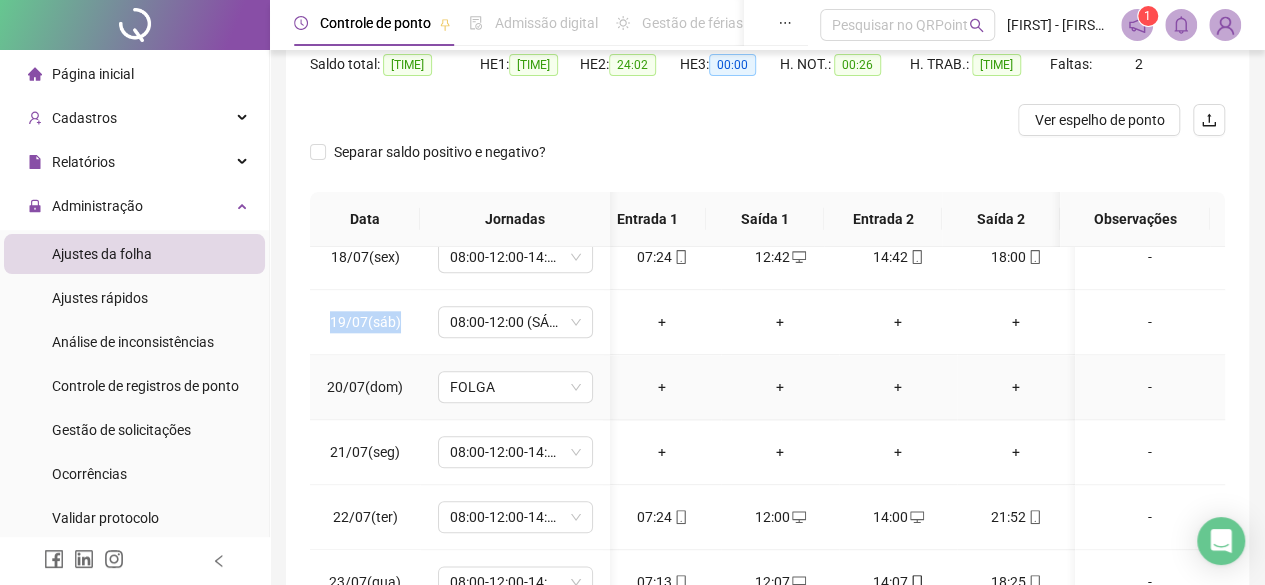 copy on "19/07(sáb)" 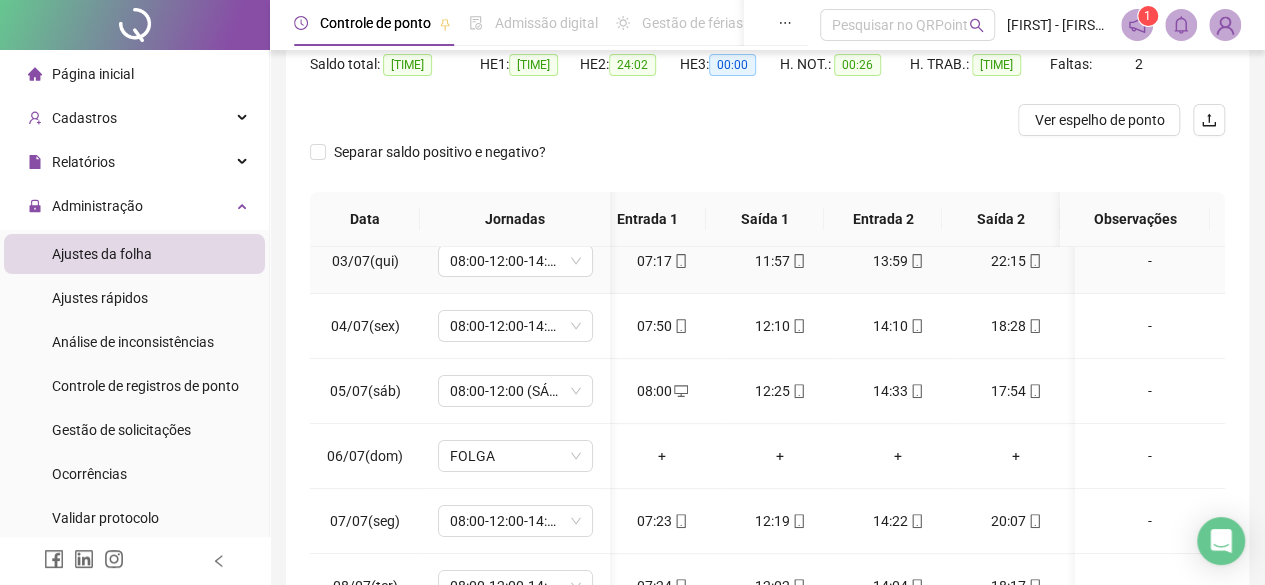 scroll, scrollTop: 0, scrollLeft: 22, axis: horizontal 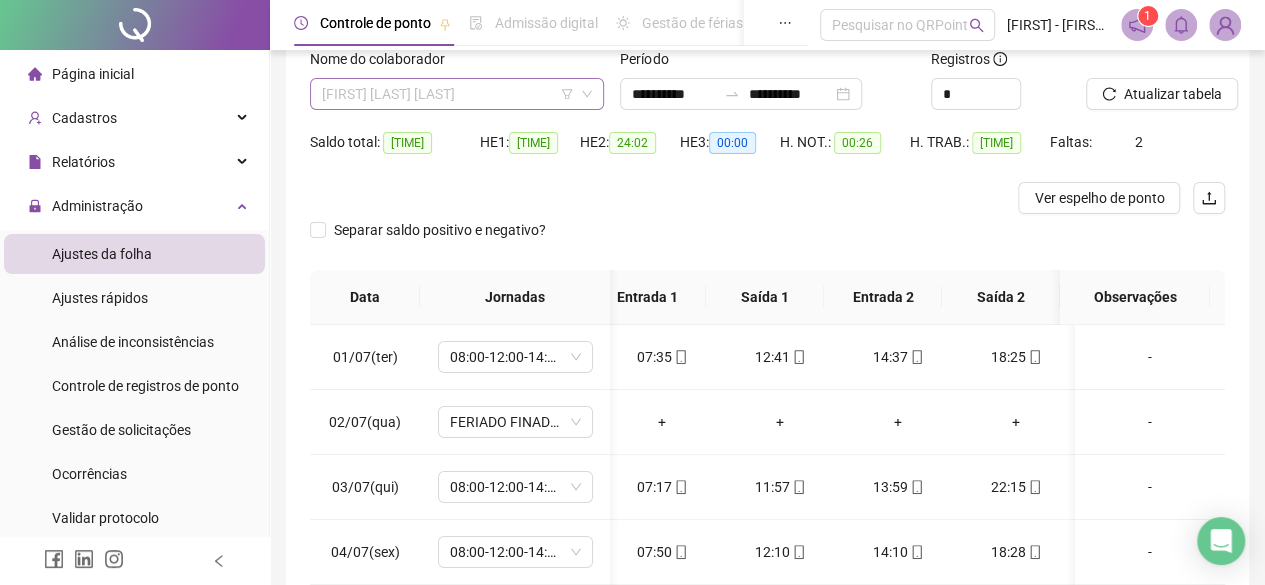 click on "BRUNO MATOS DA SILVA" at bounding box center (457, 94) 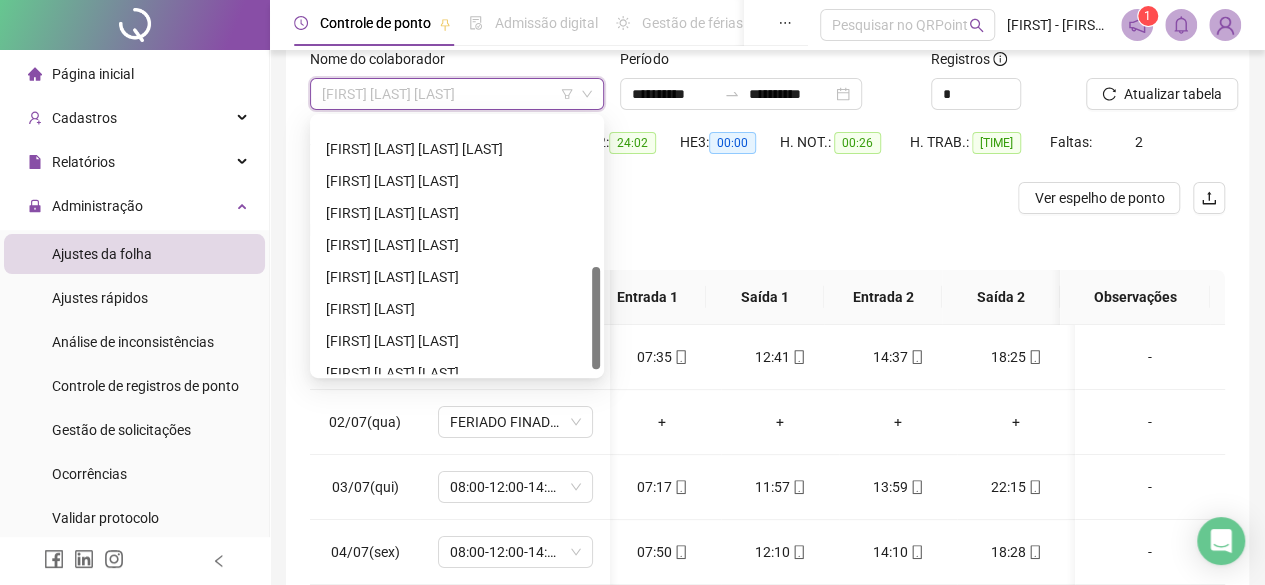 scroll, scrollTop: 384, scrollLeft: 0, axis: vertical 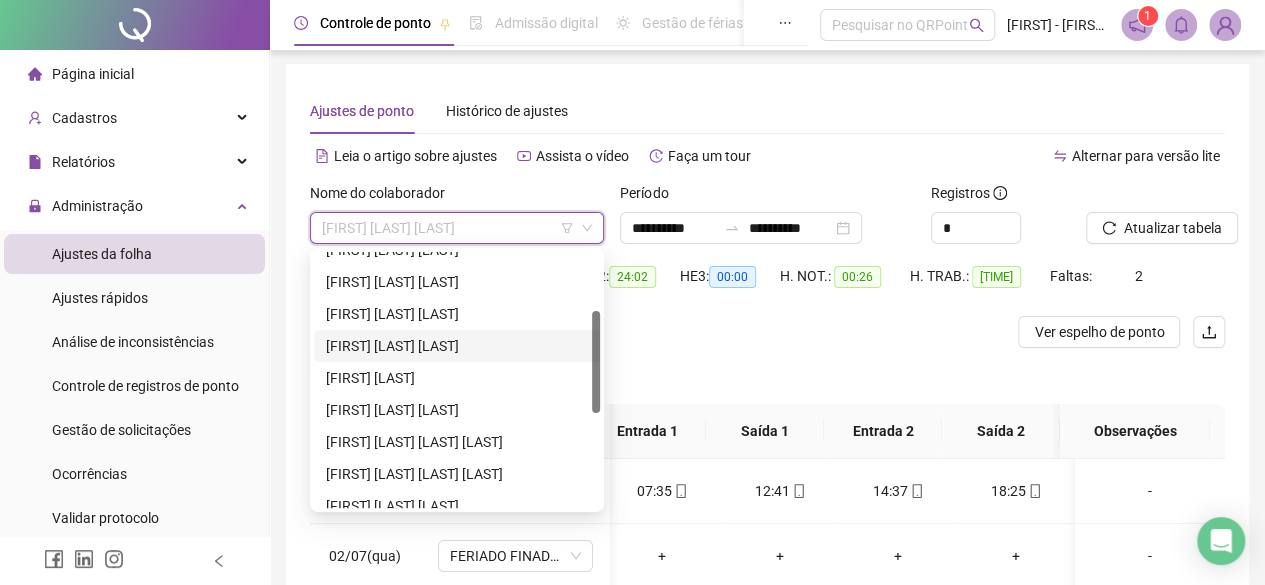 click on "HENRIQUE RODRIGUES DE OLIVEIRA" at bounding box center (457, 346) 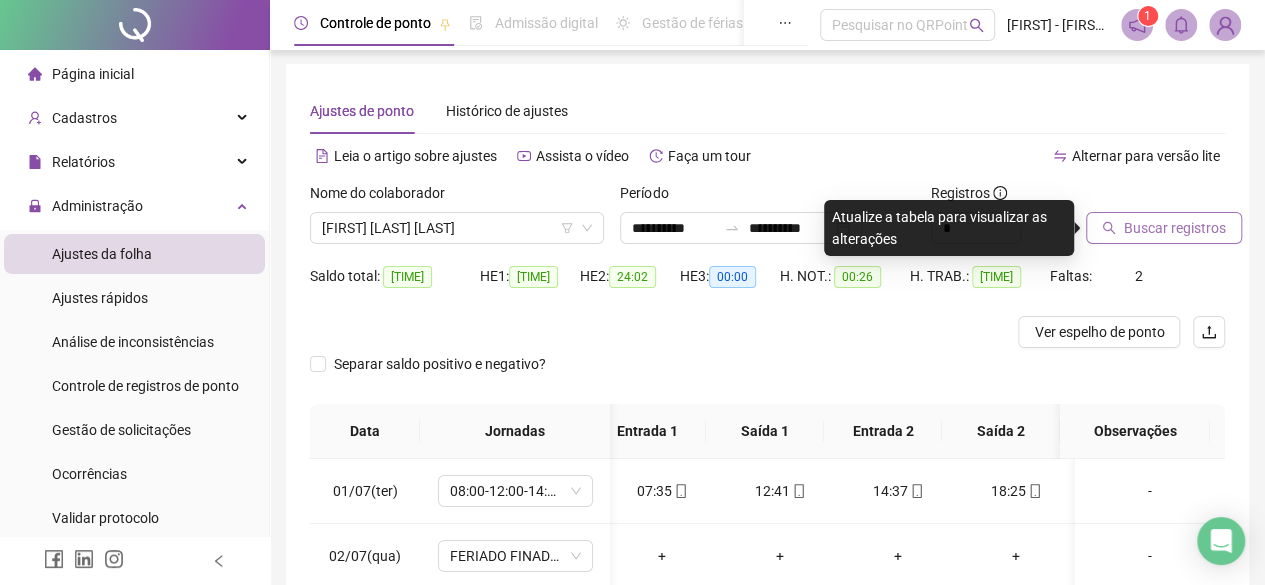 click on "Buscar registros" at bounding box center (1175, 228) 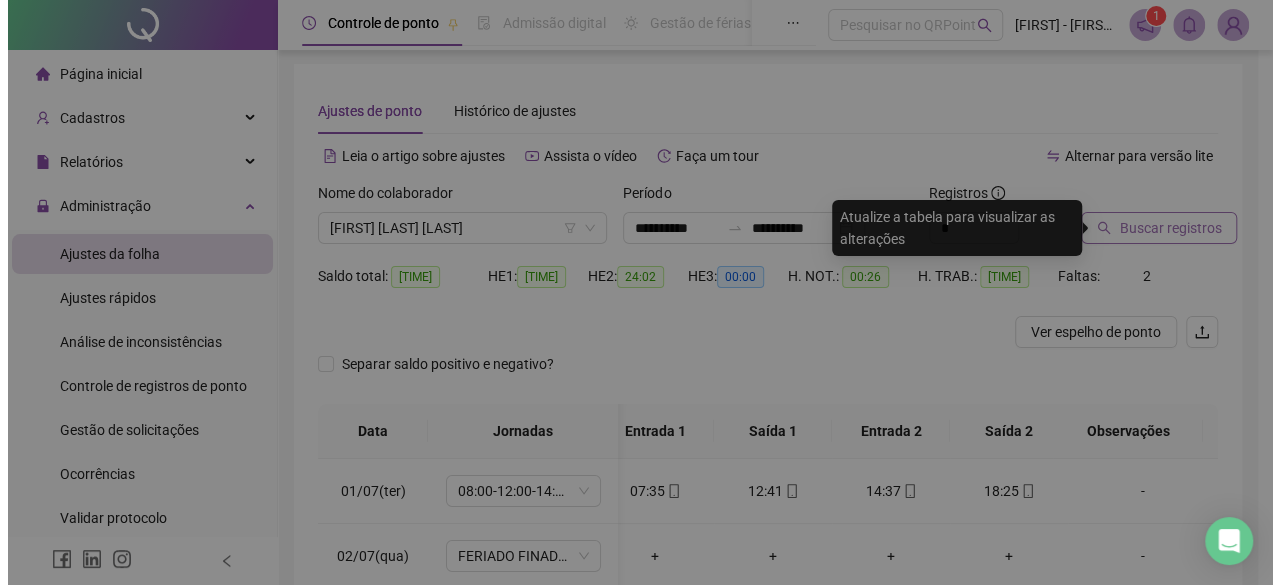 scroll, scrollTop: 0, scrollLeft: 22, axis: horizontal 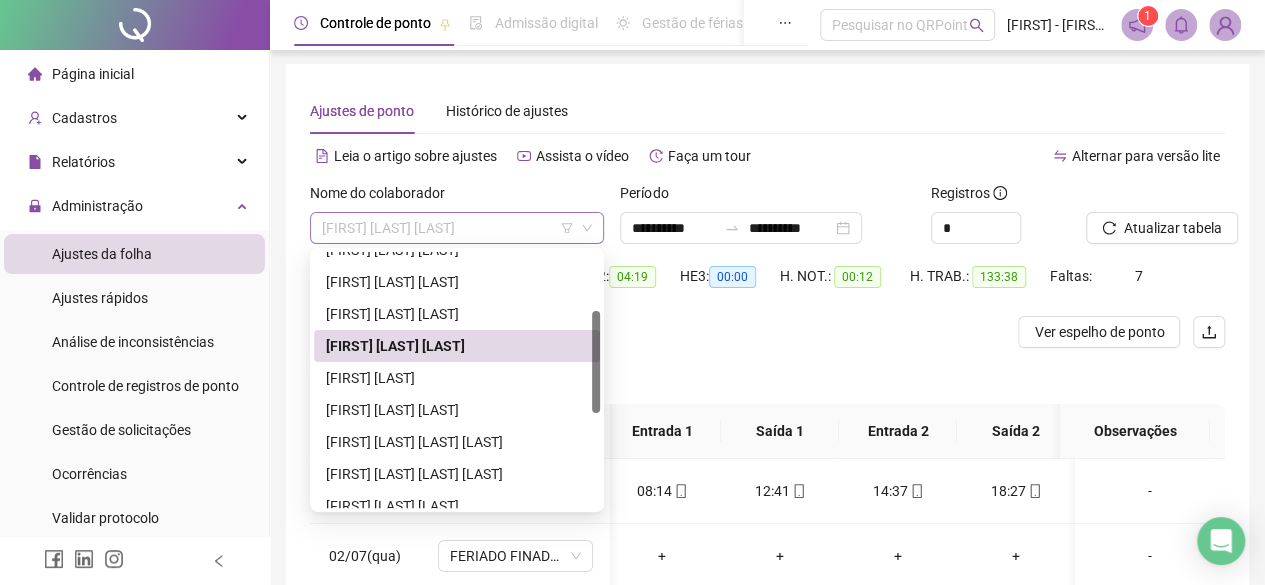 click on "HENRIQUE RODRIGUES DE OLIVEIRA" at bounding box center [457, 228] 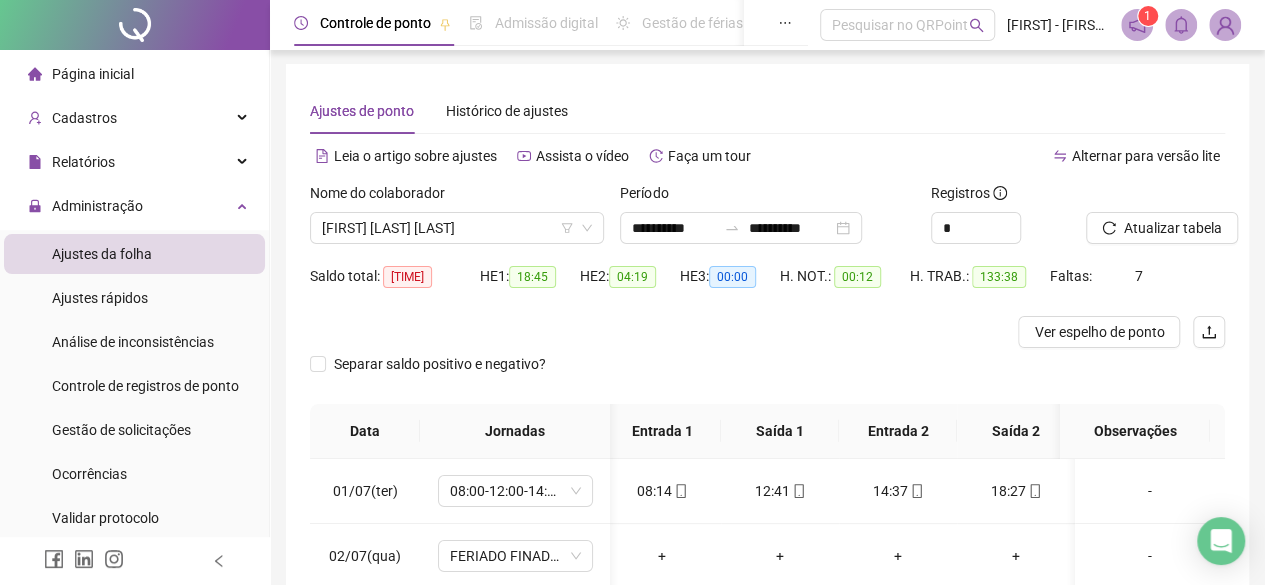 click at bounding box center (653, 332) 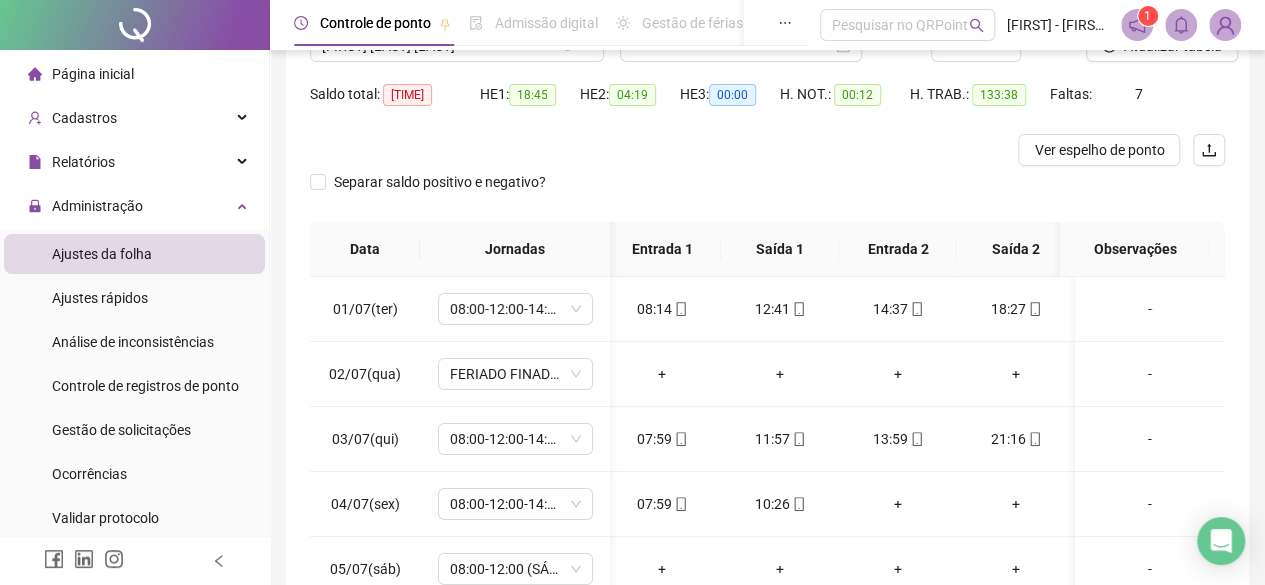 scroll, scrollTop: 190, scrollLeft: 0, axis: vertical 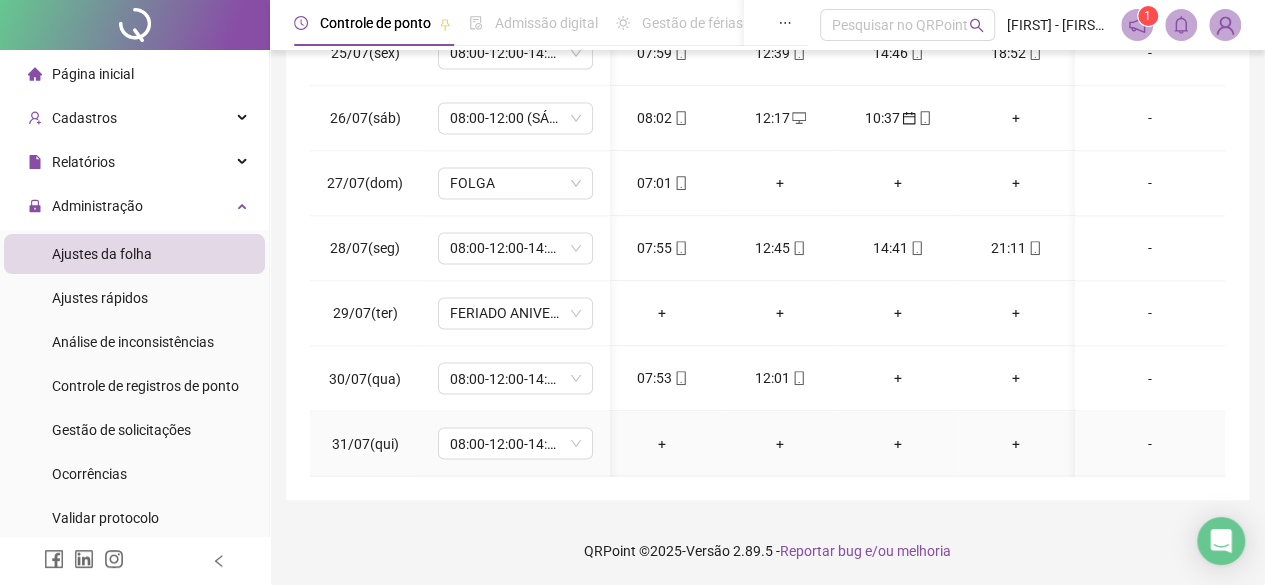 click on "+" at bounding box center [1016, 443] 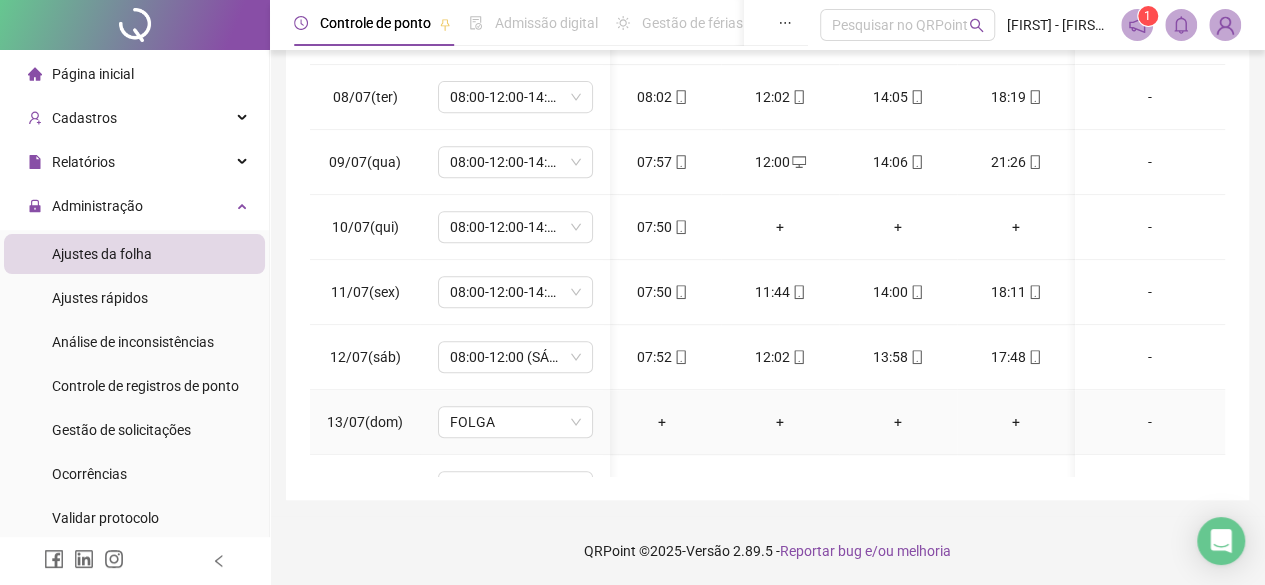 scroll, scrollTop: 0, scrollLeft: 7, axis: horizontal 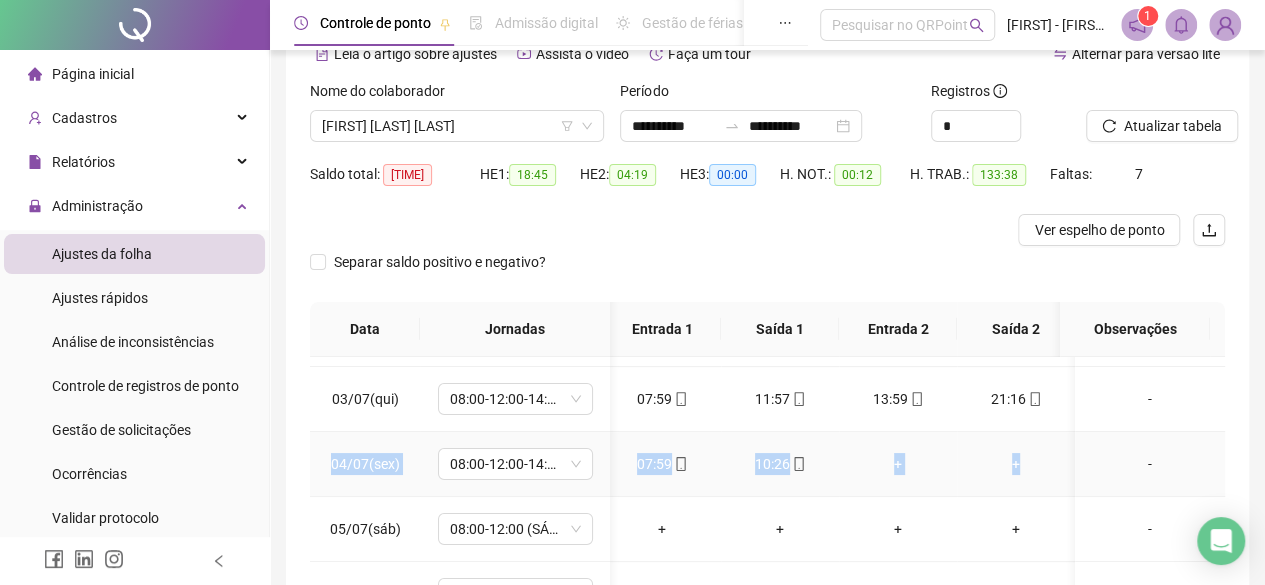 drag, startPoint x: 332, startPoint y: 455, endPoint x: 1038, endPoint y: 465, distance: 706.0708 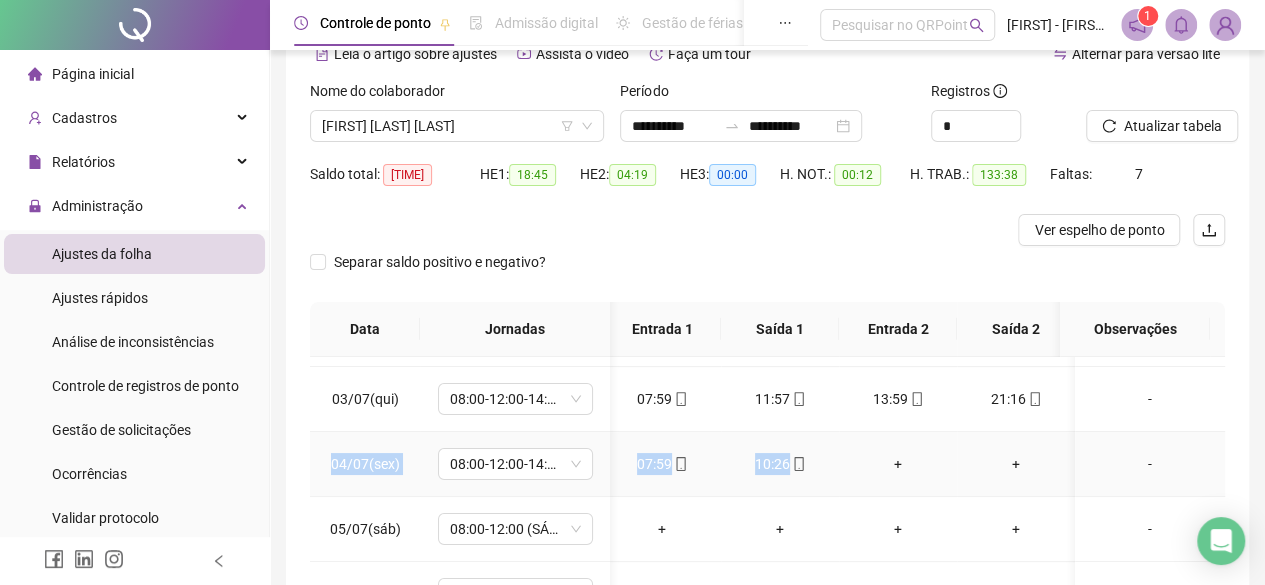 drag, startPoint x: 324, startPoint y: 459, endPoint x: 805, endPoint y: 471, distance: 481.14966 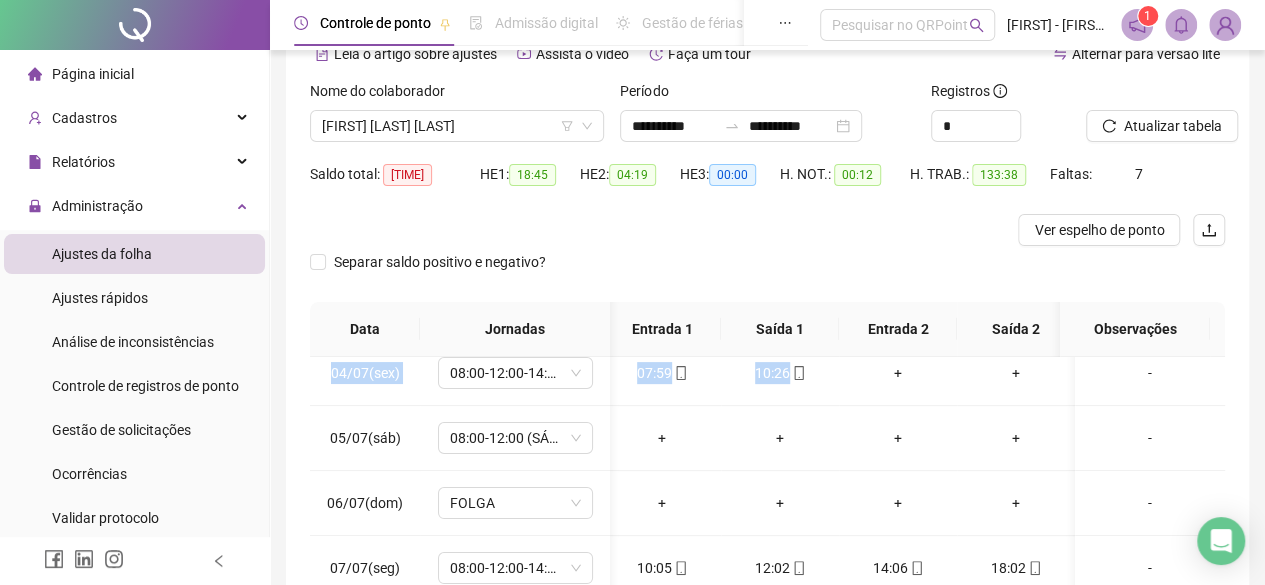 scroll, scrollTop: 208, scrollLeft: 7, axis: both 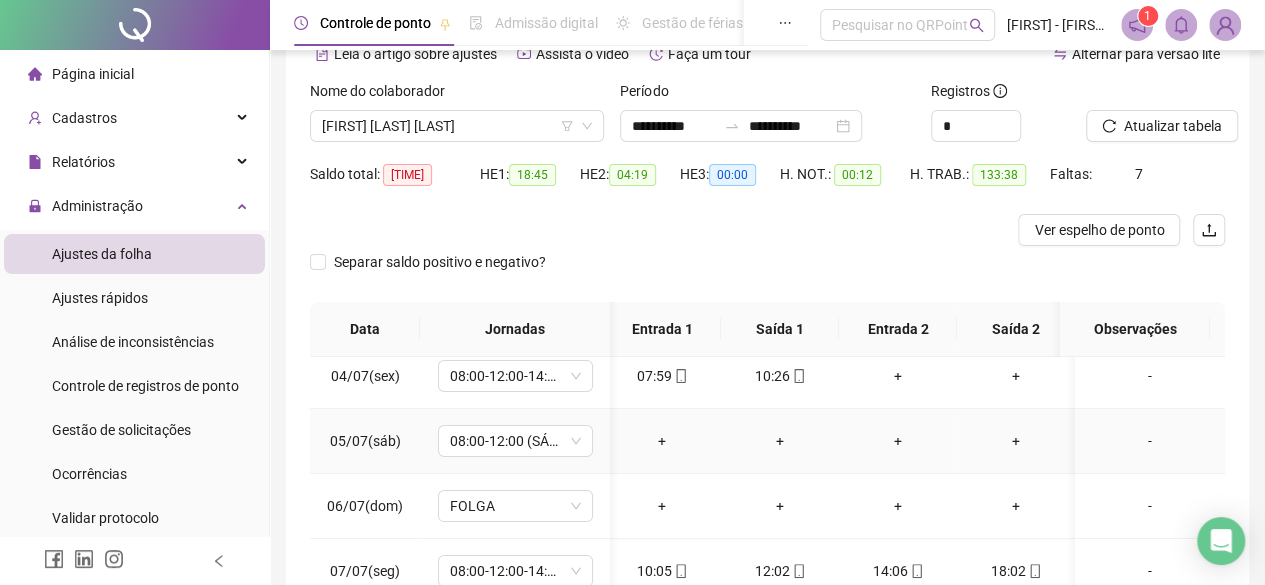 click on "05/07(sáb)" at bounding box center (365, 441) 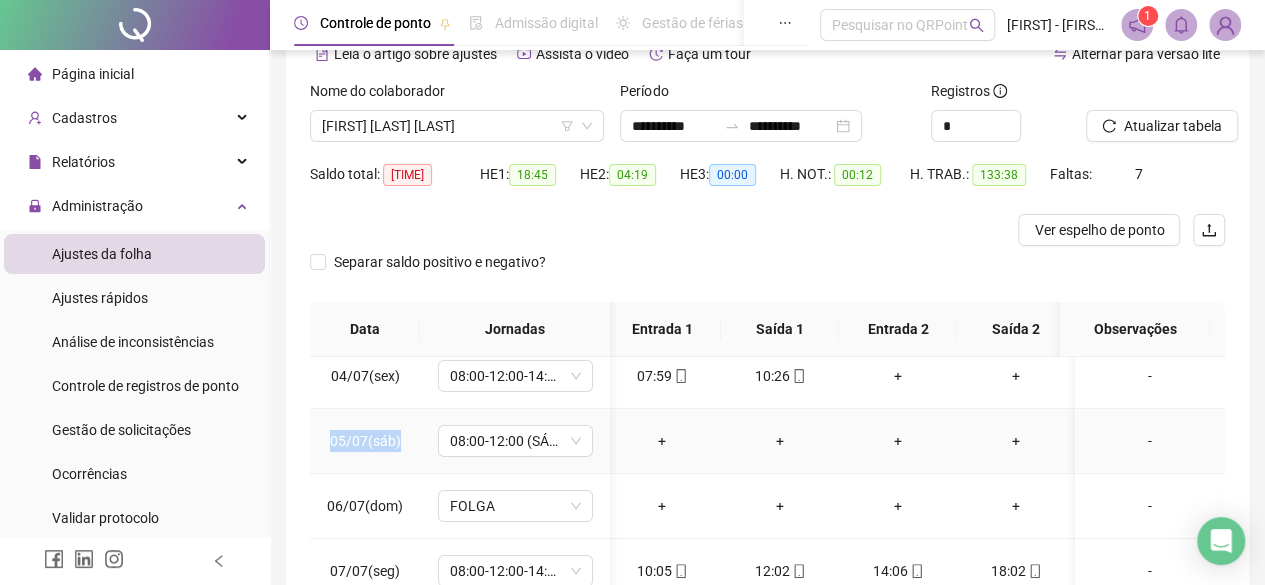 drag, startPoint x: 329, startPoint y: 440, endPoint x: 398, endPoint y: 437, distance: 69.065186 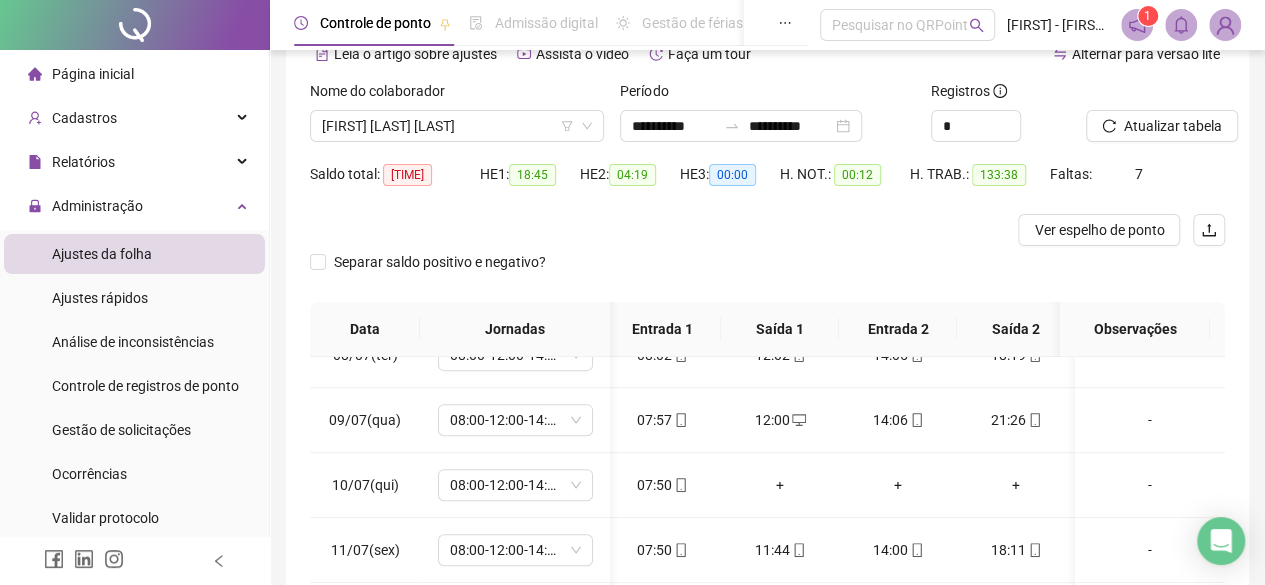 scroll, scrollTop: 490, scrollLeft: 7, axis: both 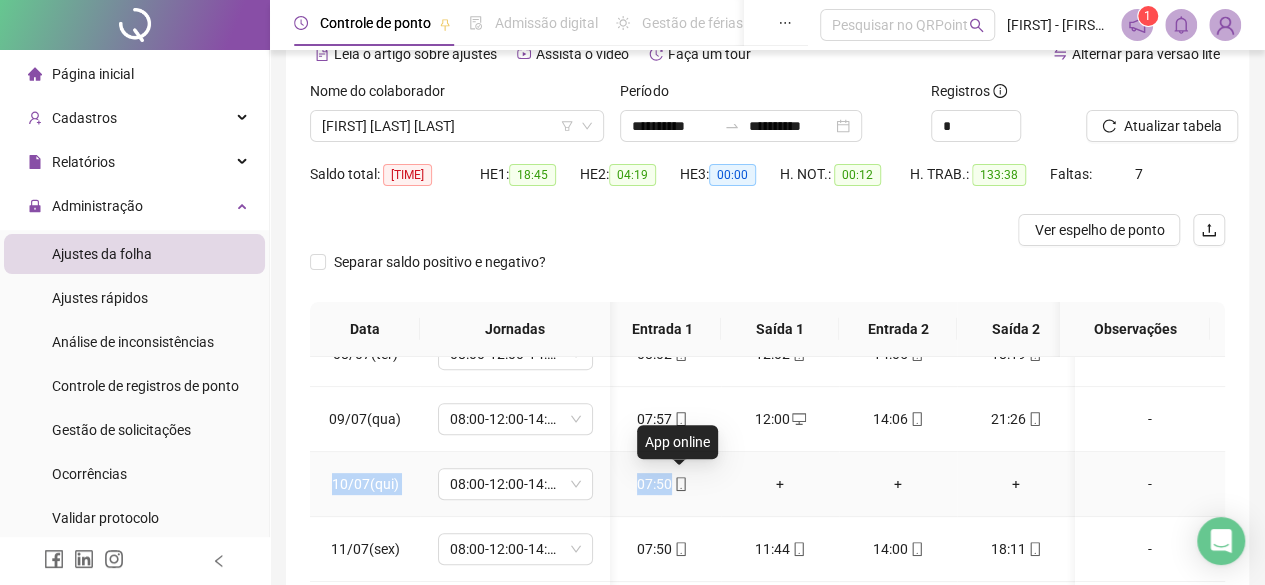 drag, startPoint x: 332, startPoint y: 477, endPoint x: 669, endPoint y: 479, distance: 337.00592 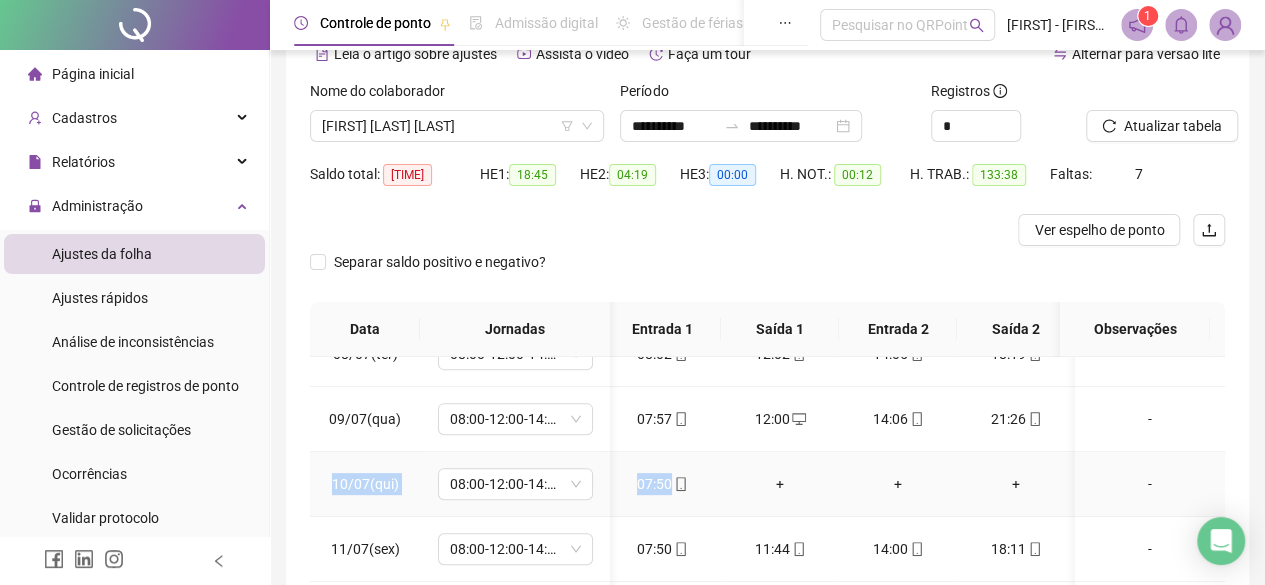 copy on "10/07(qui) 08:00-12:00-14:00-18:00 (40 HORAS SEMANAIS) 07:50" 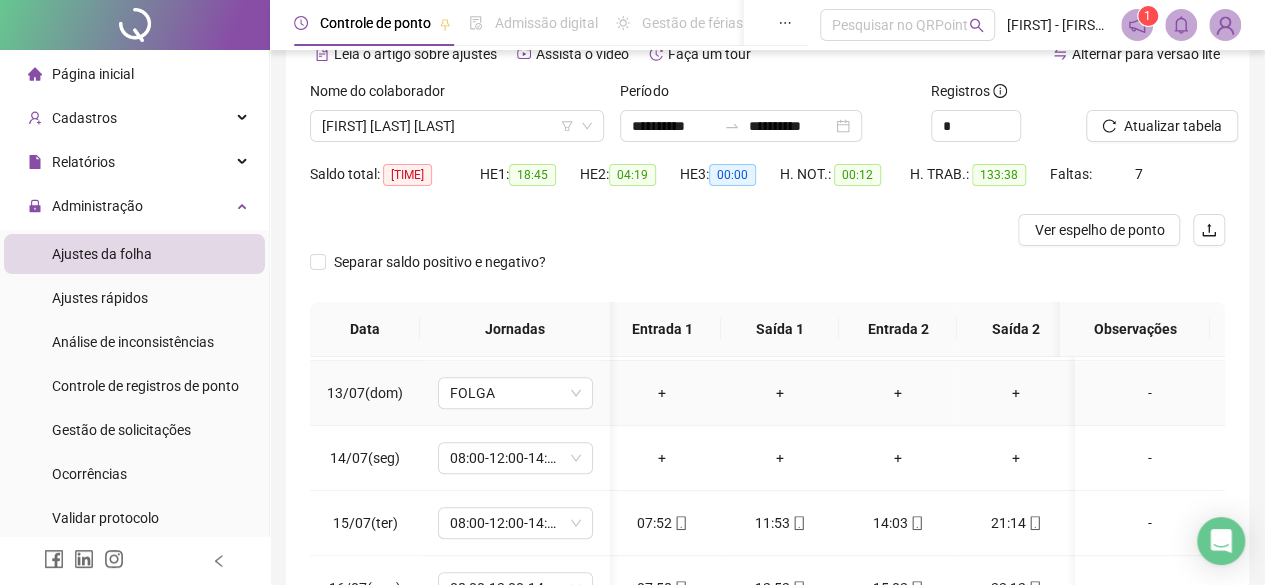 scroll, scrollTop: 783, scrollLeft: 7, axis: both 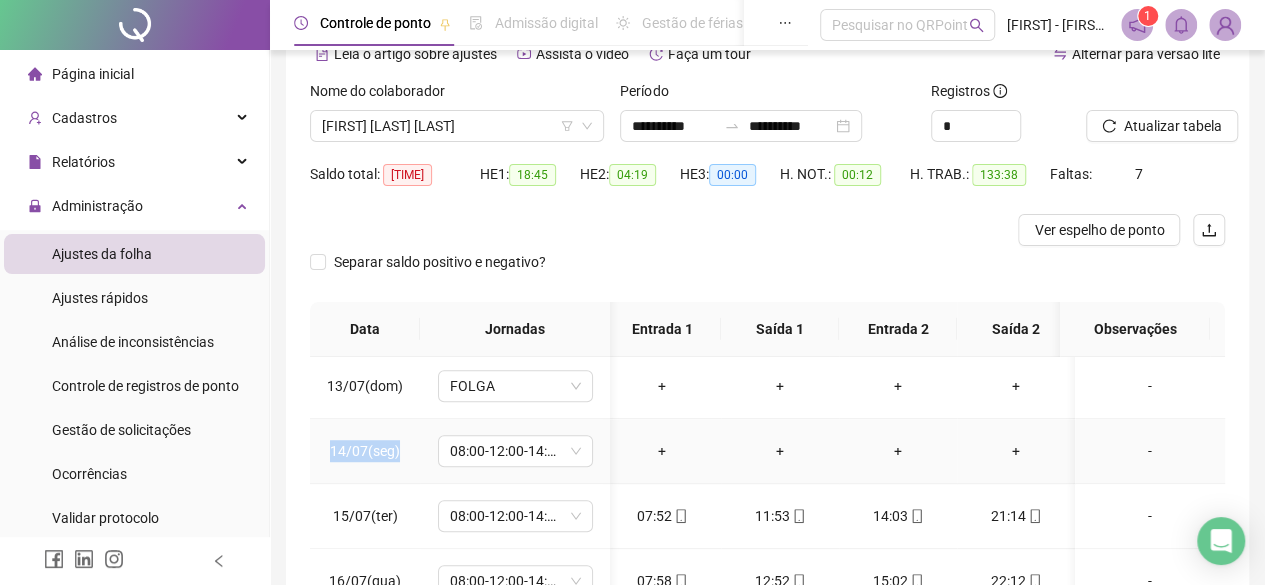 drag, startPoint x: 333, startPoint y: 445, endPoint x: 408, endPoint y: 442, distance: 75.059975 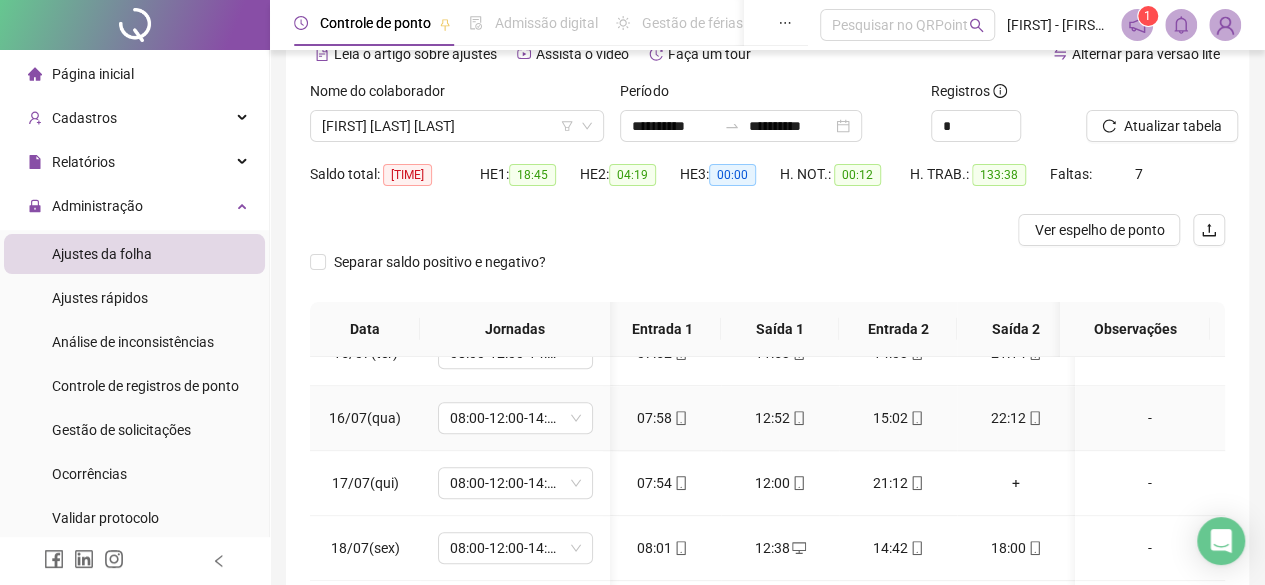scroll, scrollTop: 947, scrollLeft: 7, axis: both 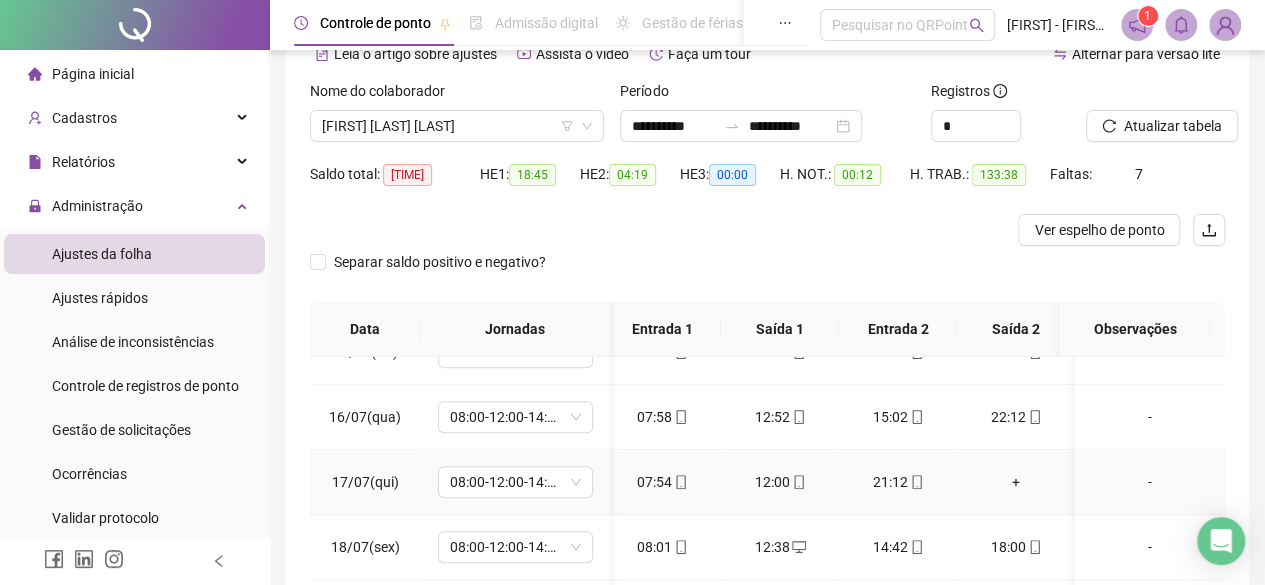 click on "+" at bounding box center (1016, 482) 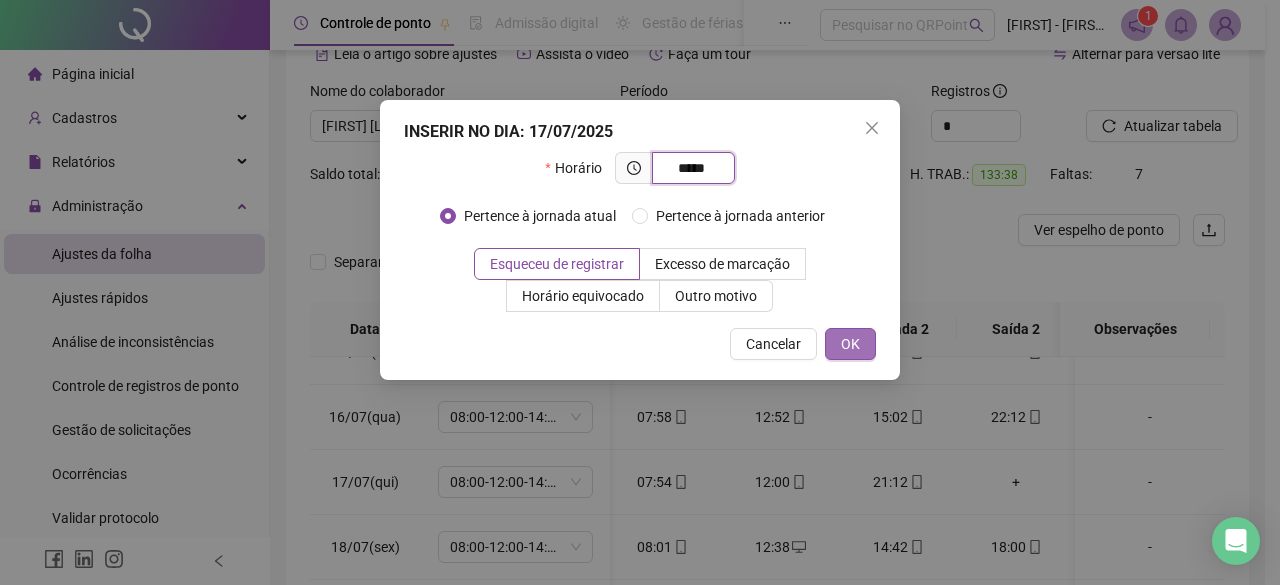 type on "*****" 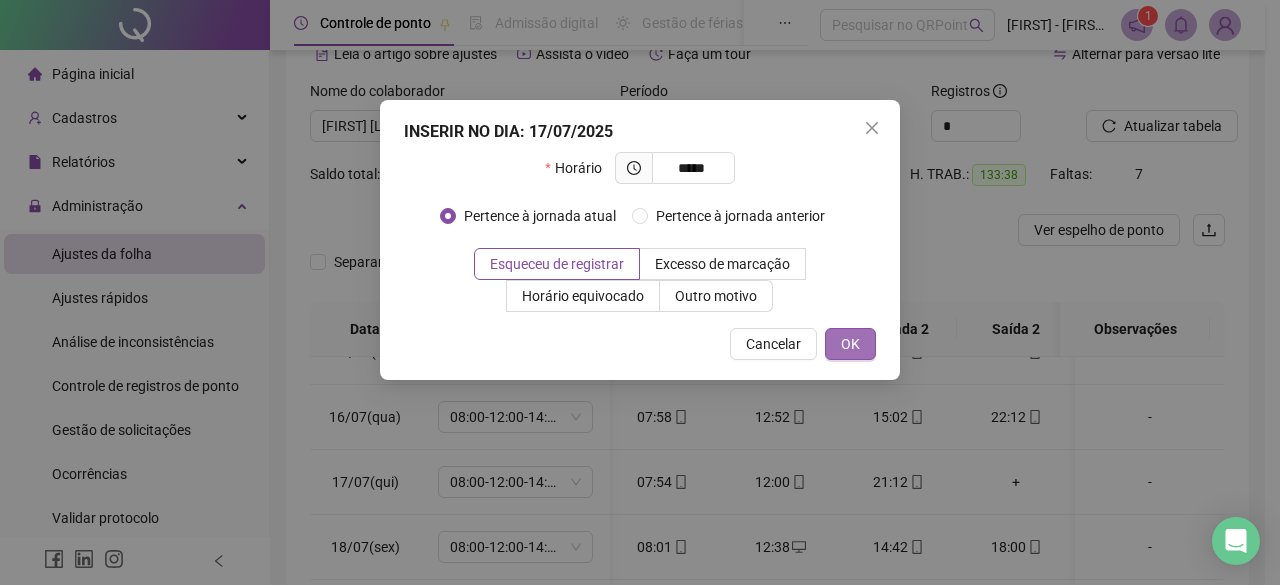 click on "INSERIR NO DIA :   17/07/2025 Horário ***** Pertence à jornada atual Pertence à jornada anterior Esqueceu de registrar Excesso de marcação Horário equivocado Outro motivo Motivo Cancelar OK" at bounding box center (640, 240) 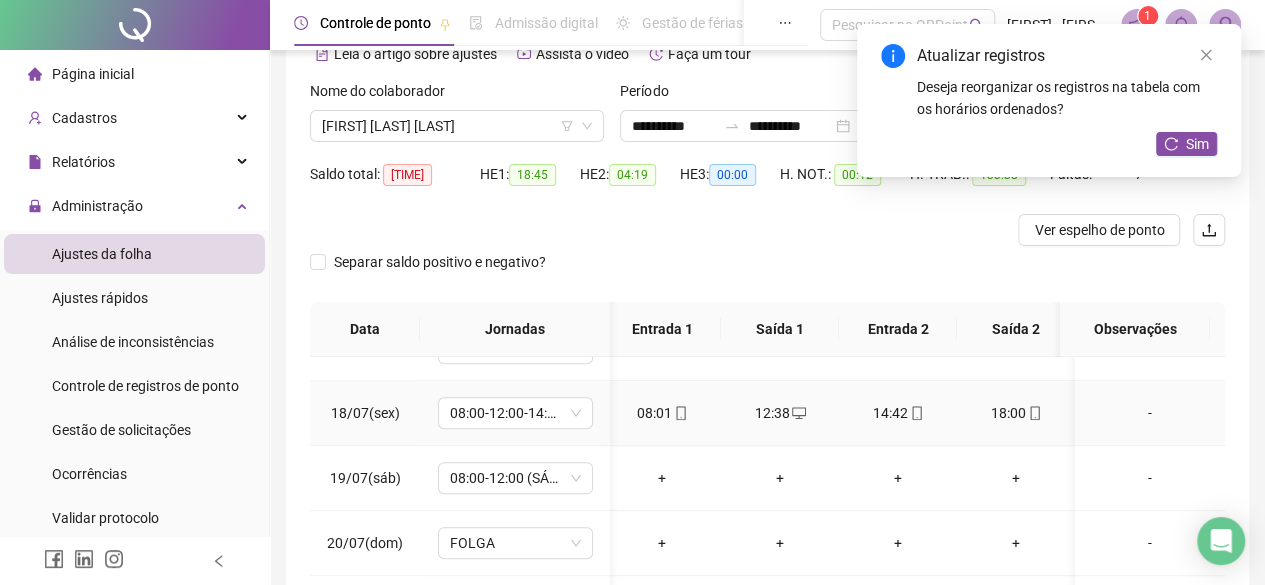 scroll, scrollTop: 1089, scrollLeft: 7, axis: both 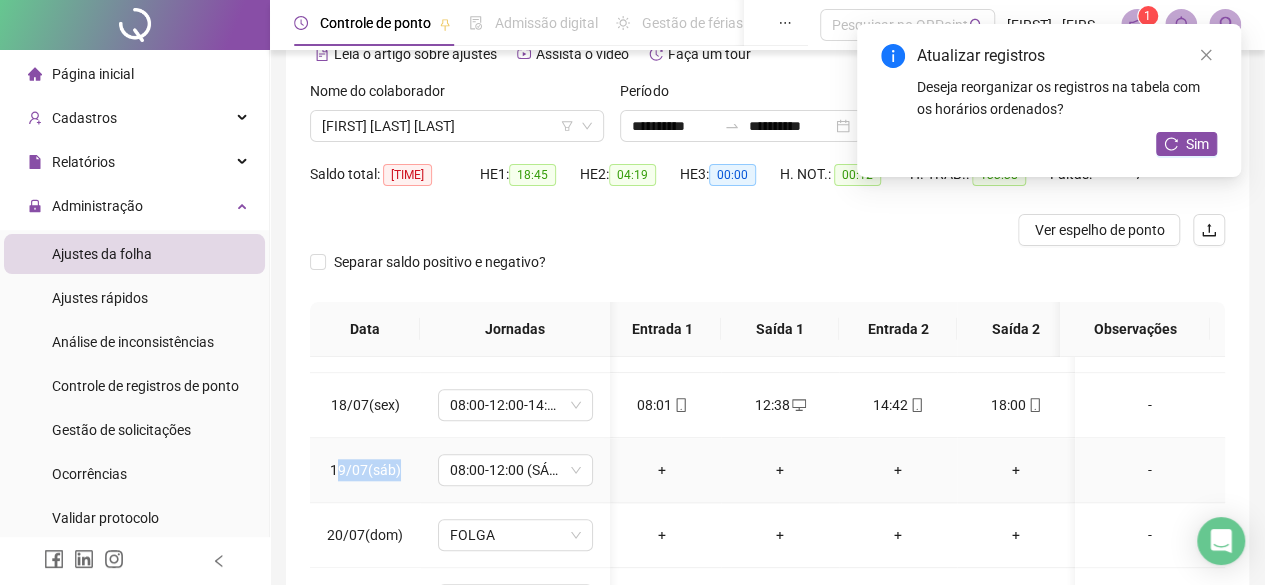 drag, startPoint x: 336, startPoint y: 464, endPoint x: 396, endPoint y: 465, distance: 60.00833 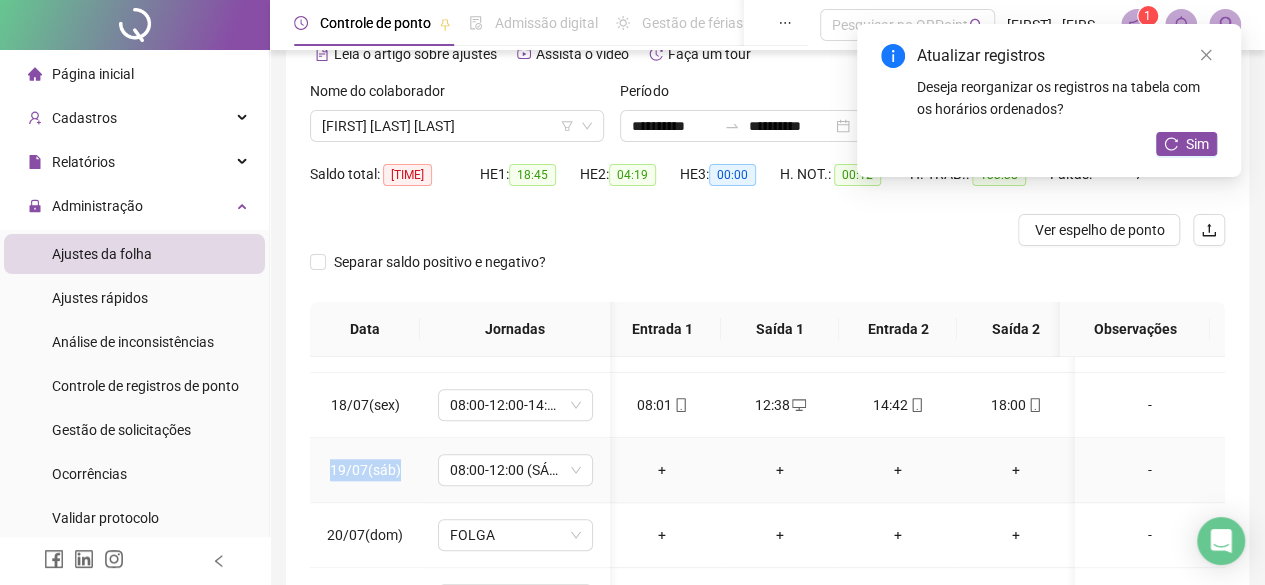 scroll, scrollTop: 1089, scrollLeft: 0, axis: vertical 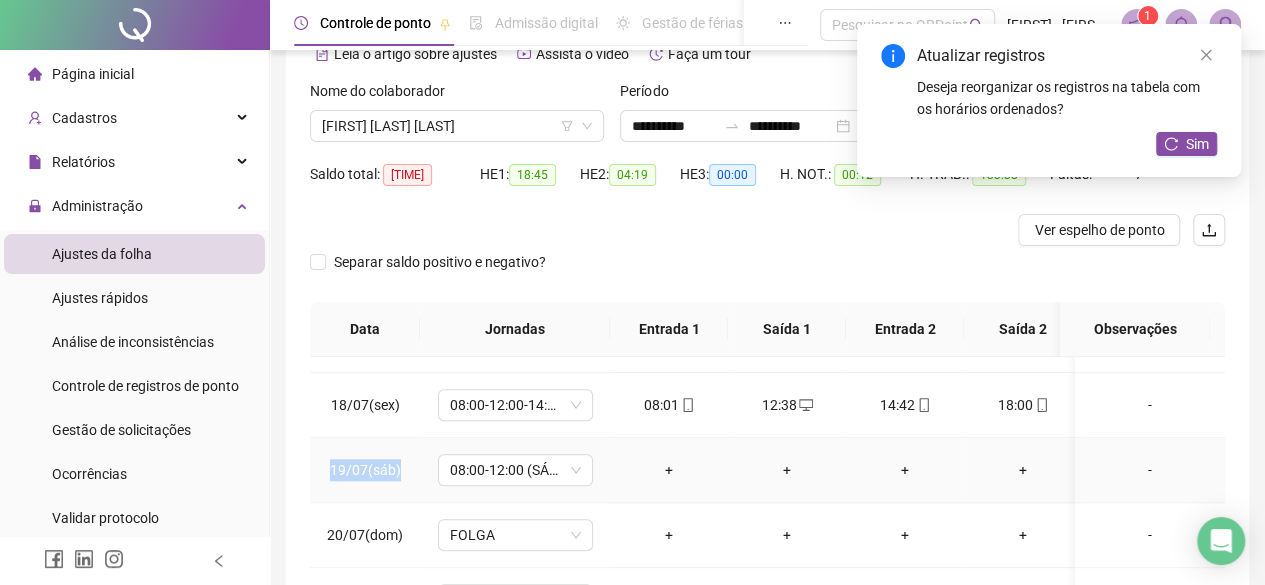 drag, startPoint x: 399, startPoint y: 465, endPoint x: 312, endPoint y: 456, distance: 87.46428 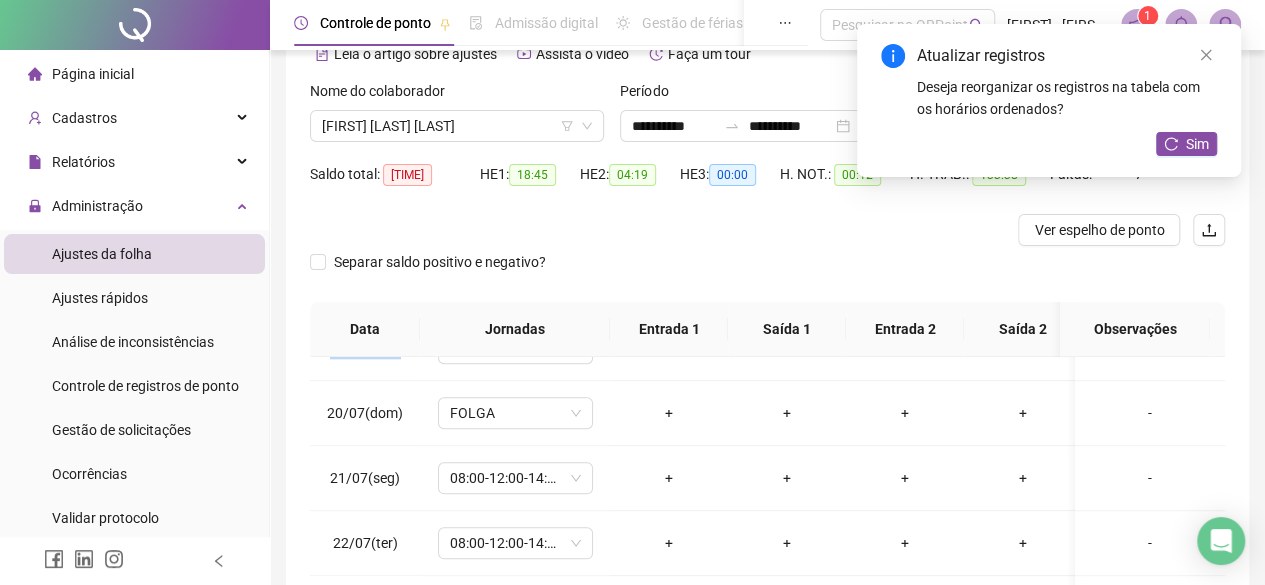 scroll, scrollTop: 1215, scrollLeft: 0, axis: vertical 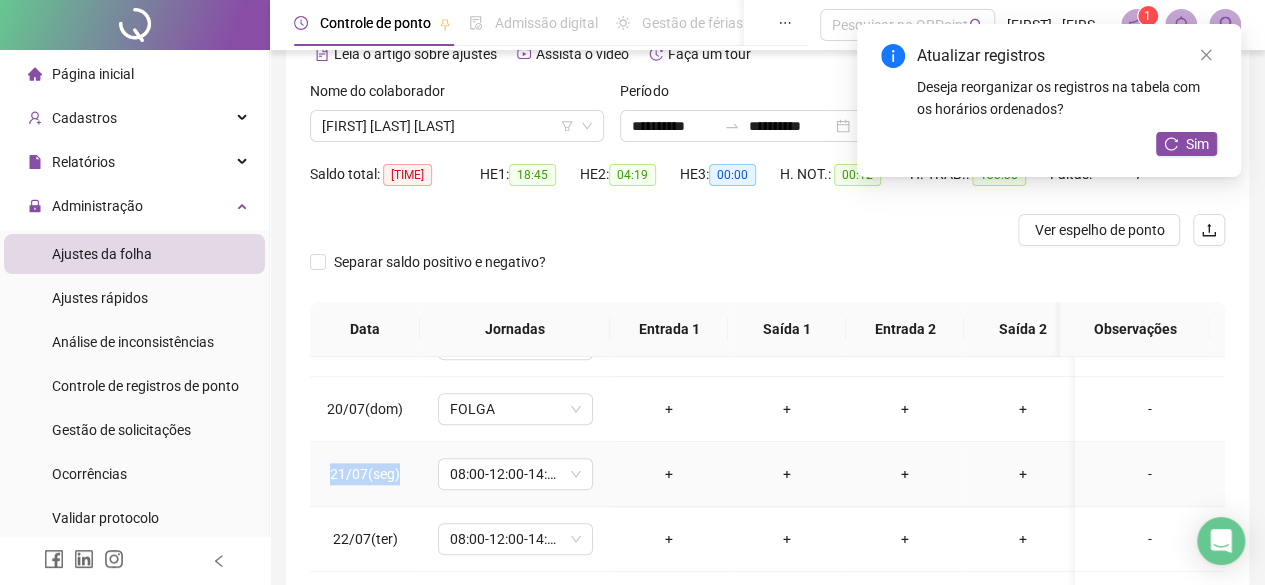 drag, startPoint x: 328, startPoint y: 468, endPoint x: 397, endPoint y: 470, distance: 69.02898 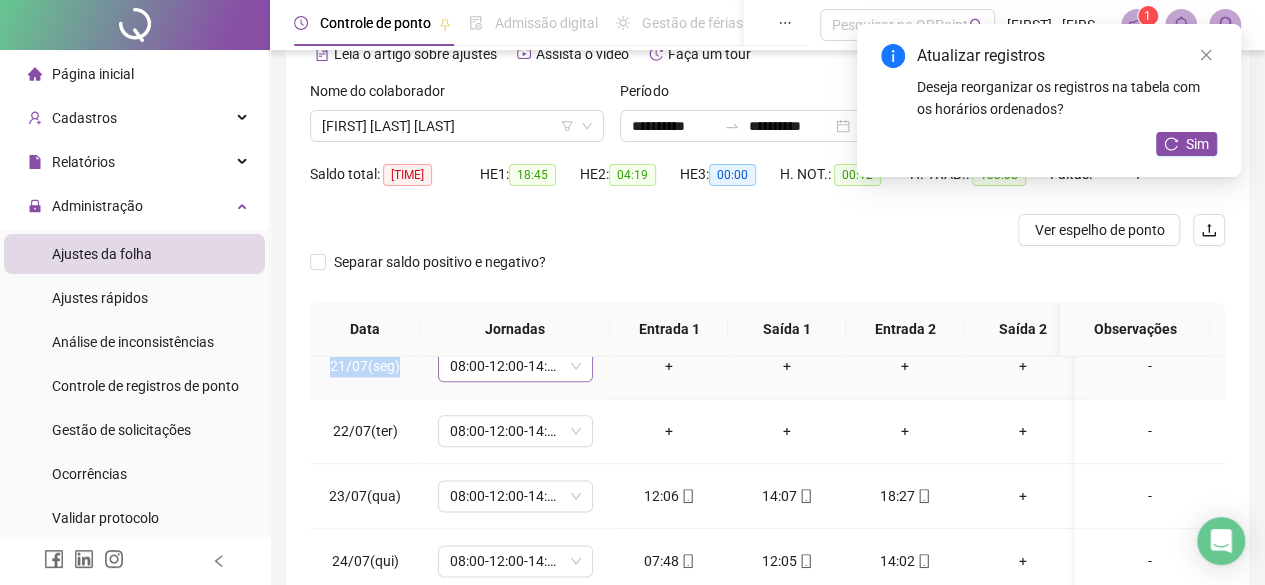 scroll, scrollTop: 1326, scrollLeft: 0, axis: vertical 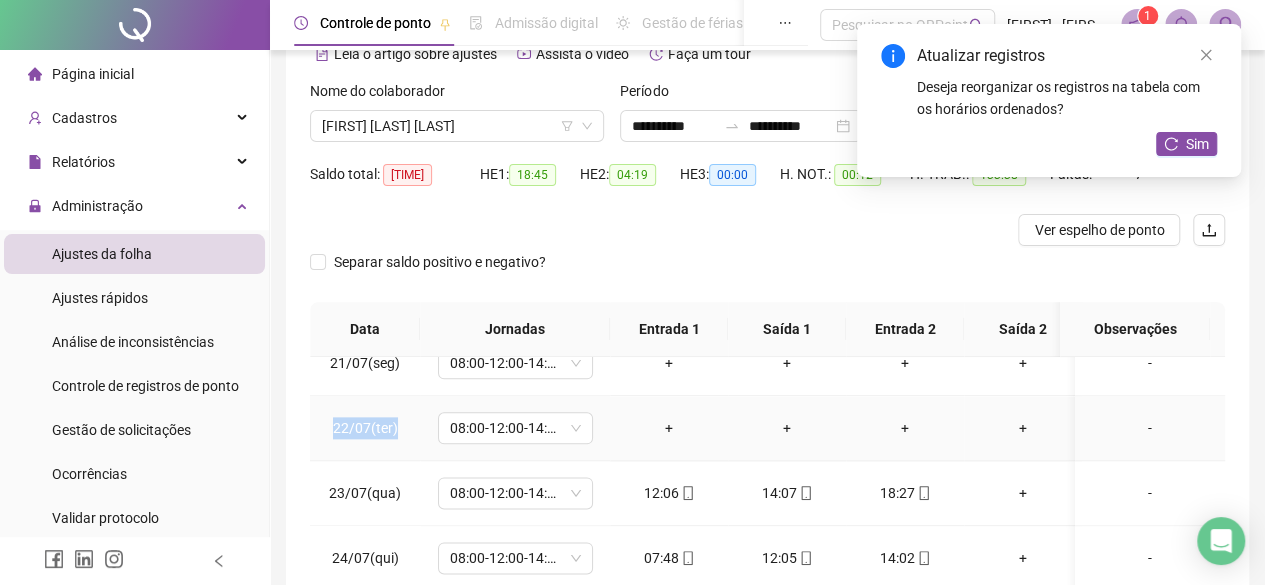 drag, startPoint x: 322, startPoint y: 417, endPoint x: 406, endPoint y: 431, distance: 85.158676 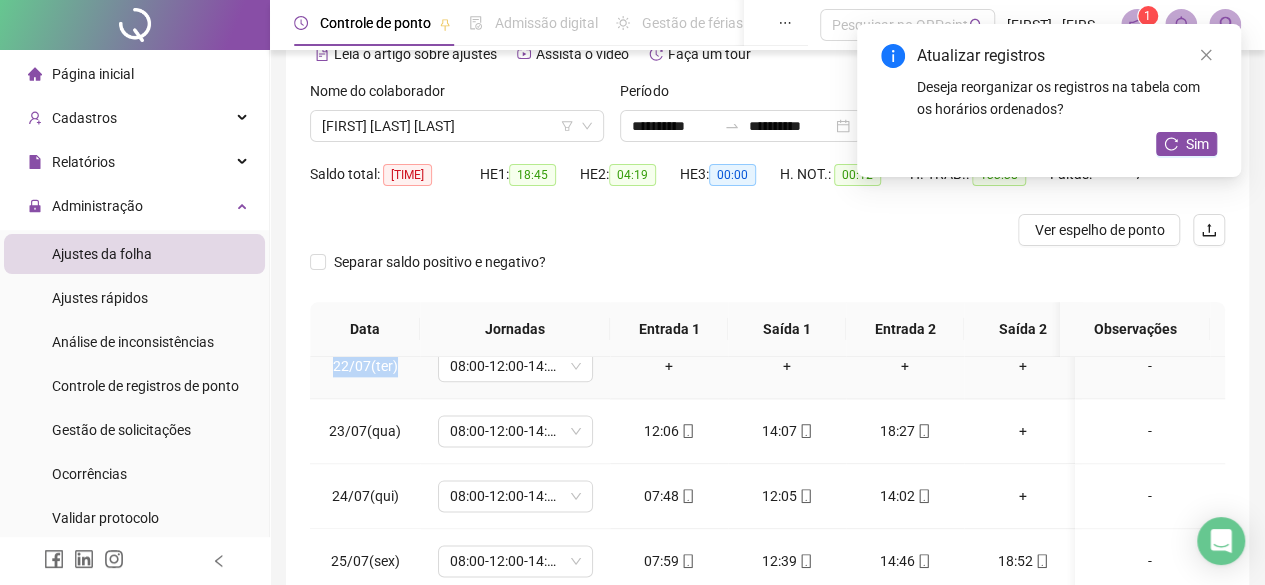 scroll, scrollTop: 1392, scrollLeft: 0, axis: vertical 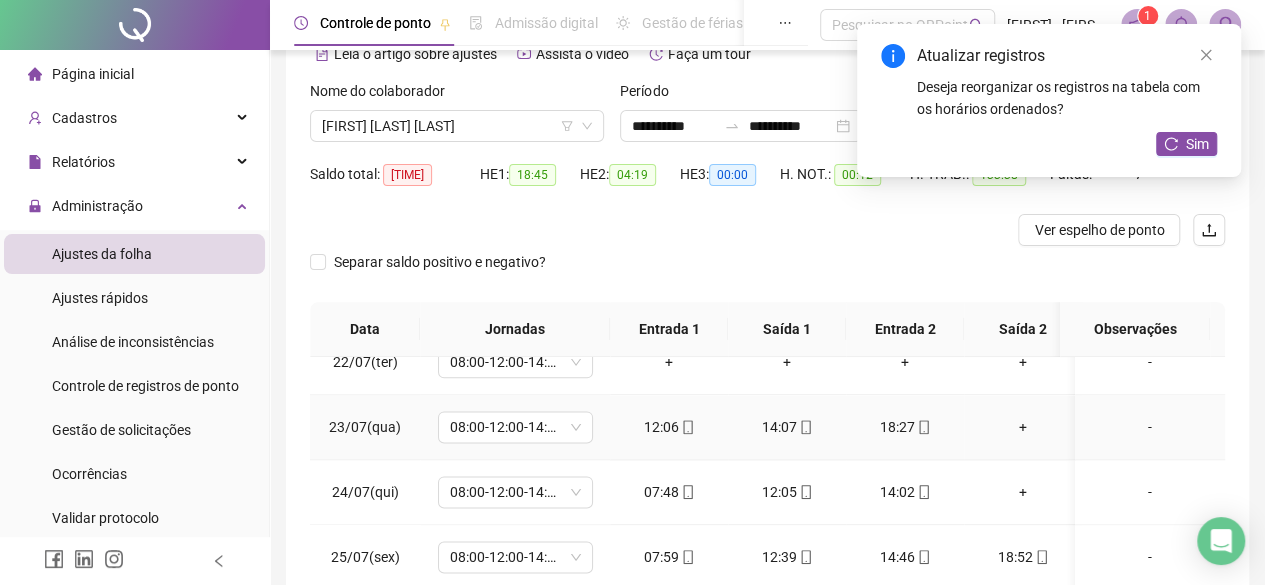 click on "+" at bounding box center (1023, 427) 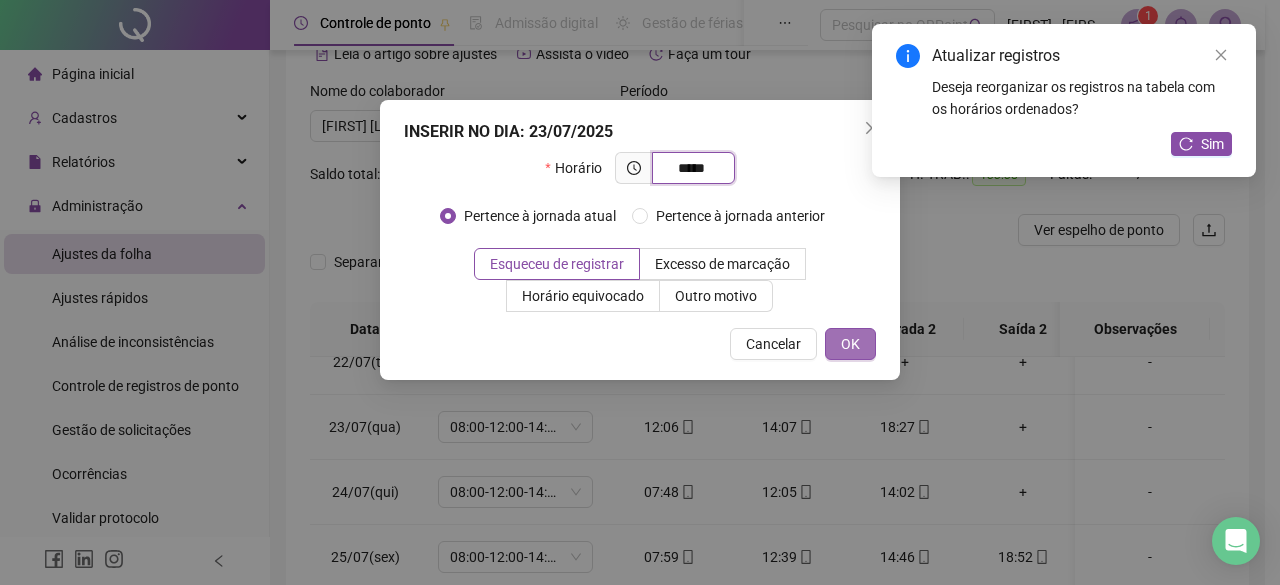 type on "*****" 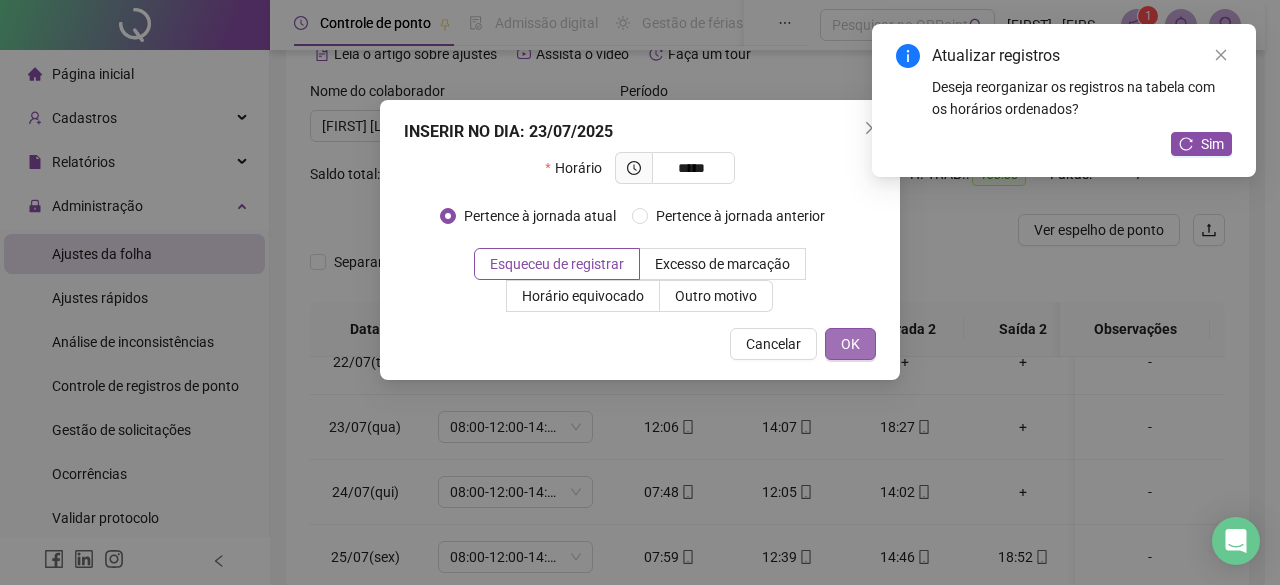 click on "OK" at bounding box center [850, 344] 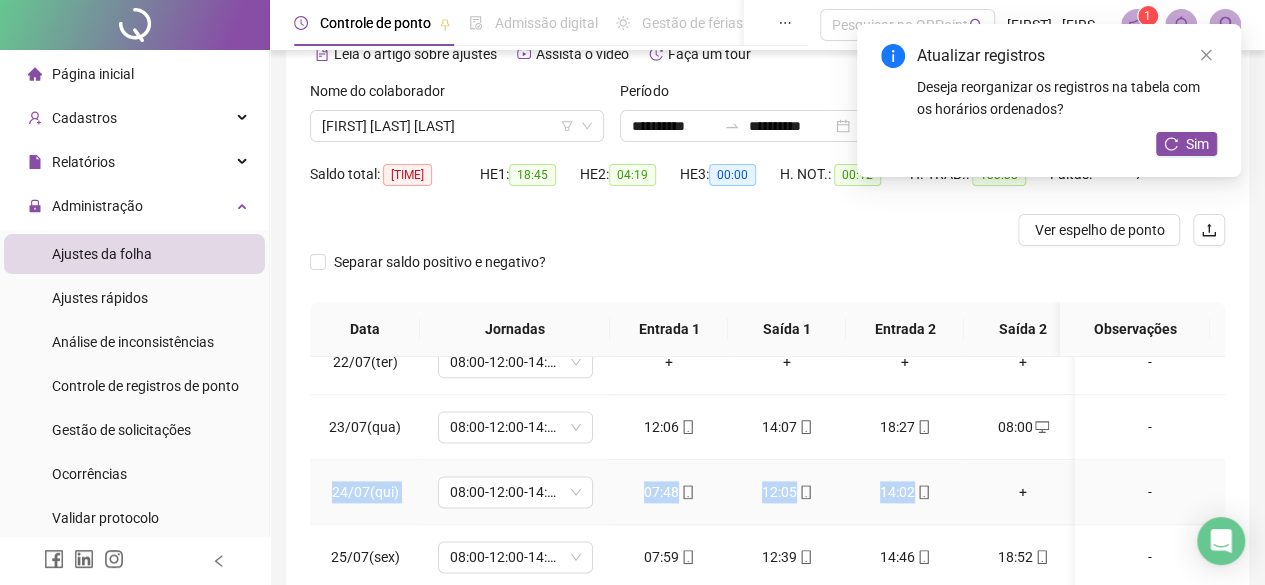 drag, startPoint x: 332, startPoint y: 491, endPoint x: 948, endPoint y: 502, distance: 616.0982 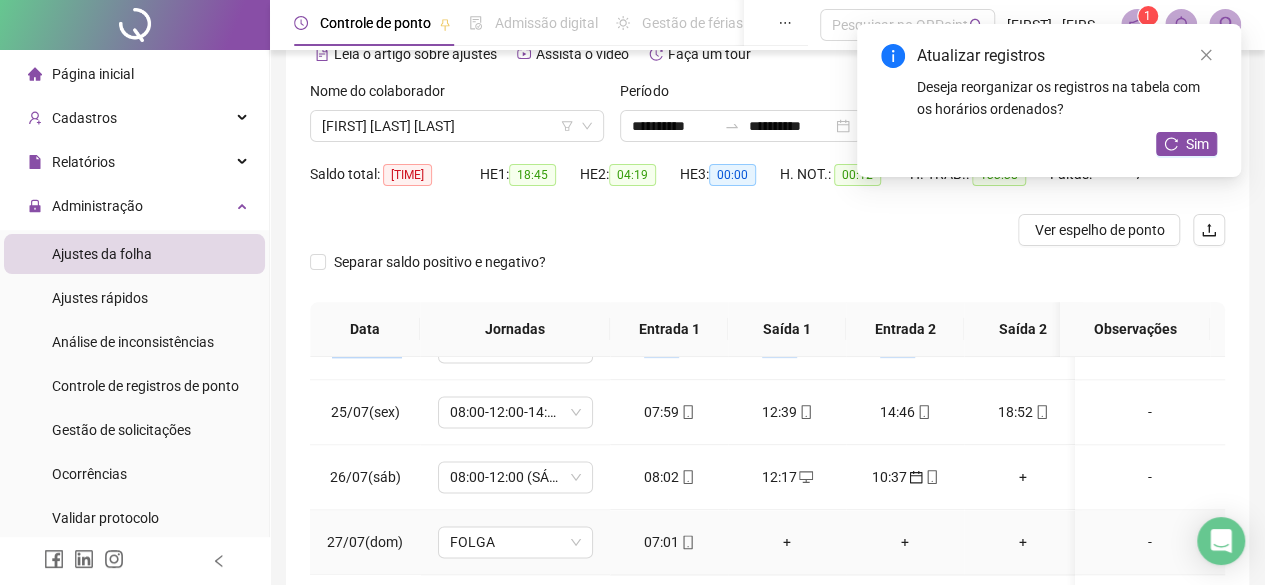 scroll, scrollTop: 1538, scrollLeft: 0, axis: vertical 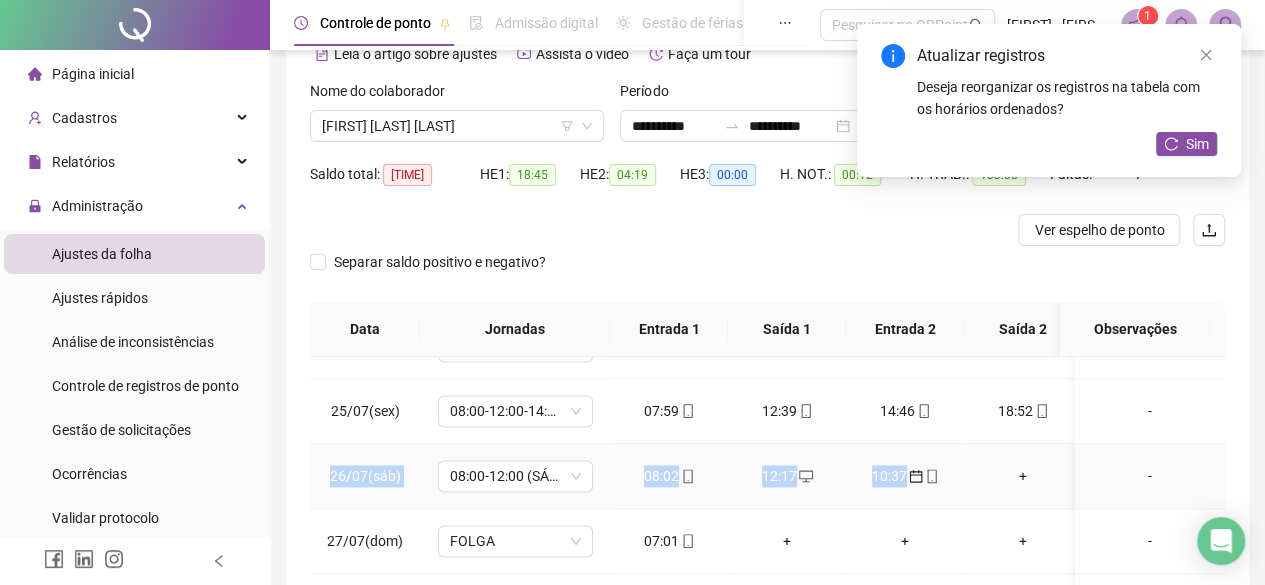 drag, startPoint x: 324, startPoint y: 469, endPoint x: 902, endPoint y: 474, distance: 578.0216 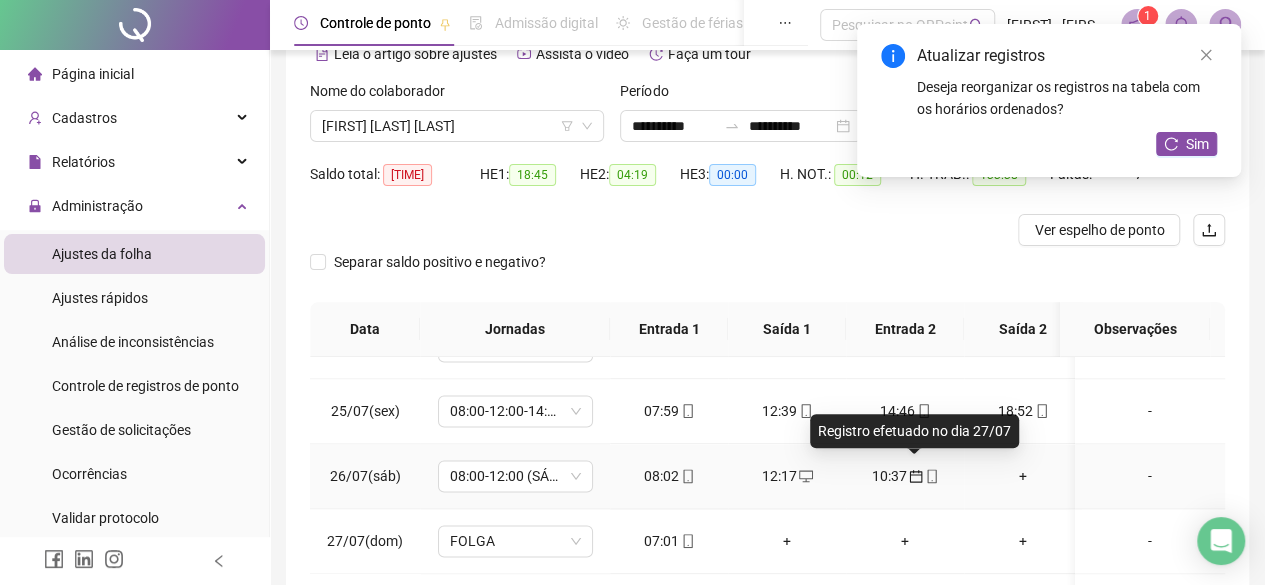 click 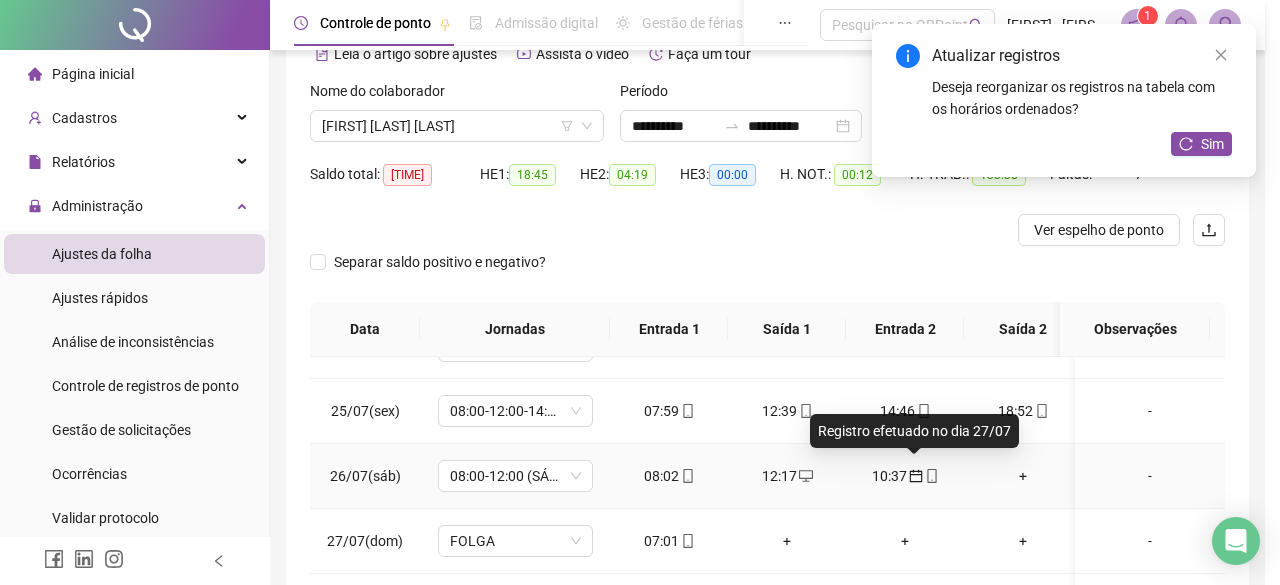 type on "**********" 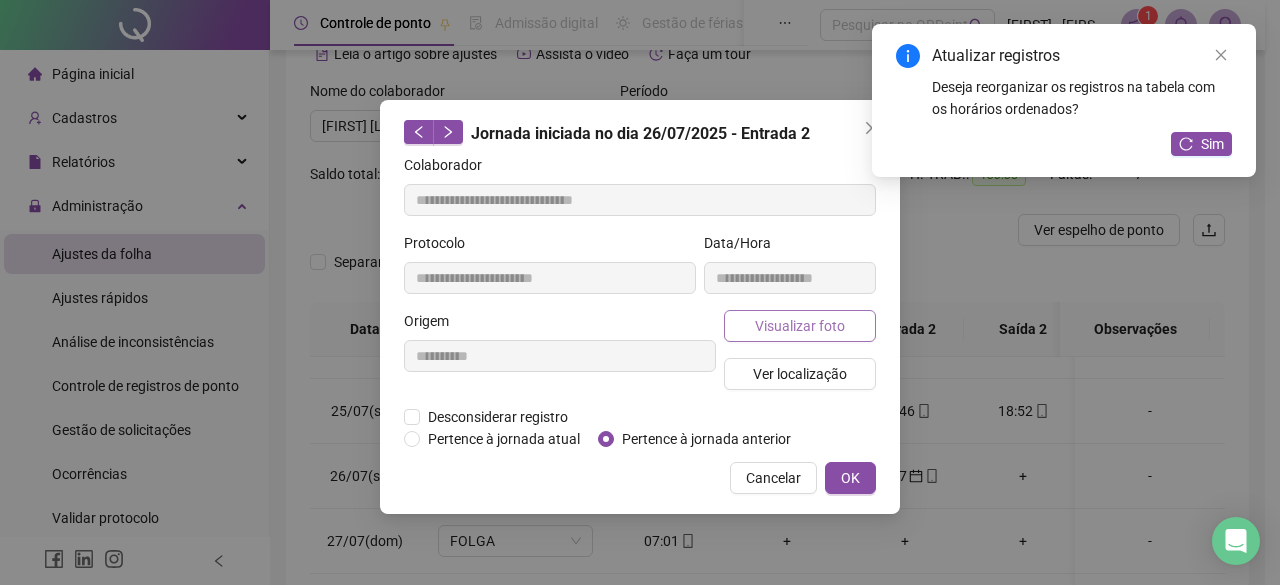 click on "Visualizar foto" at bounding box center (800, 326) 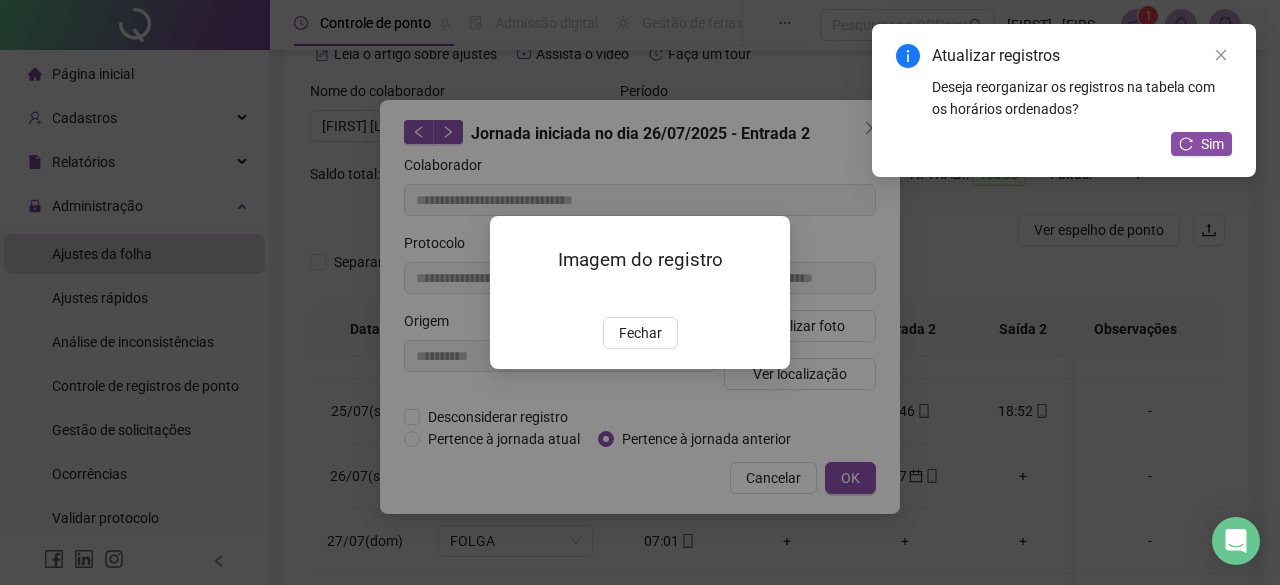 click at bounding box center (514, 296) 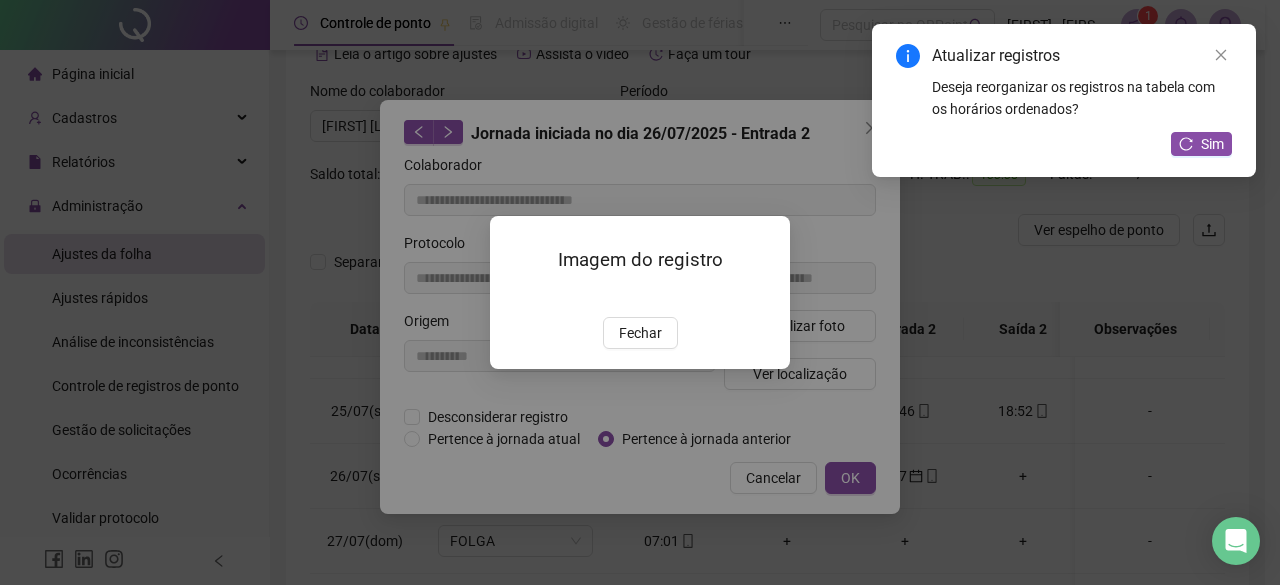 click on "Fechar" at bounding box center (640, 333) 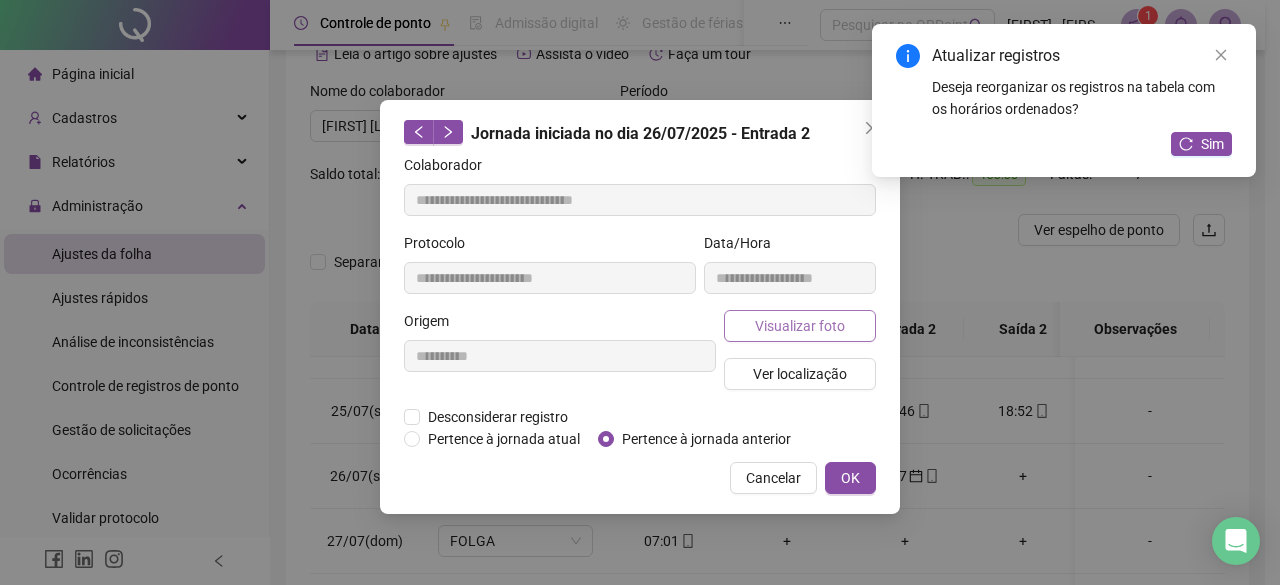 click on "Visualizar foto" at bounding box center [800, 326] 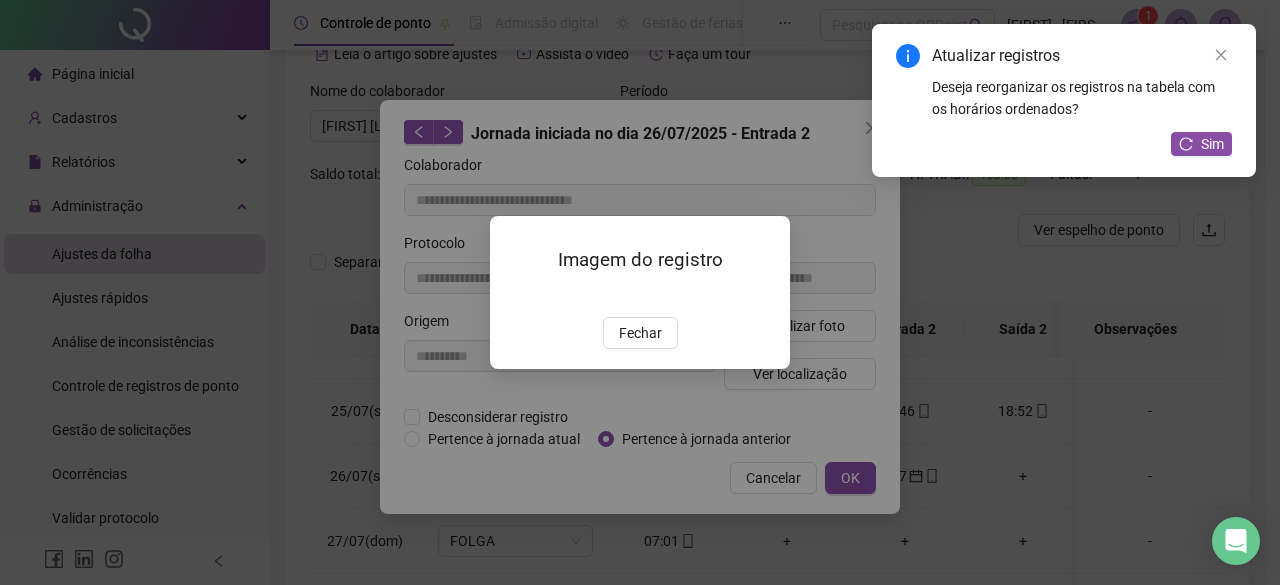 click on "Fechar" at bounding box center [640, 333] 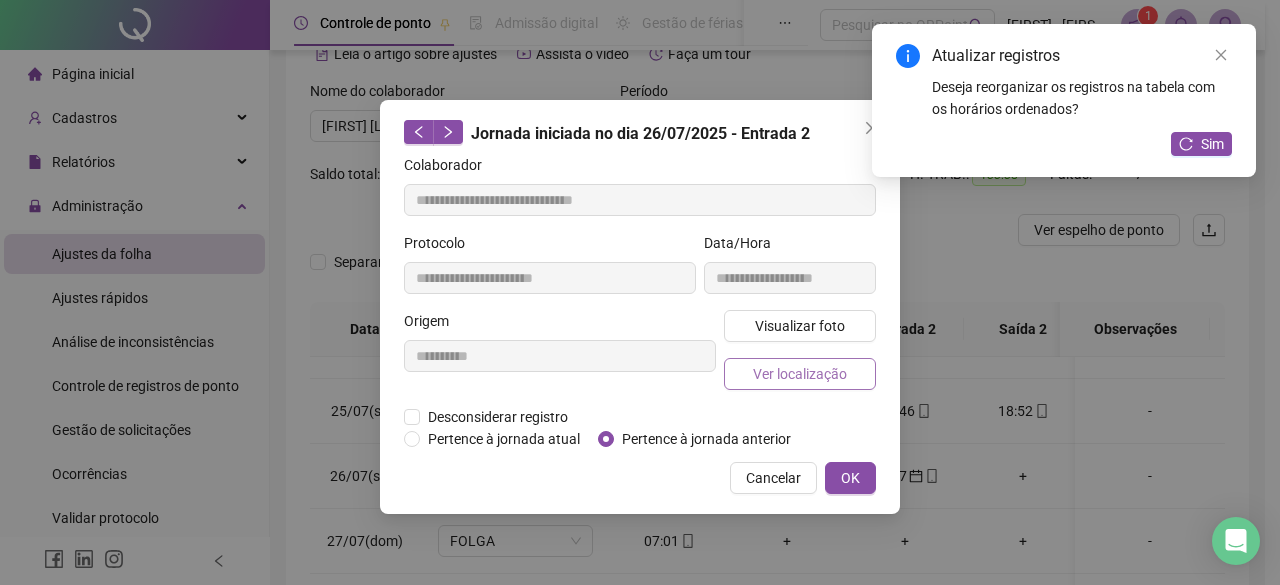 click on "Ver localização" at bounding box center [800, 374] 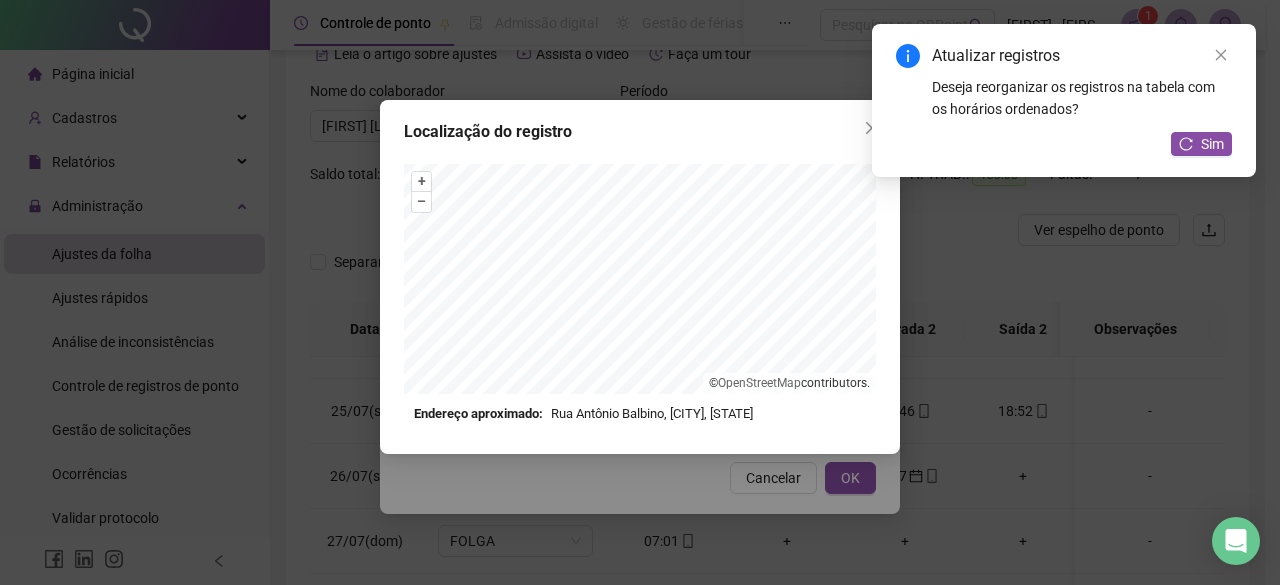 click on "Localização do registro + – ⇧ › ©  OpenStreetMap  contributors. Endereço aproximado:   Rua Antônio Balbino, undefined, undefined *OBS Os registros de ponto executados através da web utilizam uma tecnologia menos precisa para obter a geolocalização do colaborador, o que poderá resultar em localizações distintas." at bounding box center (640, 277) 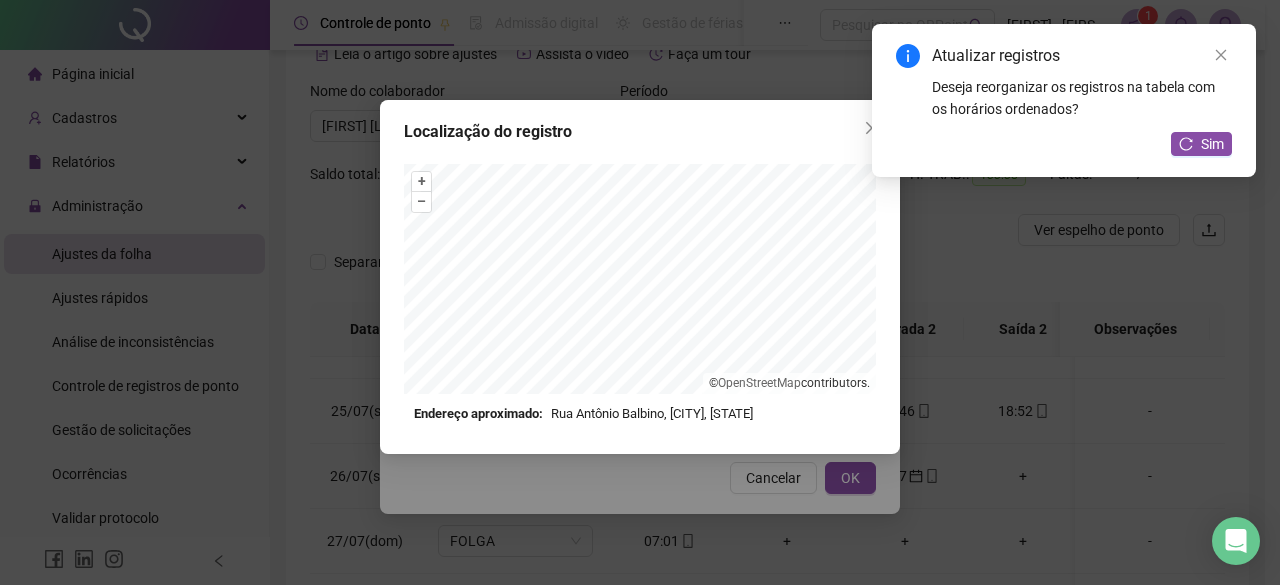 drag, startPoint x: 793, startPoint y: 121, endPoint x: 539, endPoint y: 152, distance: 255.88474 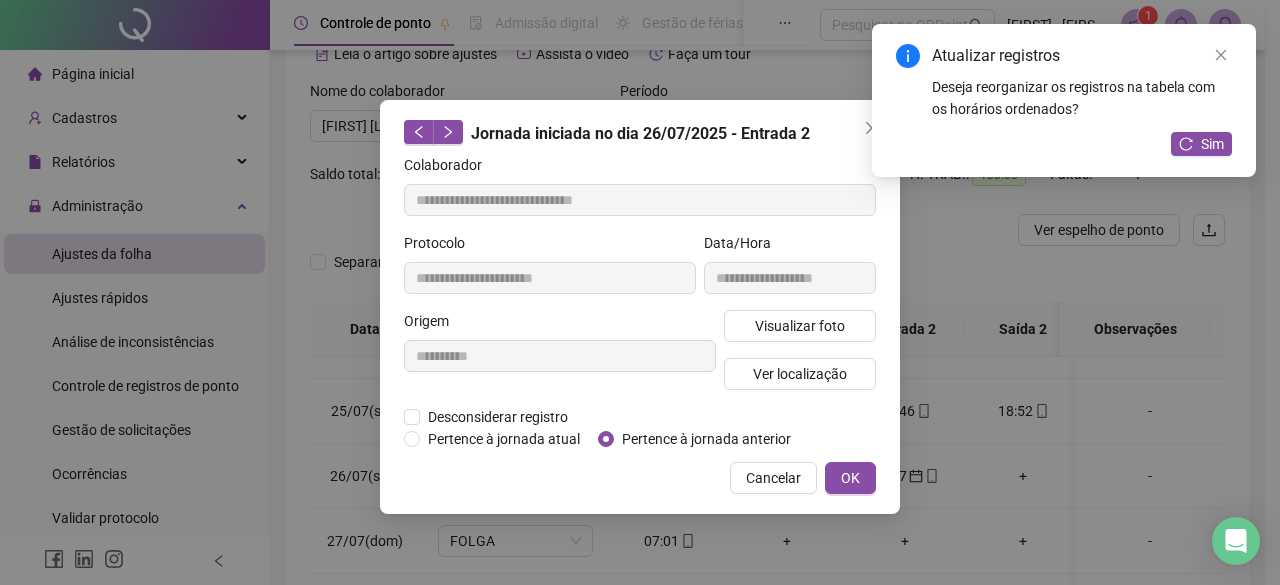 click on "**********" at bounding box center [640, 292] 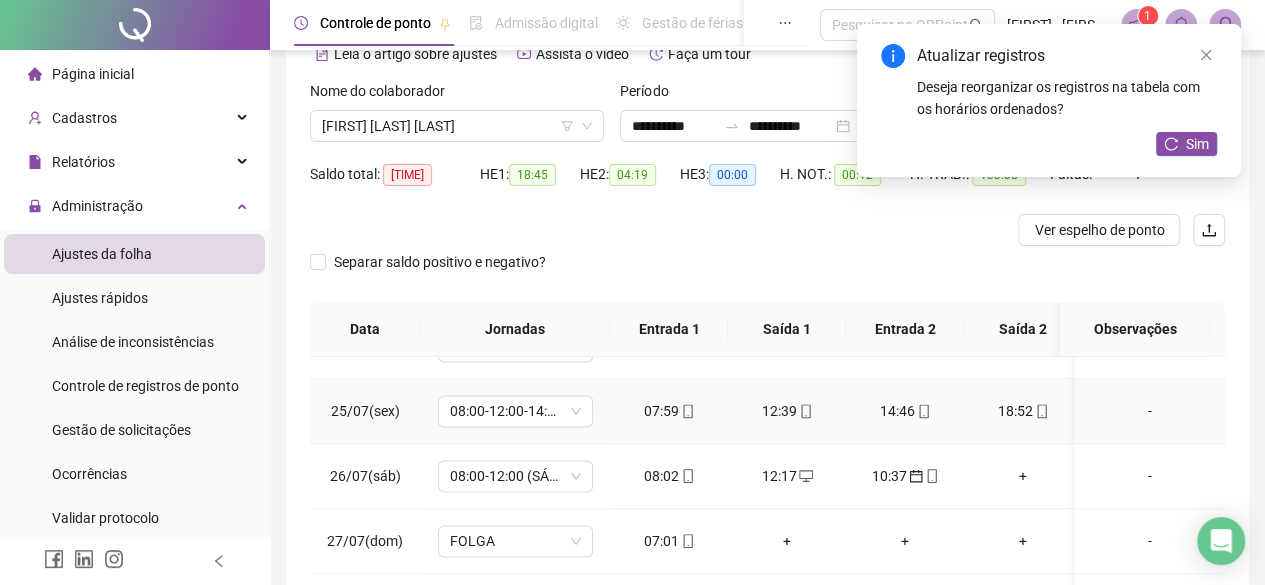 scroll, scrollTop: 1593, scrollLeft: 0, axis: vertical 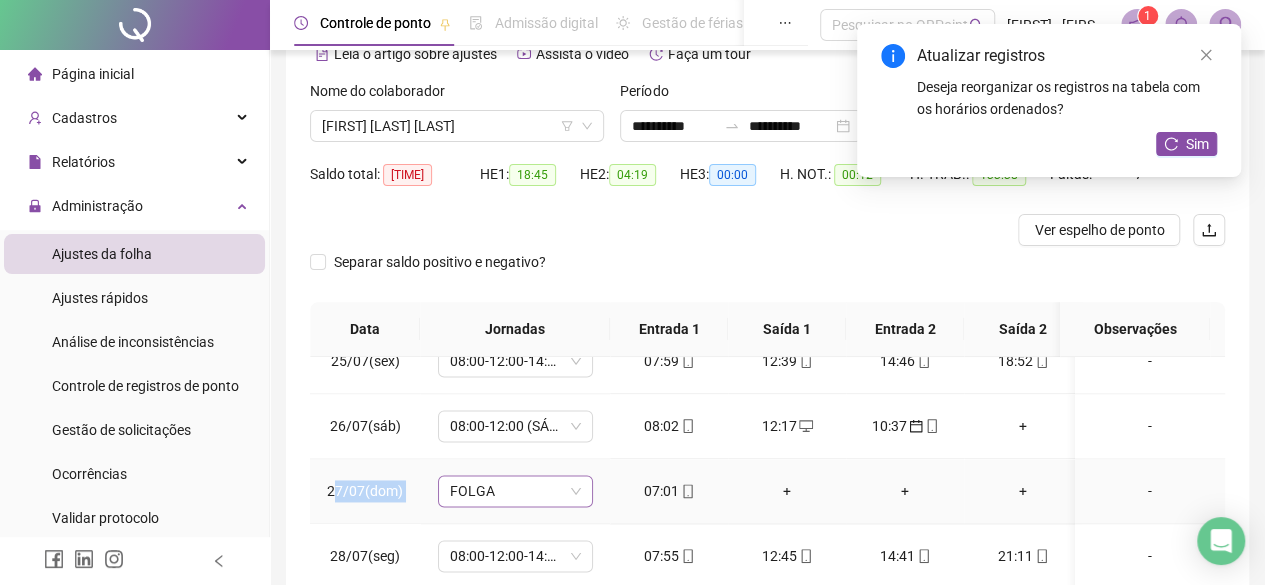 drag, startPoint x: 337, startPoint y: 467, endPoint x: 469, endPoint y: 483, distance: 132.96616 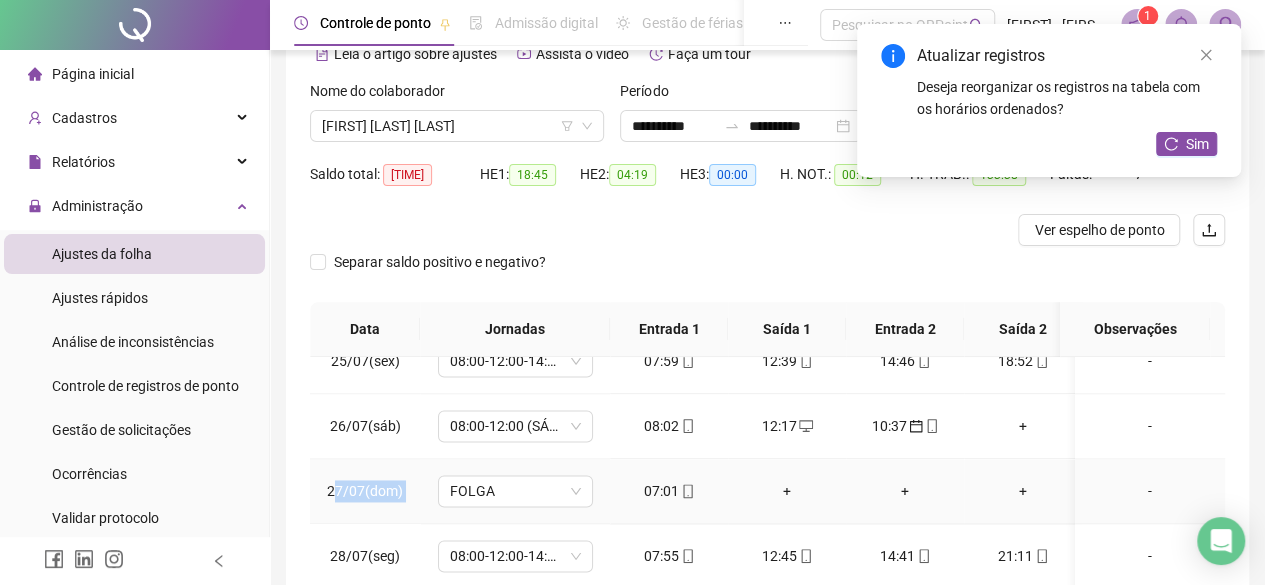 click on "27/07(dom)" at bounding box center (365, 491) 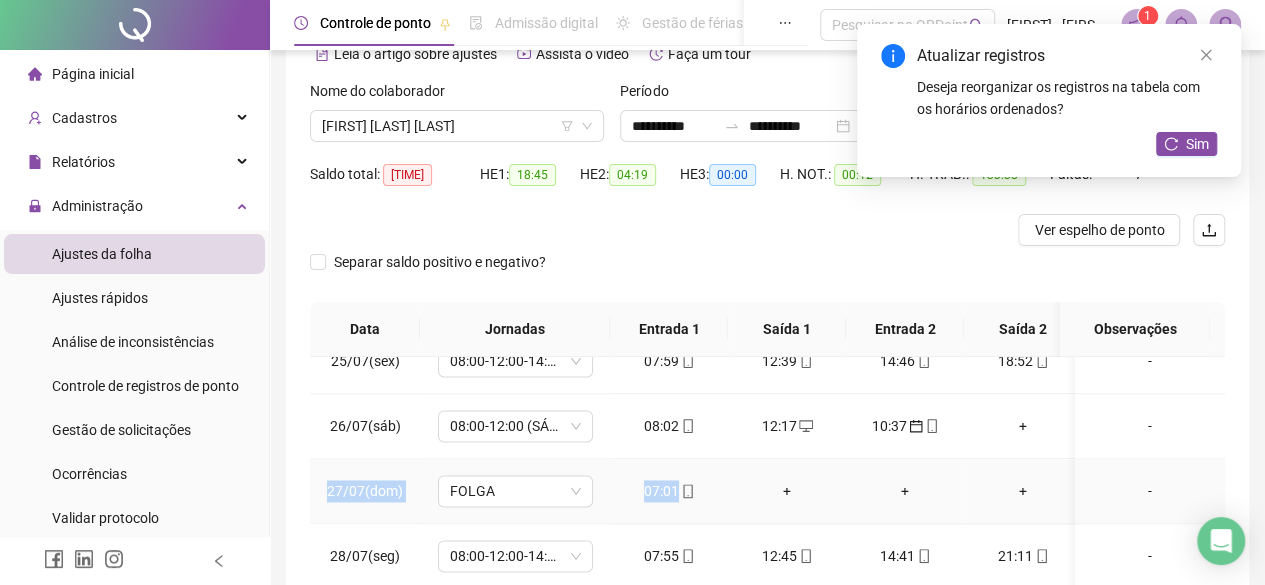 drag, startPoint x: 332, startPoint y: 480, endPoint x: 704, endPoint y: 476, distance: 372.0215 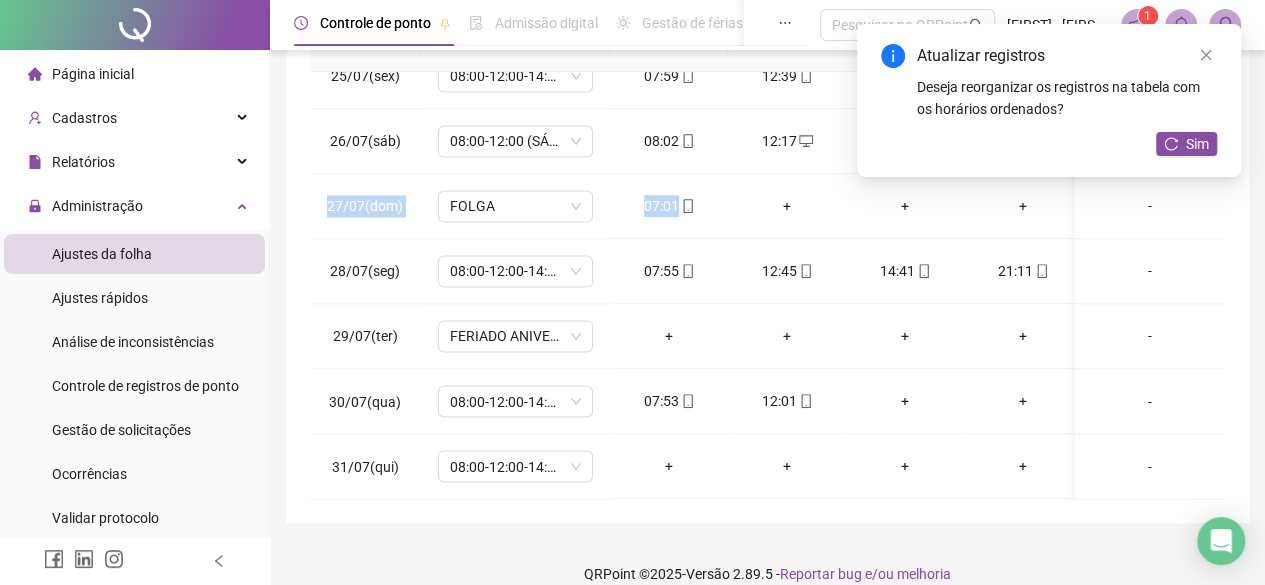scroll, scrollTop: 390, scrollLeft: 0, axis: vertical 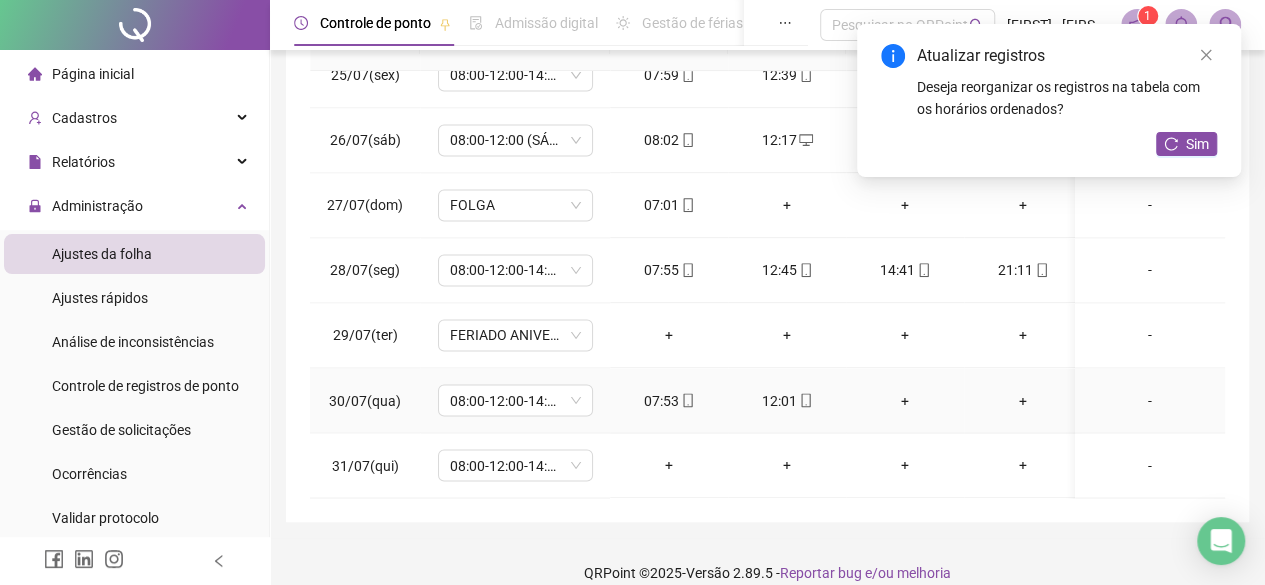 click on "30/07(qua)" at bounding box center (365, 400) 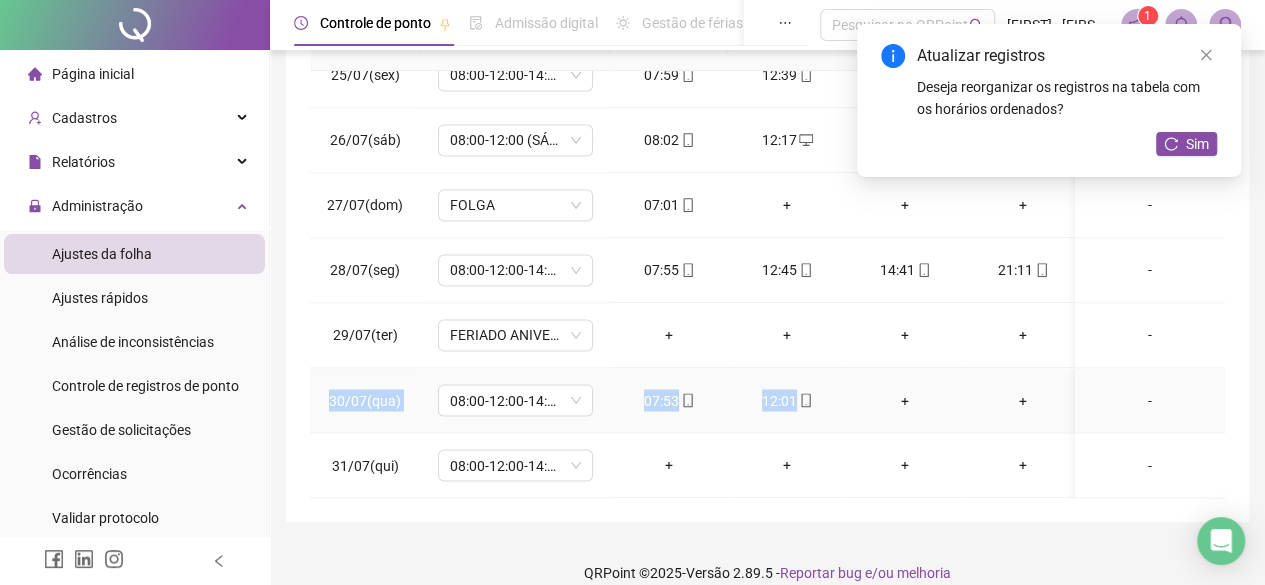 drag, startPoint x: 330, startPoint y: 390, endPoint x: 800, endPoint y: 390, distance: 470 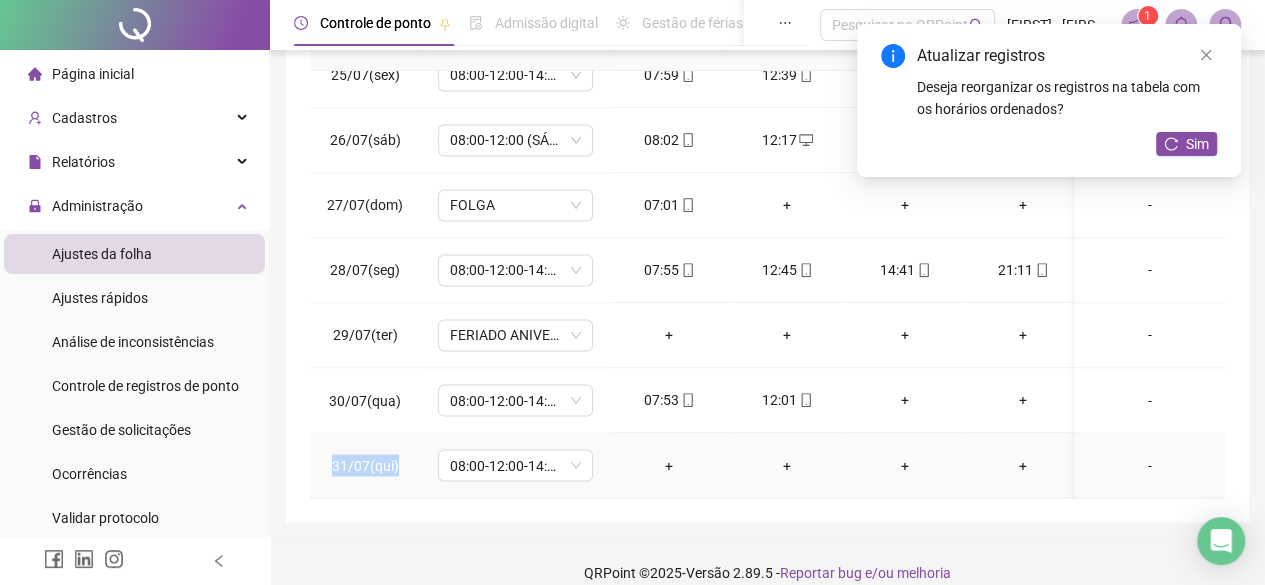 drag, startPoint x: 410, startPoint y: 455, endPoint x: 329, endPoint y: 451, distance: 81.09871 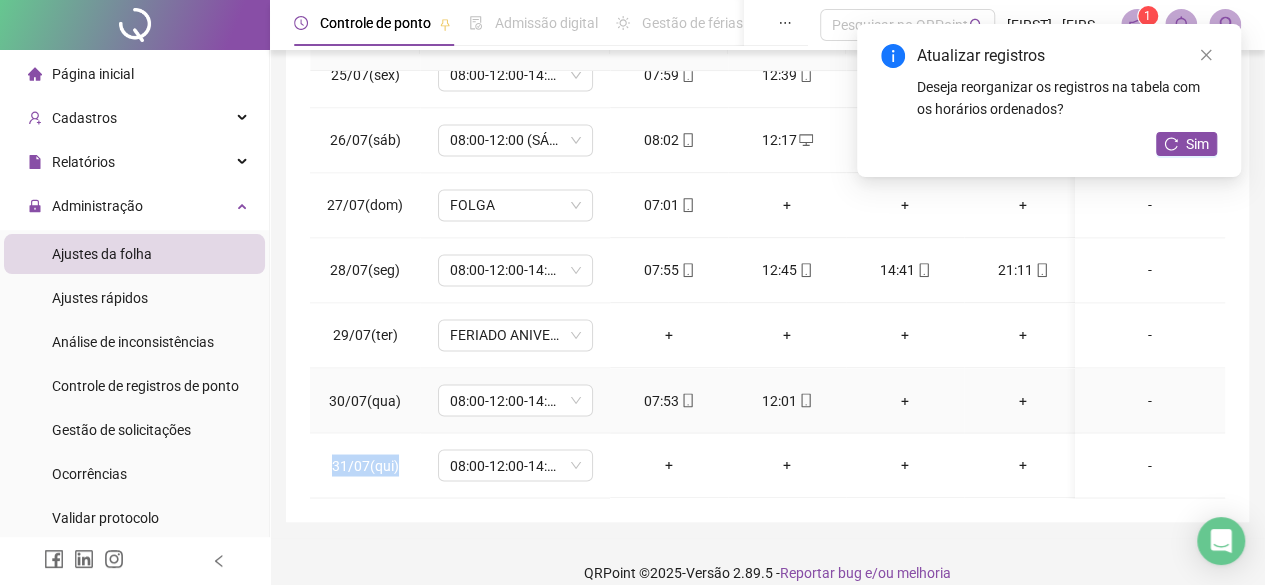 scroll, scrollTop: 412, scrollLeft: 0, axis: vertical 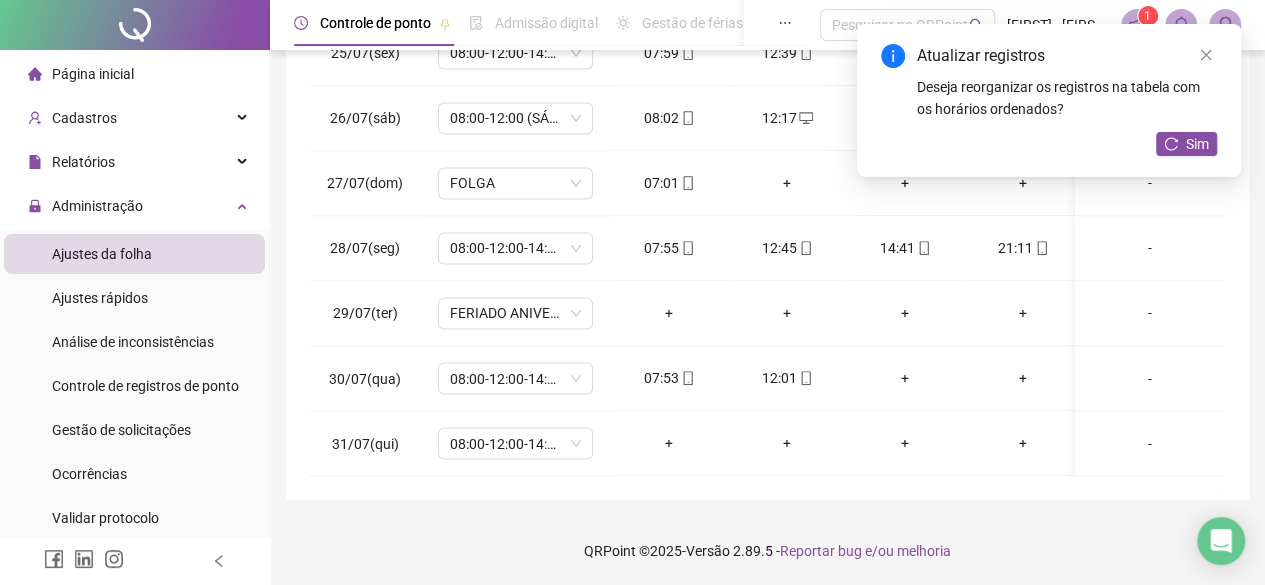 click on "QRPoint © 2025  -  Versão   2.89.5   -  Reportar bug e/ou melhoria" at bounding box center [767, 551] 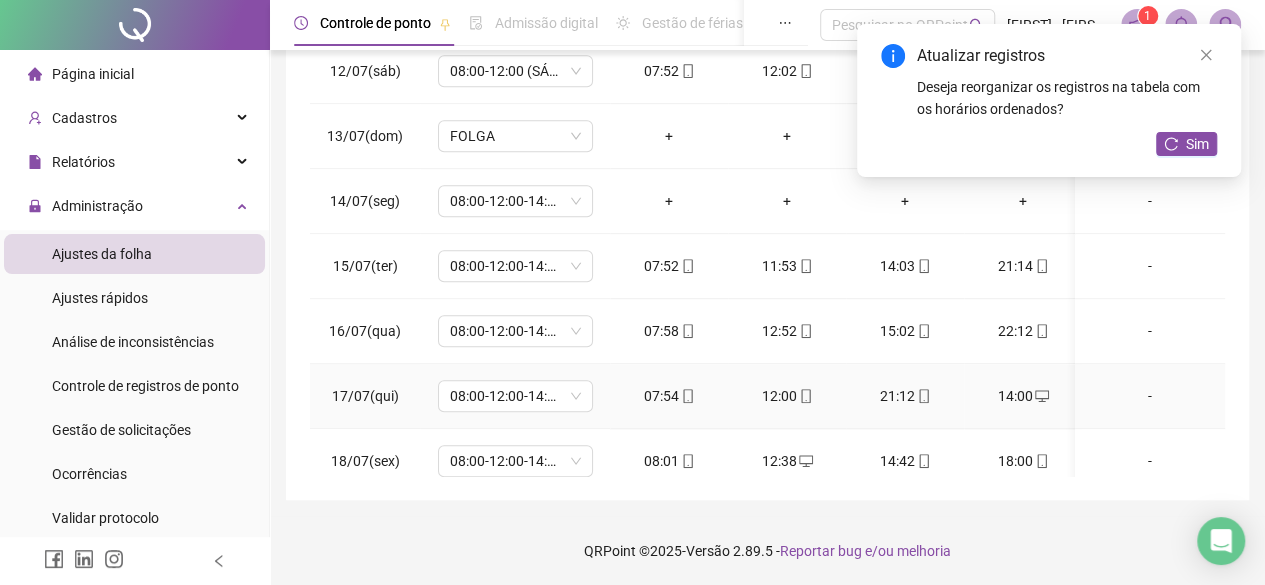 scroll, scrollTop: 0, scrollLeft: 0, axis: both 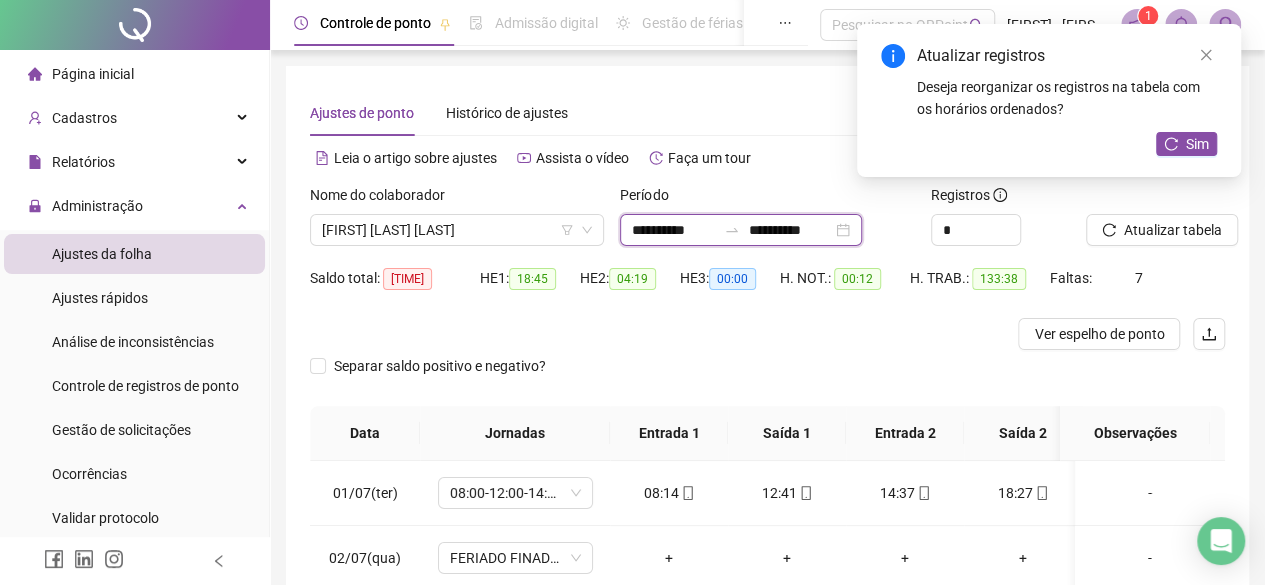 click on "**********" at bounding box center [674, 230] 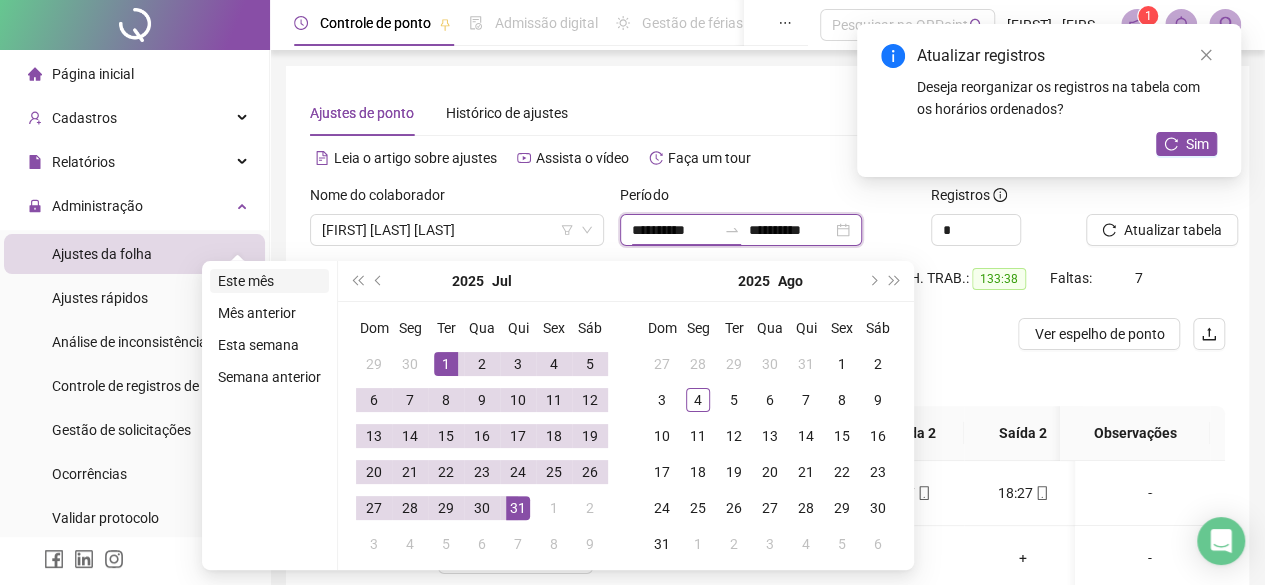 type on "**********" 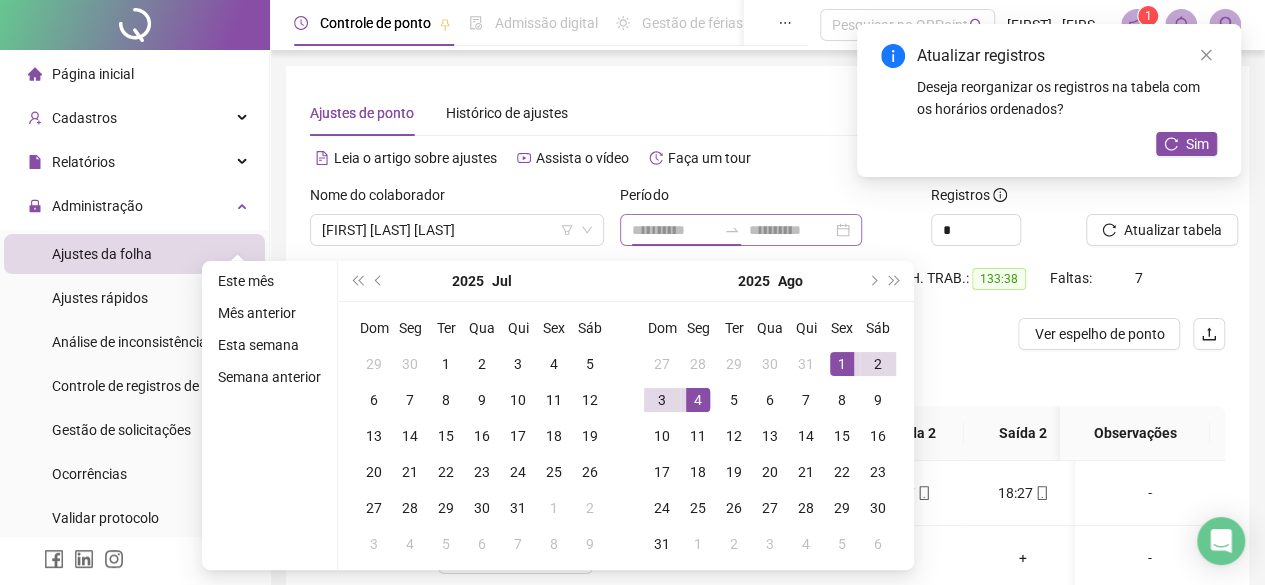 click on "Este mês" at bounding box center (269, 281) 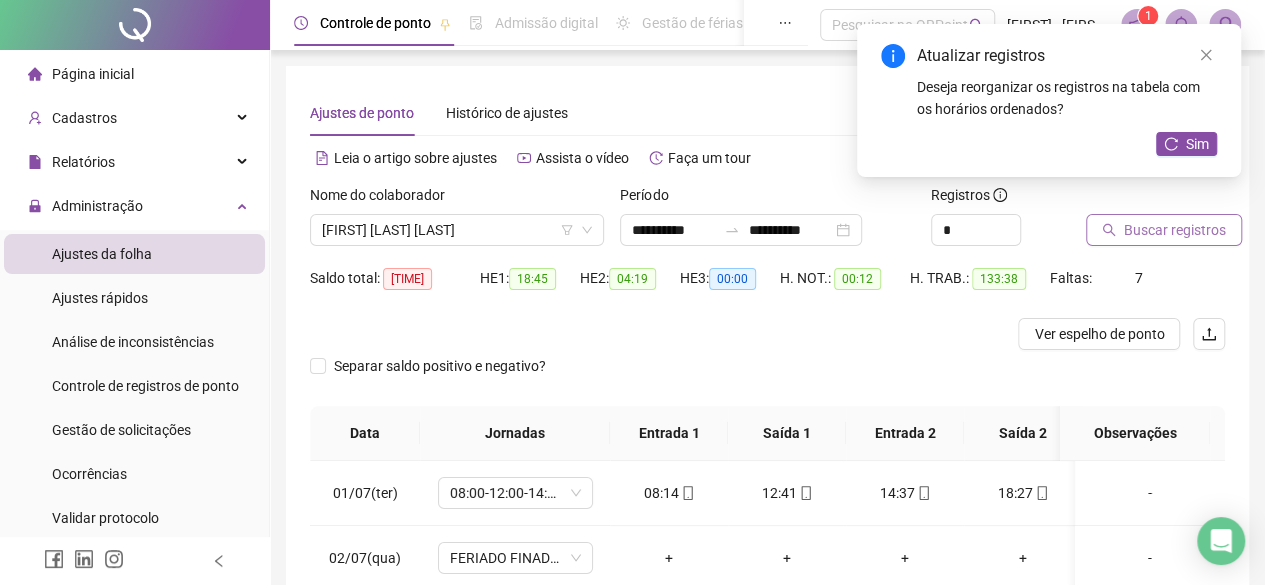 click on "Buscar registros" at bounding box center (1175, 230) 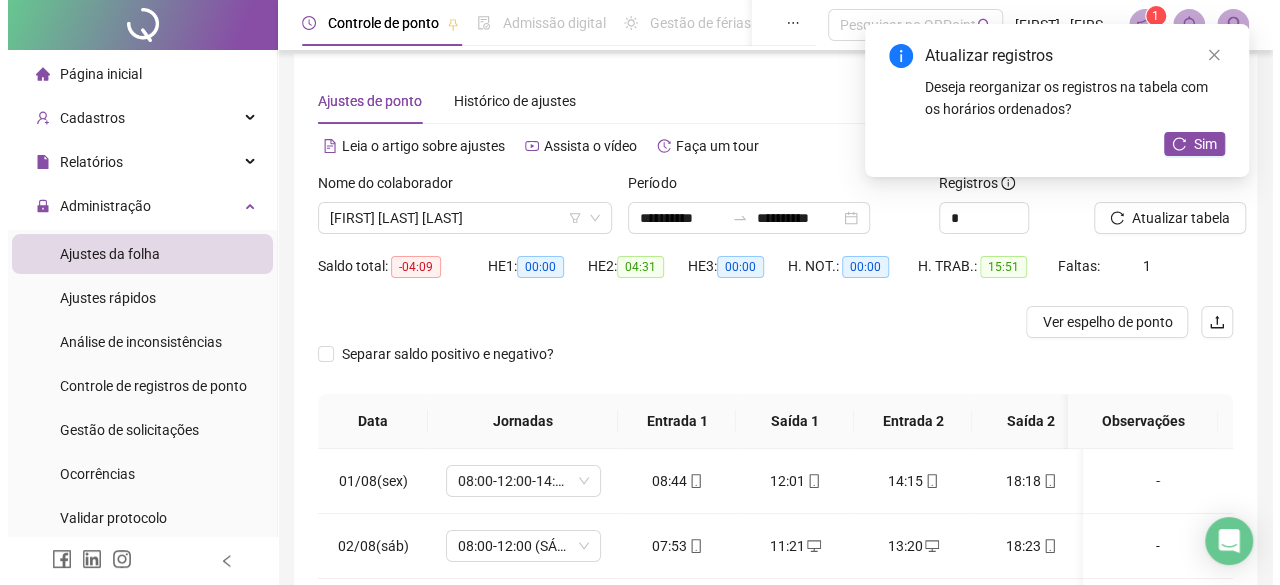 scroll, scrollTop: 11, scrollLeft: 0, axis: vertical 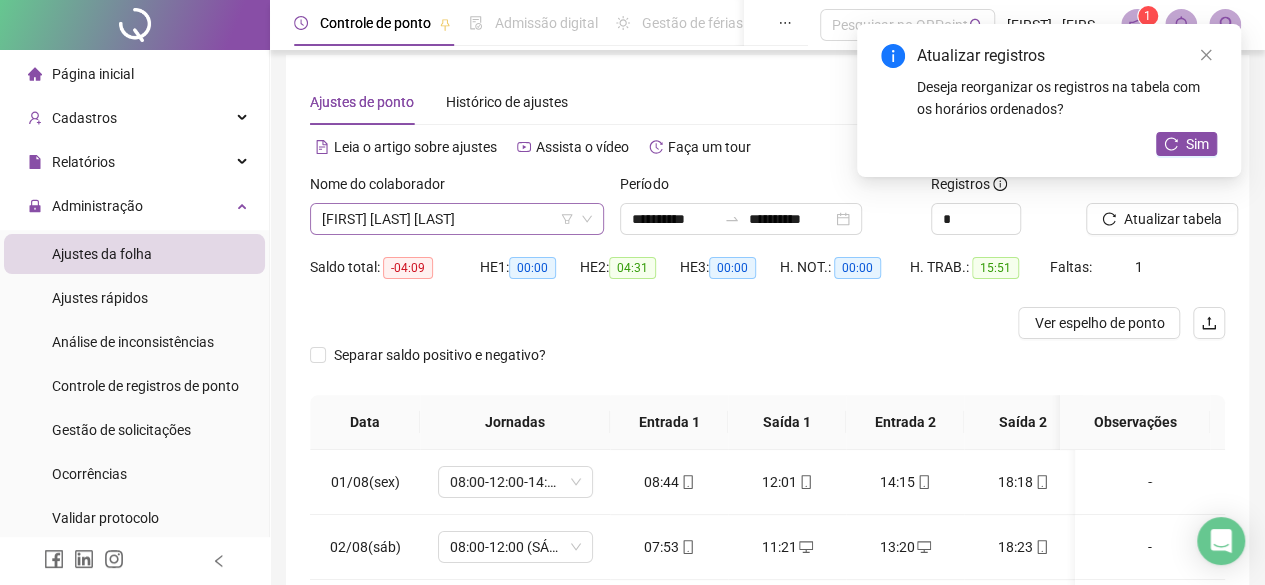 click on "HENRIQUE RODRIGUES DE OLIVEIRA" at bounding box center (457, 219) 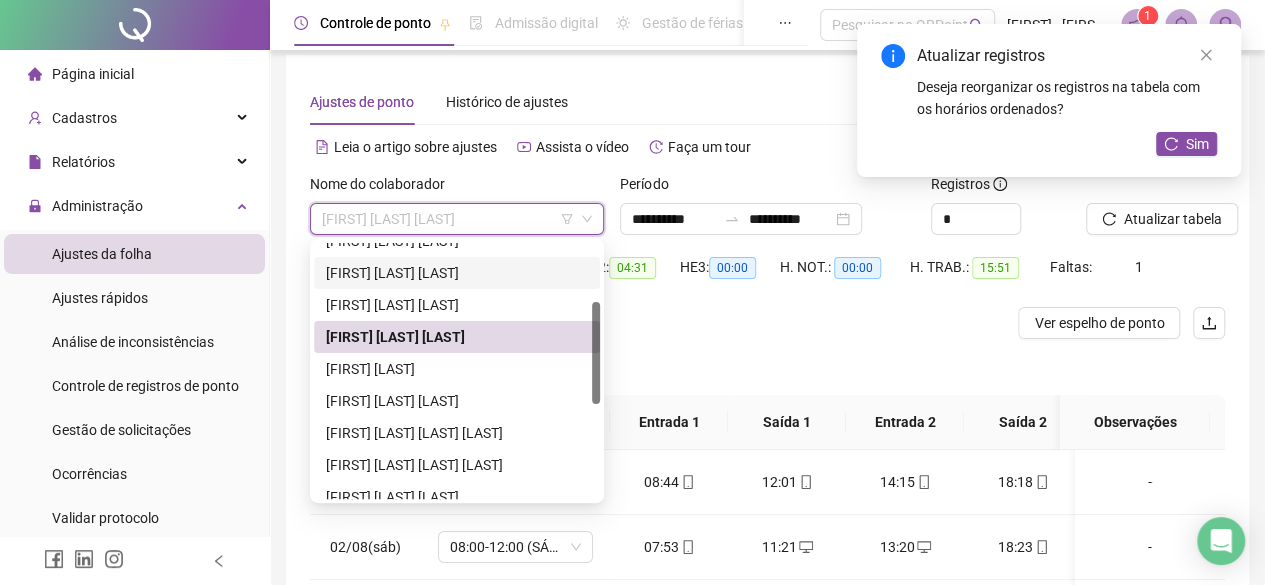 click on "DIEGO GOMES DOS REIS" at bounding box center (457, 273) 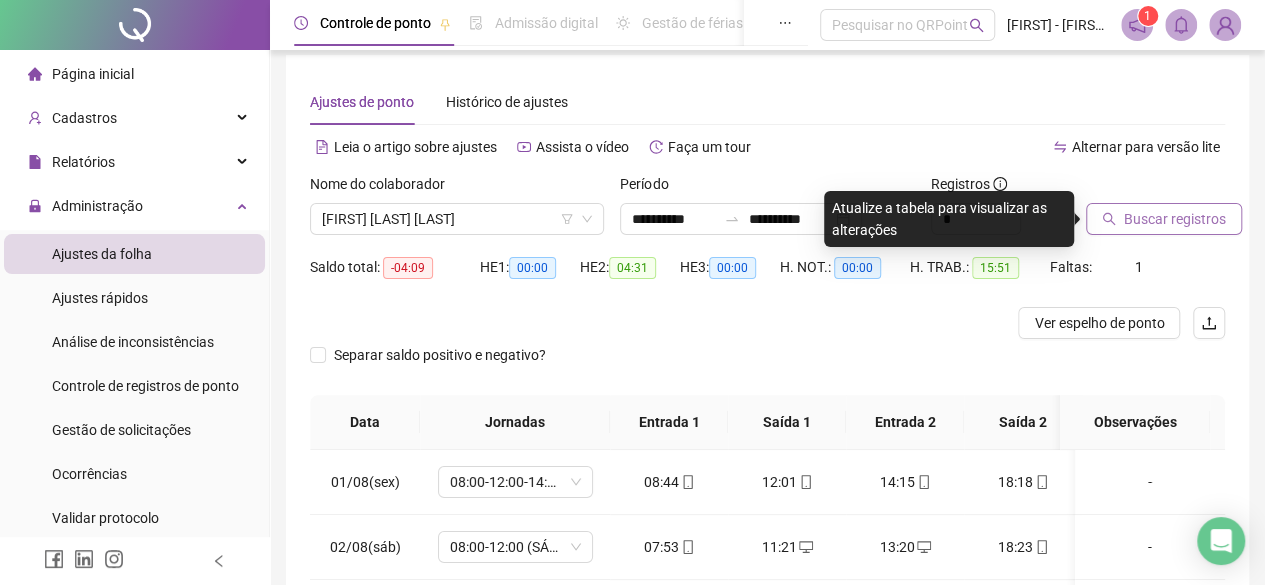 click on "Buscar registros" at bounding box center (1175, 219) 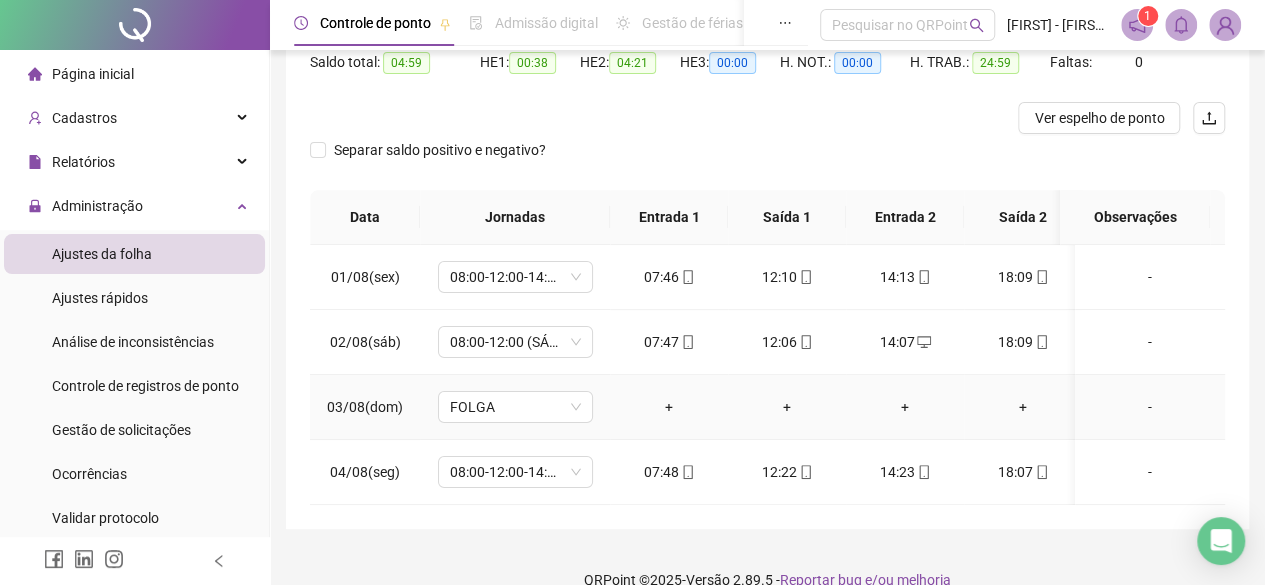scroll, scrollTop: 0, scrollLeft: 0, axis: both 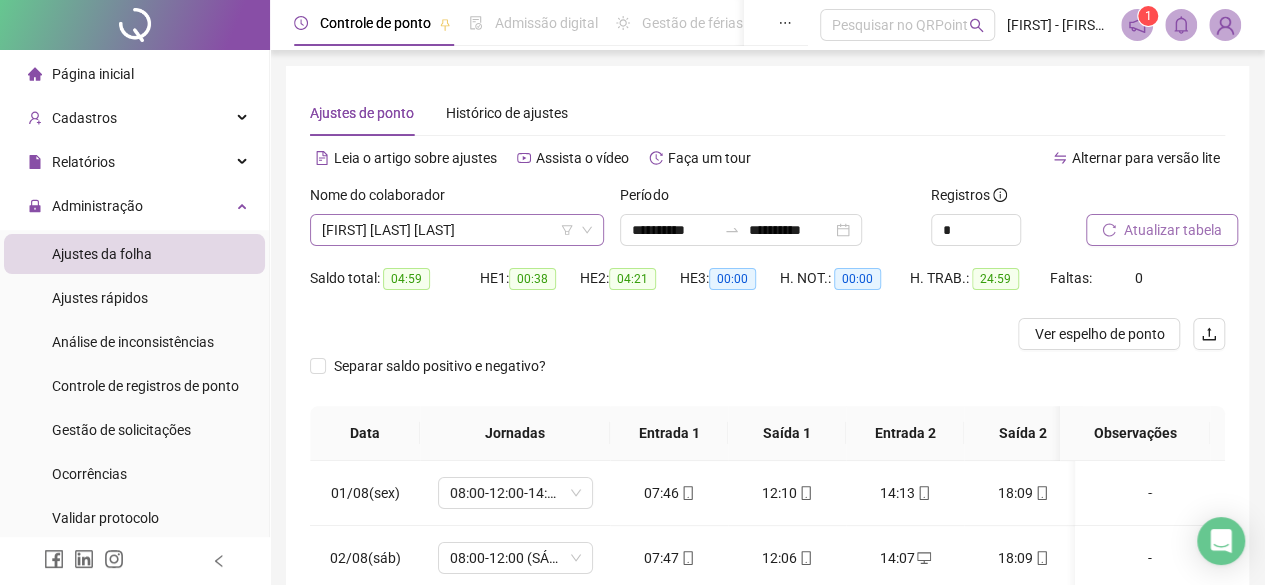 click on "DIEGO GOMES DOS REIS" at bounding box center [457, 230] 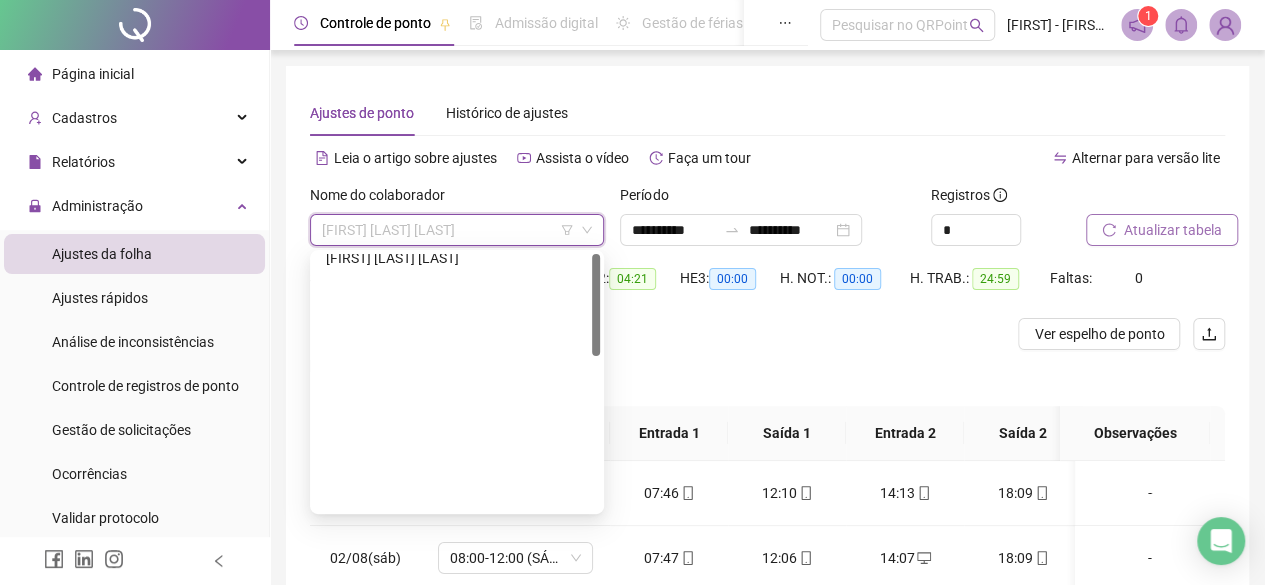 scroll, scrollTop: 0, scrollLeft: 0, axis: both 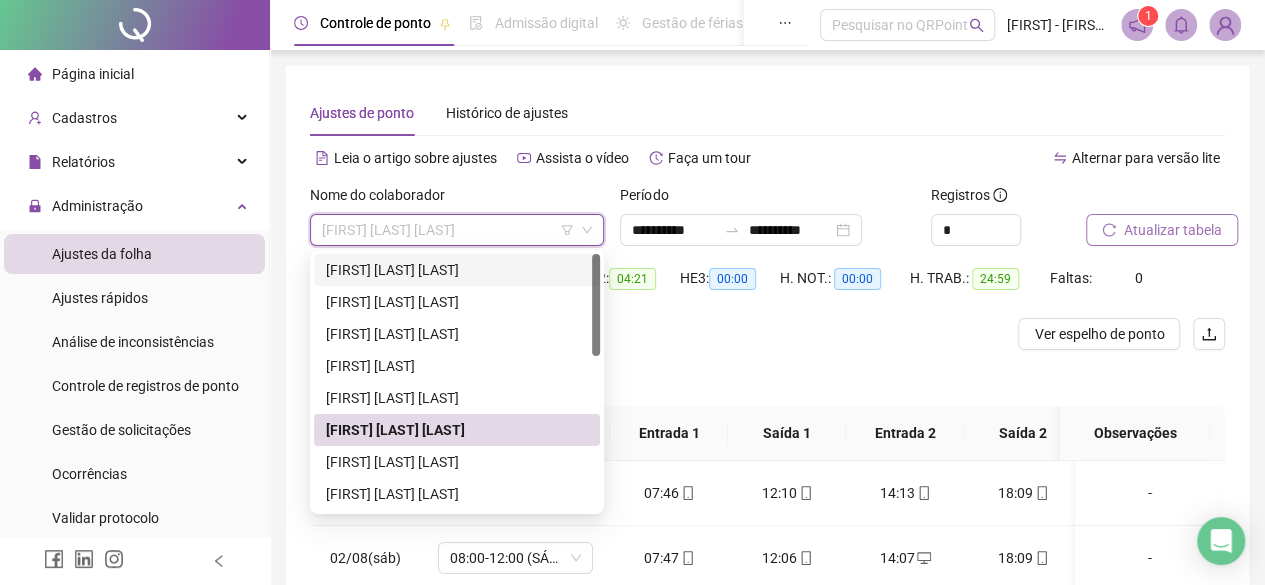 drag, startPoint x: 370, startPoint y: 272, endPoint x: 383, endPoint y: 271, distance: 13.038404 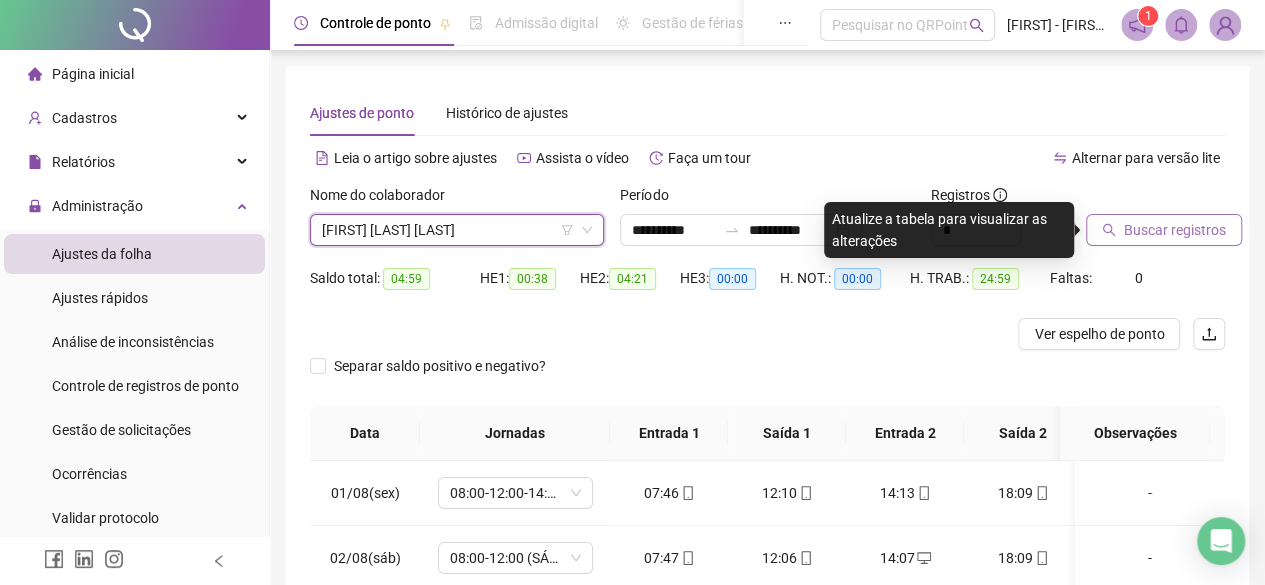 click on "Buscar registros" at bounding box center (1175, 230) 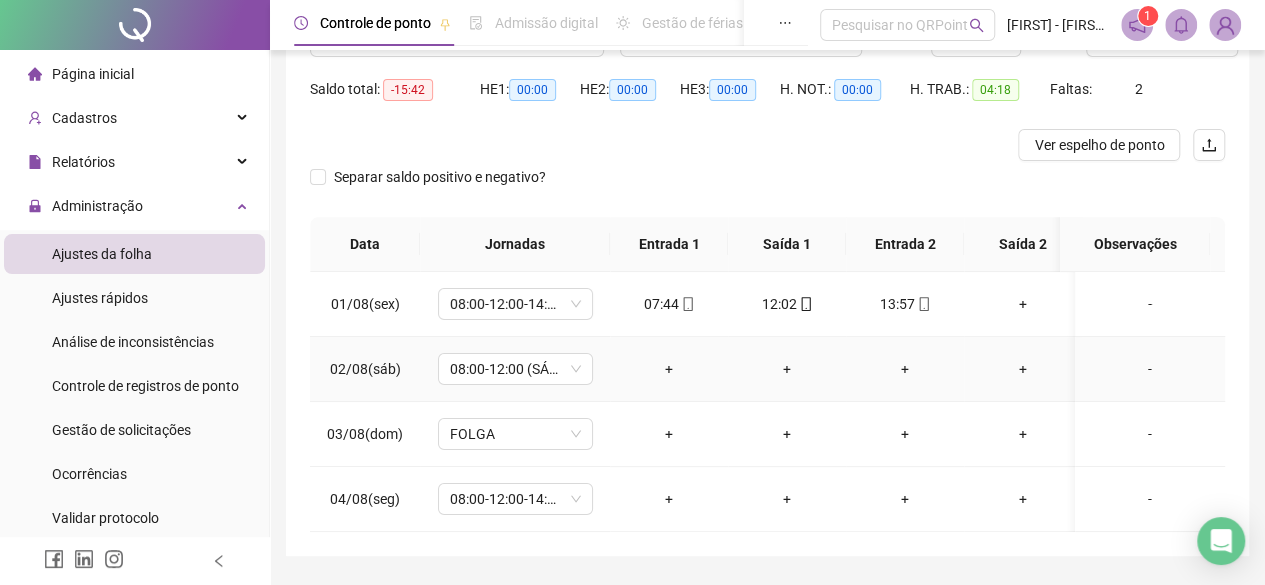 scroll, scrollTop: 58, scrollLeft: 0, axis: vertical 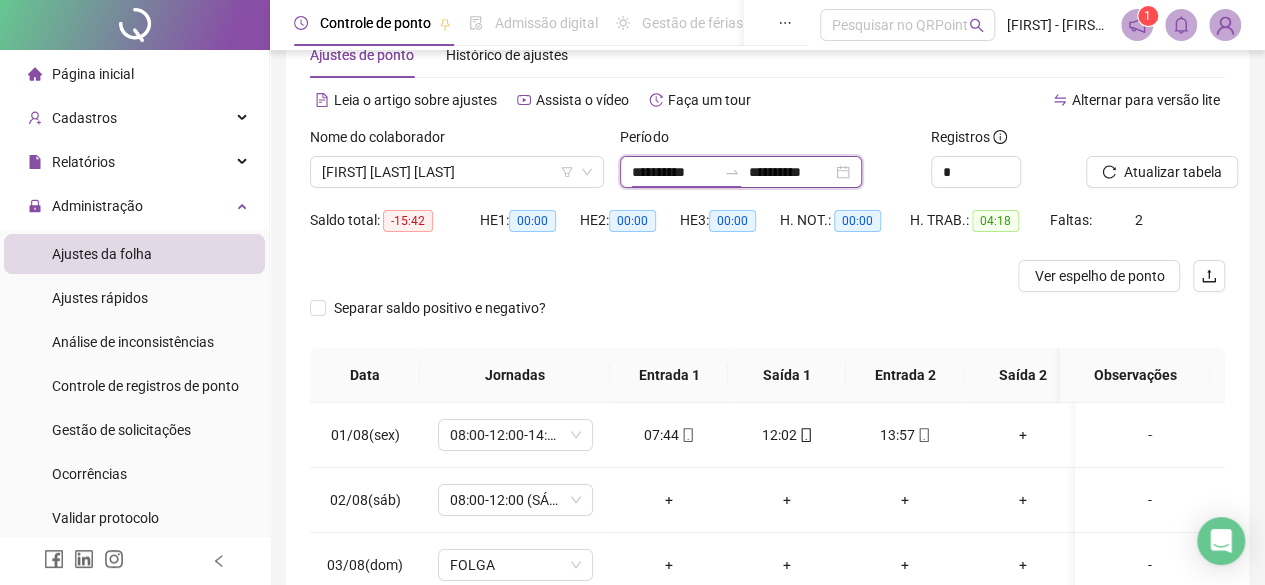 click on "**********" at bounding box center [674, 172] 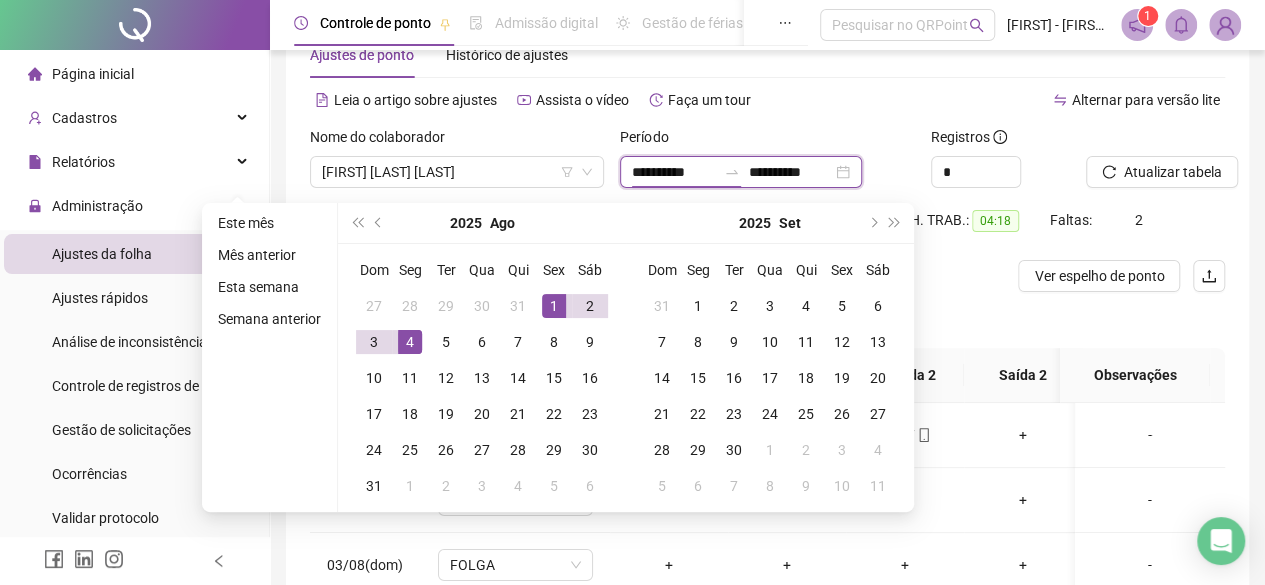 type on "**********" 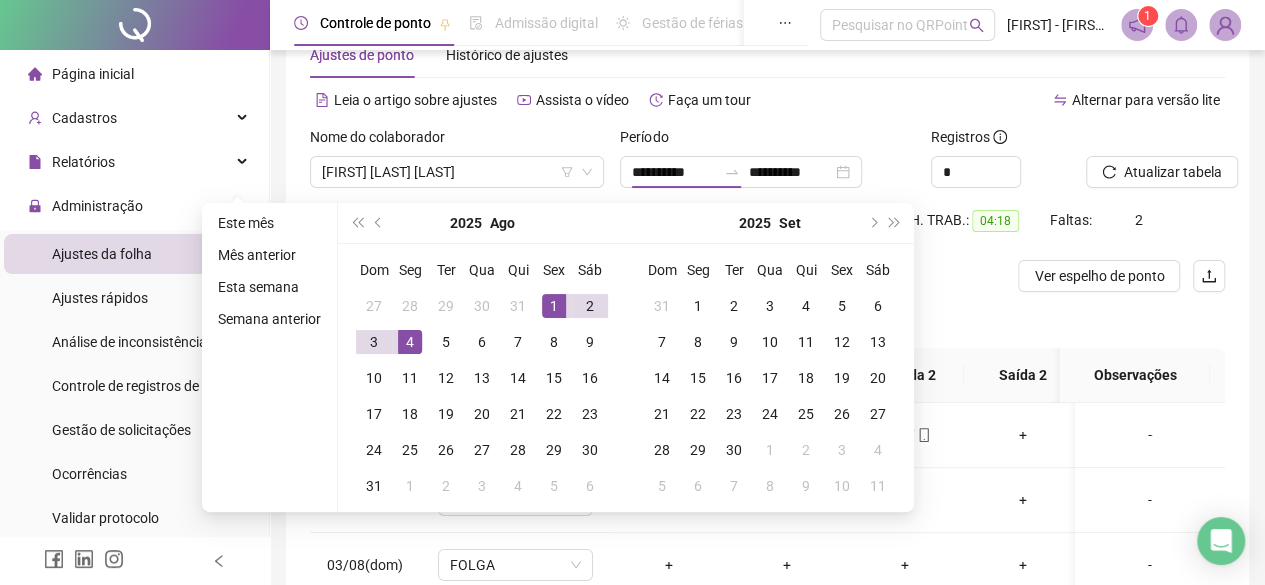 click on "Leia o artigo sobre ajustes Assista o vídeo Faça um tour" at bounding box center (539, 100) 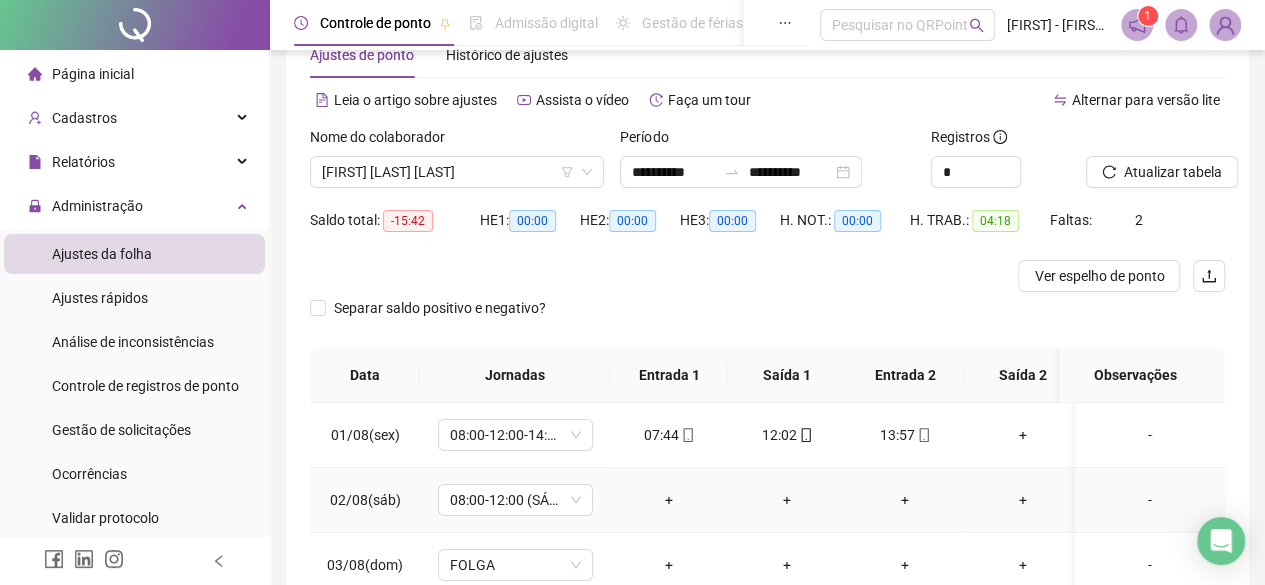 scroll, scrollTop: 0, scrollLeft: 0, axis: both 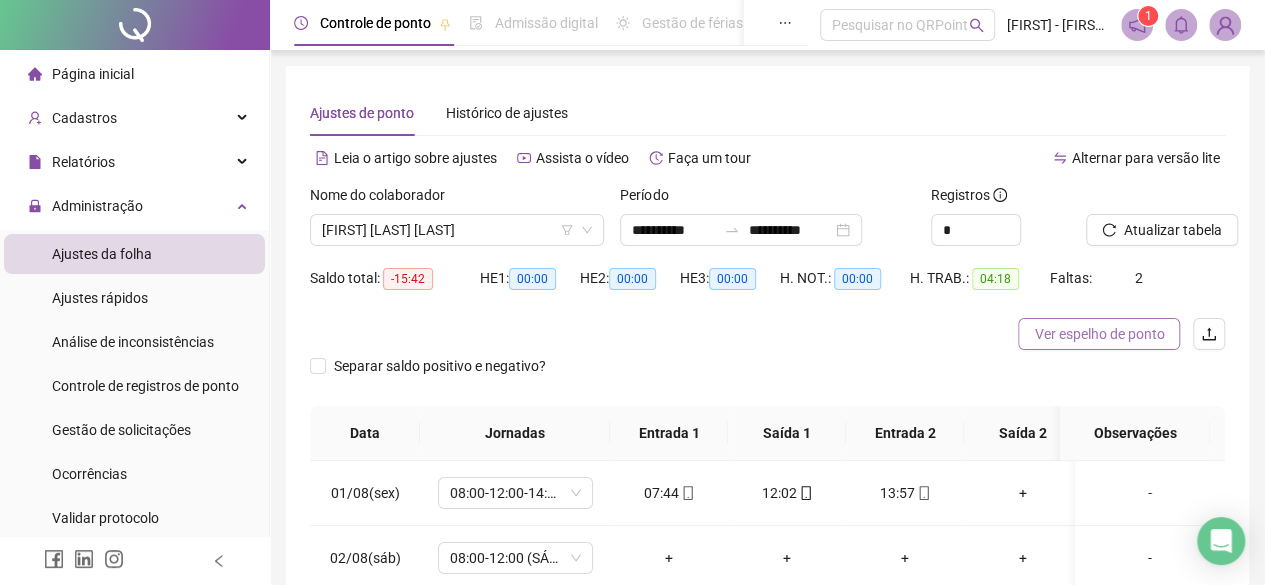 click on "Ver espelho de ponto" at bounding box center (1099, 334) 